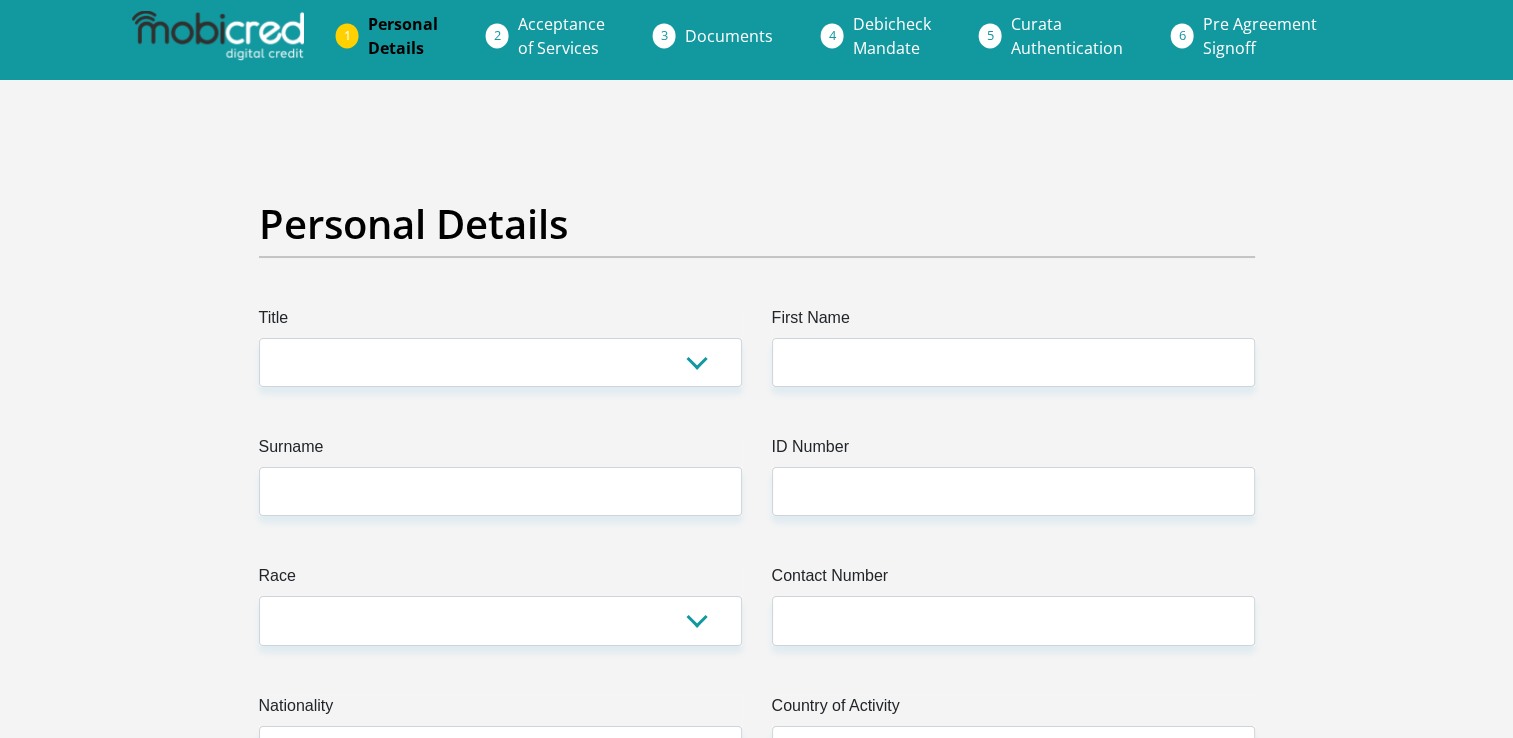 scroll, scrollTop: 0, scrollLeft: 0, axis: both 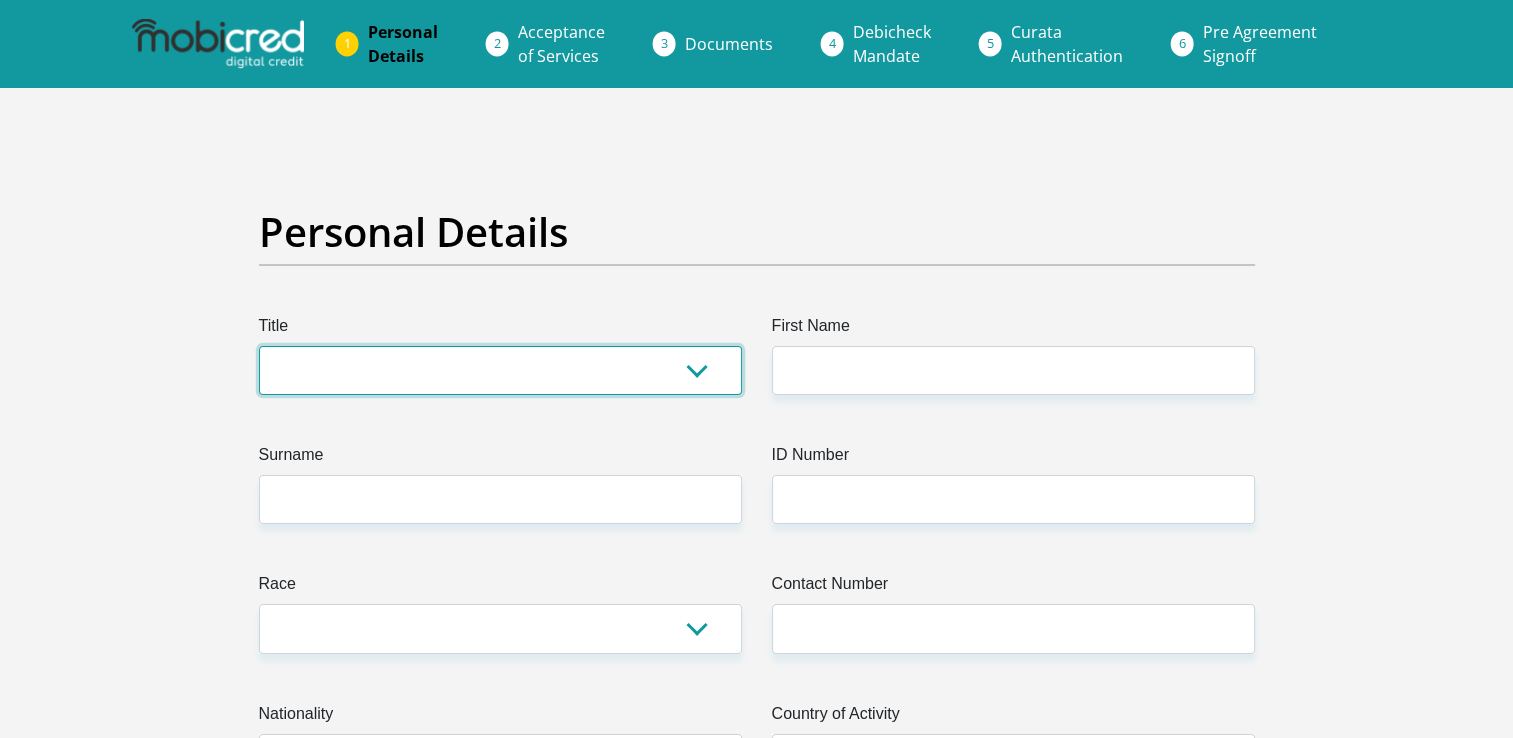 click on "Mr
Ms
Mrs
Dr
Other" at bounding box center (500, 370) 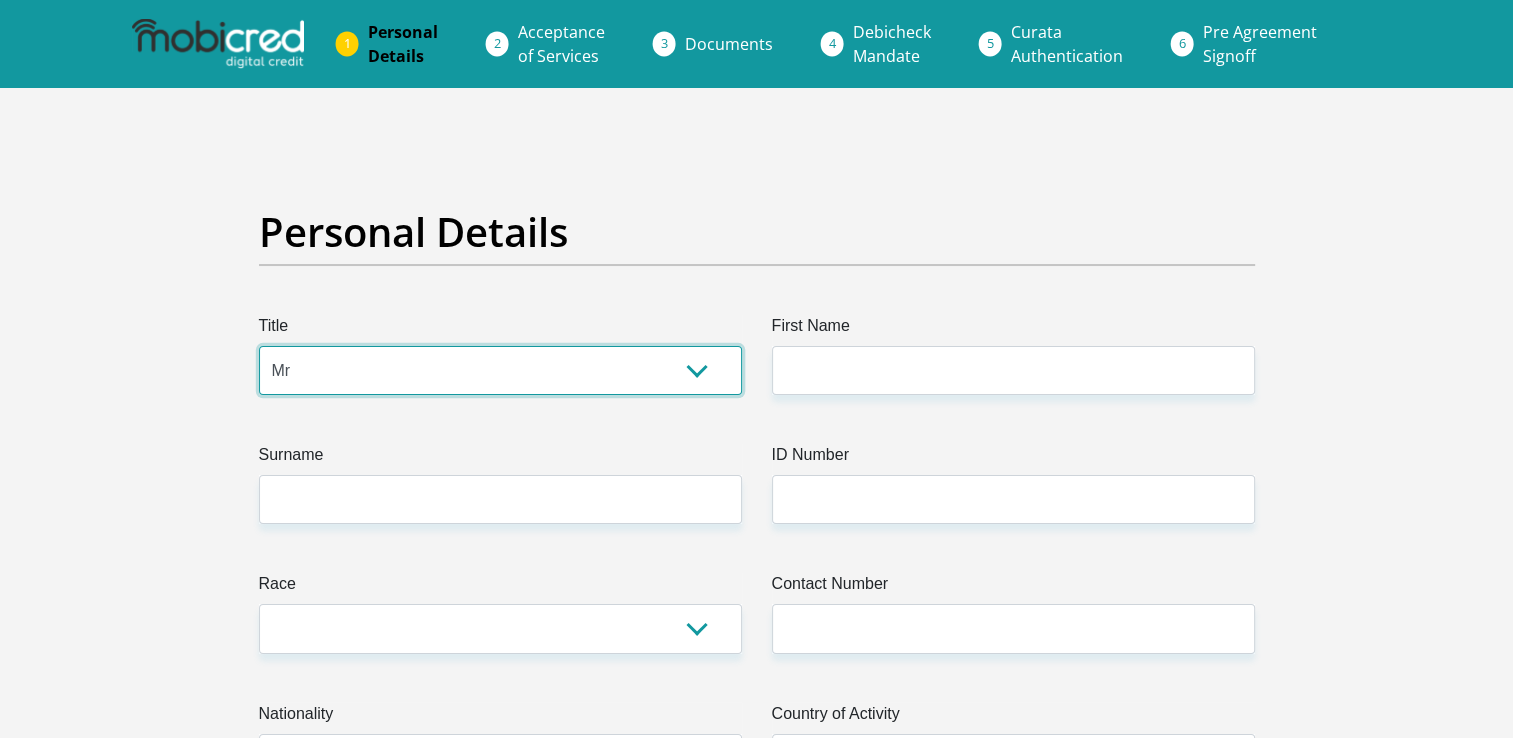 click on "Mr
Ms
Mrs
Dr
Other" at bounding box center [500, 370] 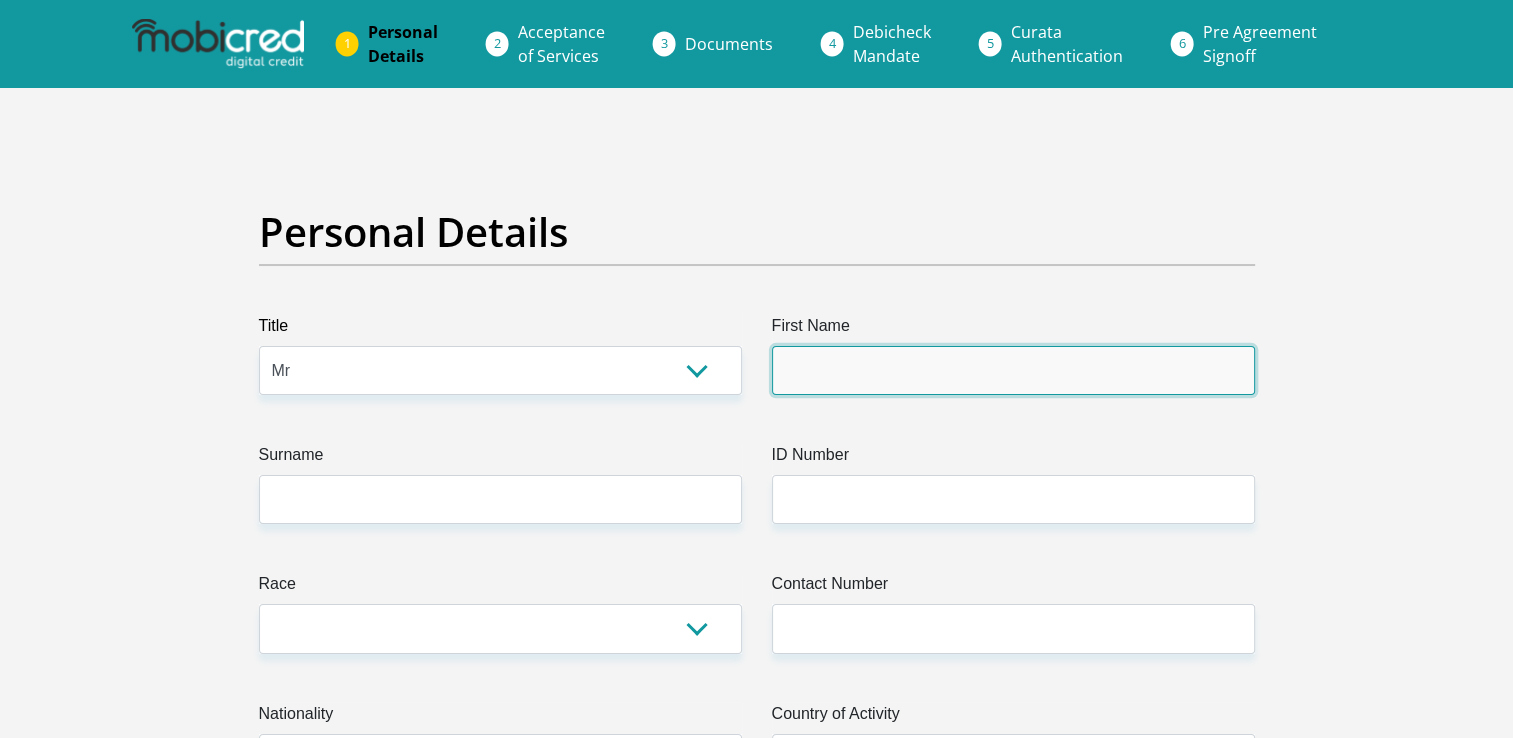 click on "First Name" at bounding box center [1013, 370] 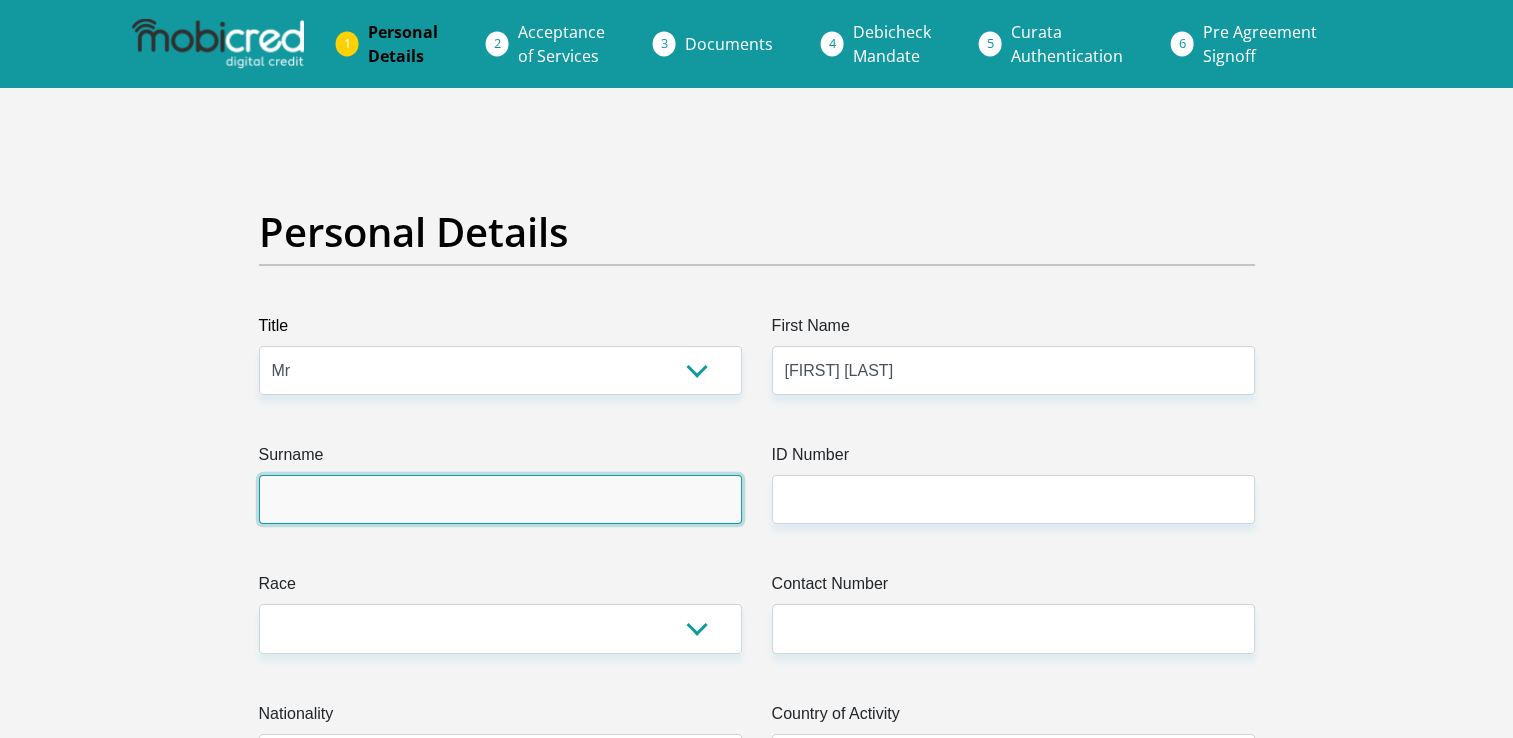 type on "Mogopodi" 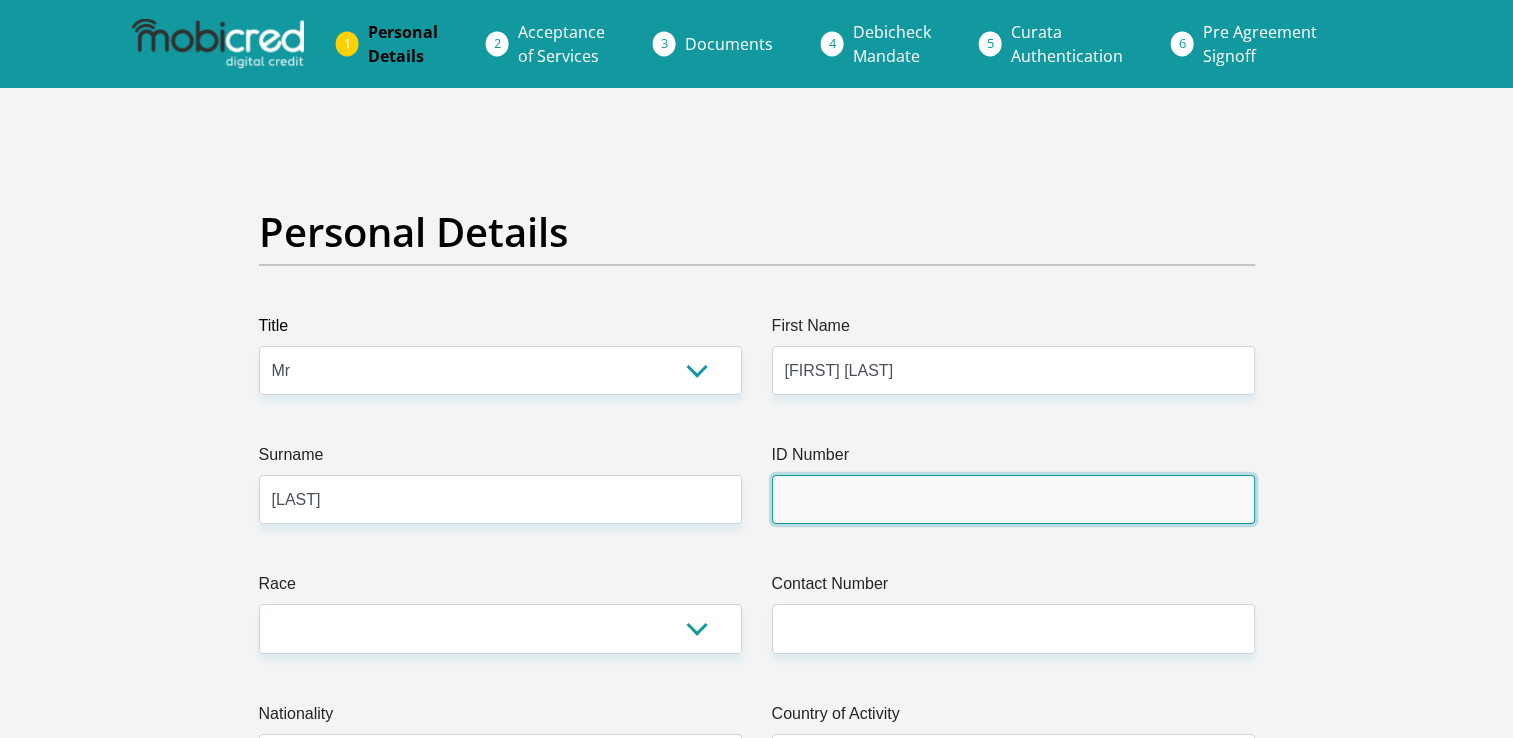type on "[PHONE]" 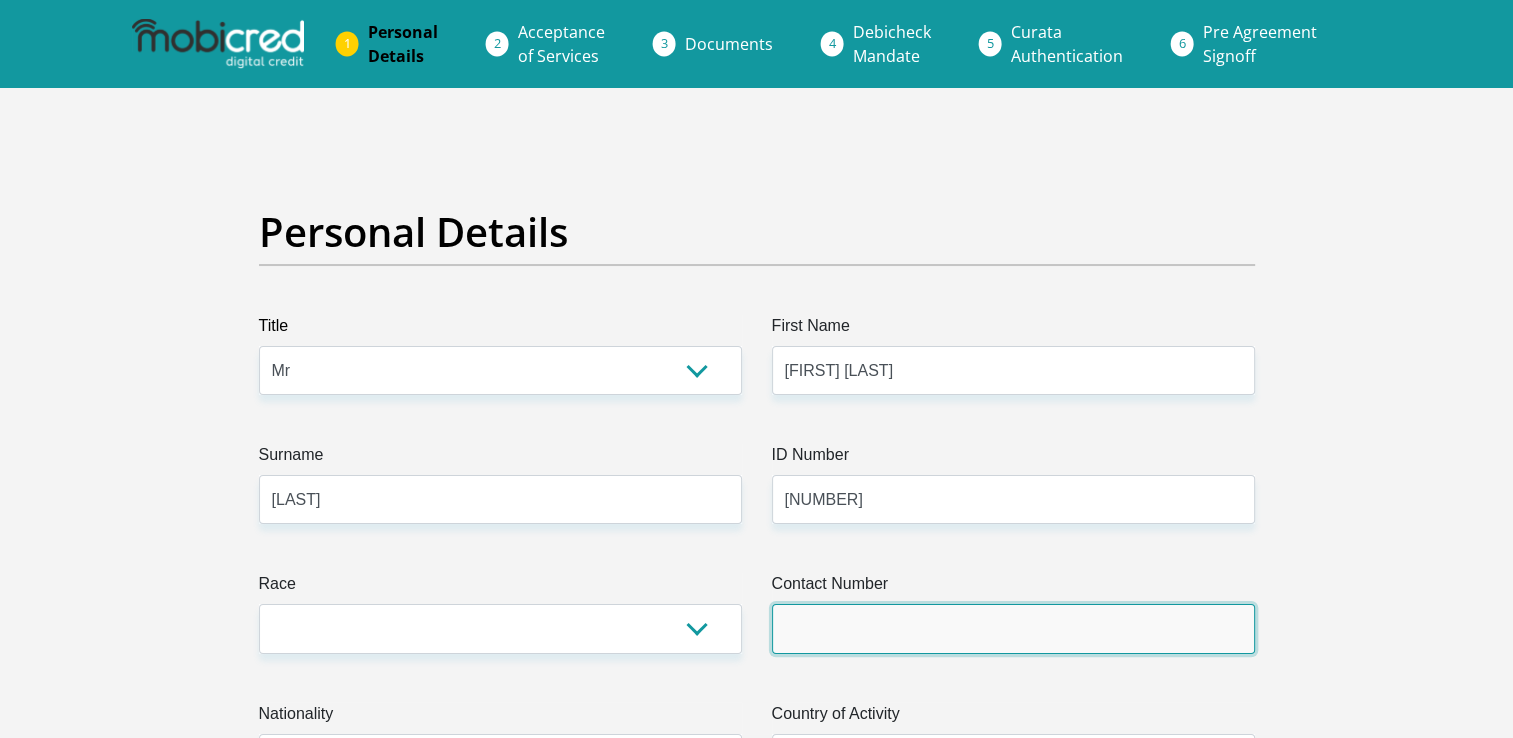 type on "0613898791" 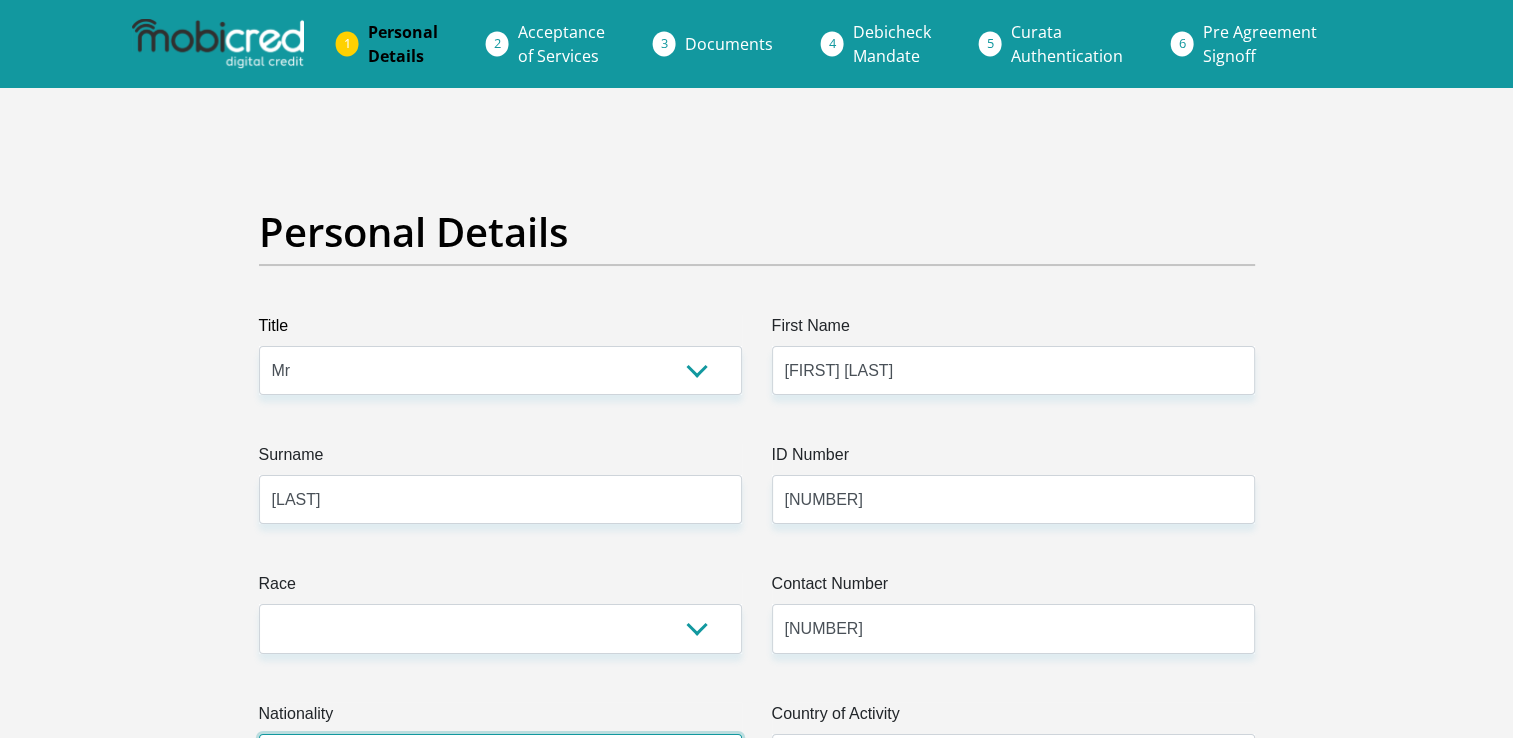 select on "ZAF" 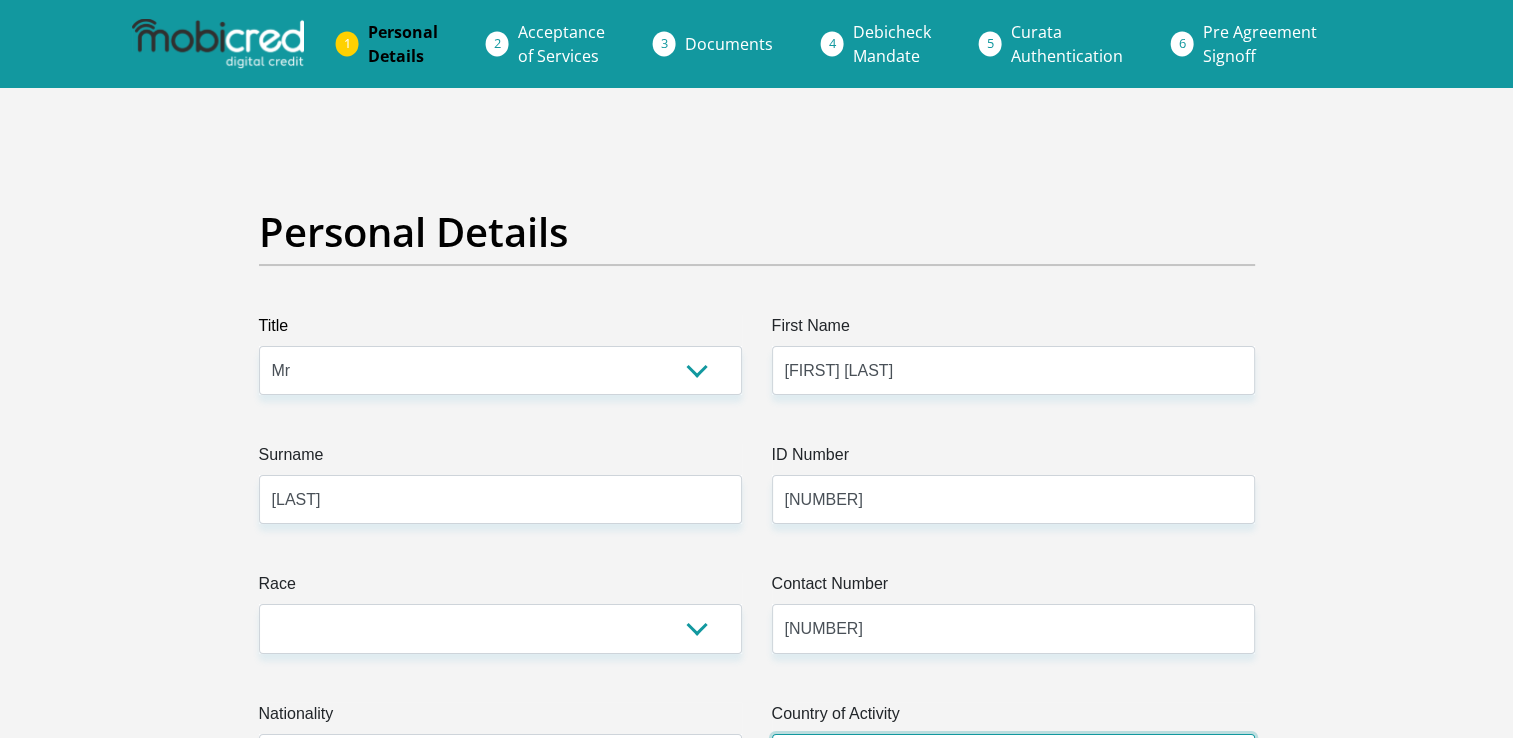 select on "ZAF" 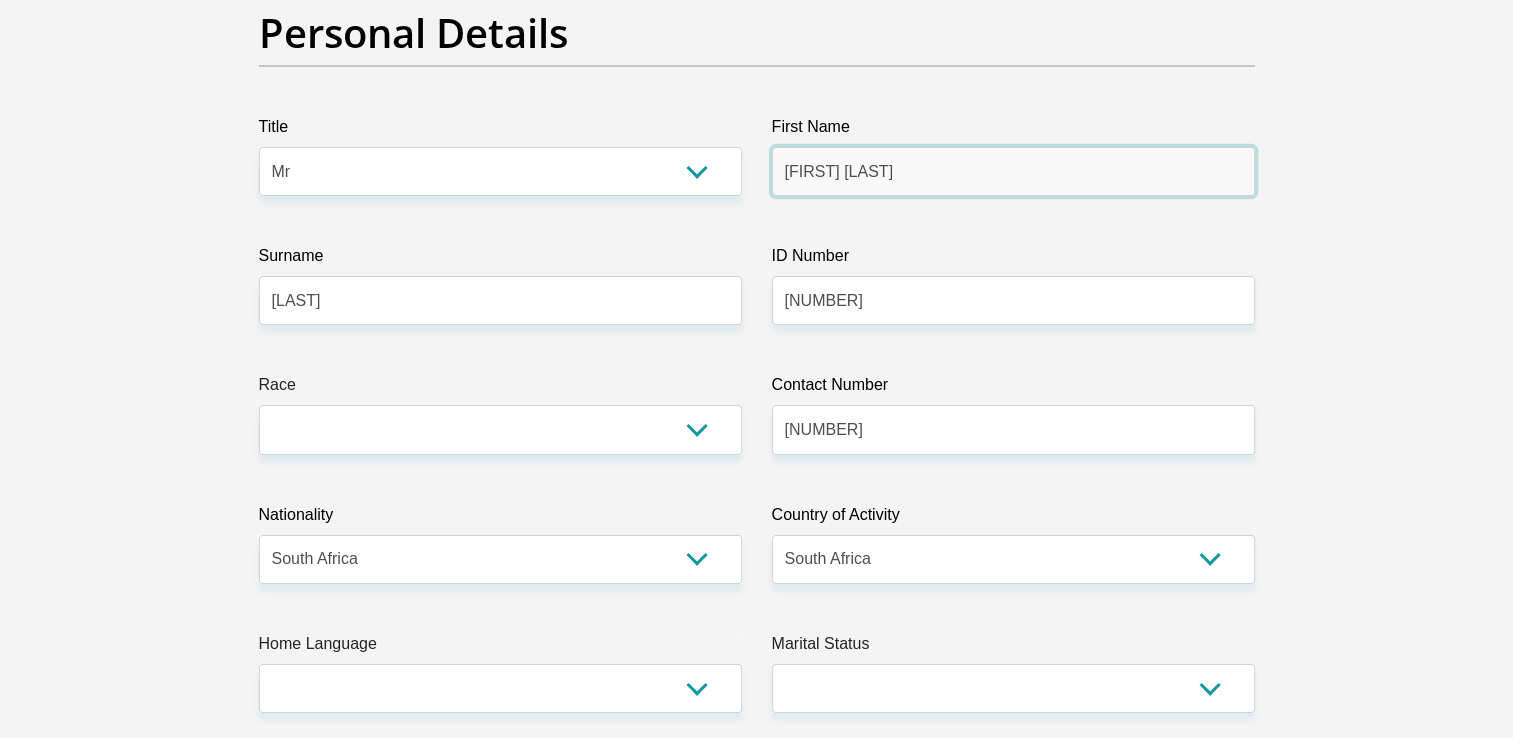 scroll, scrollTop: 206, scrollLeft: 0, axis: vertical 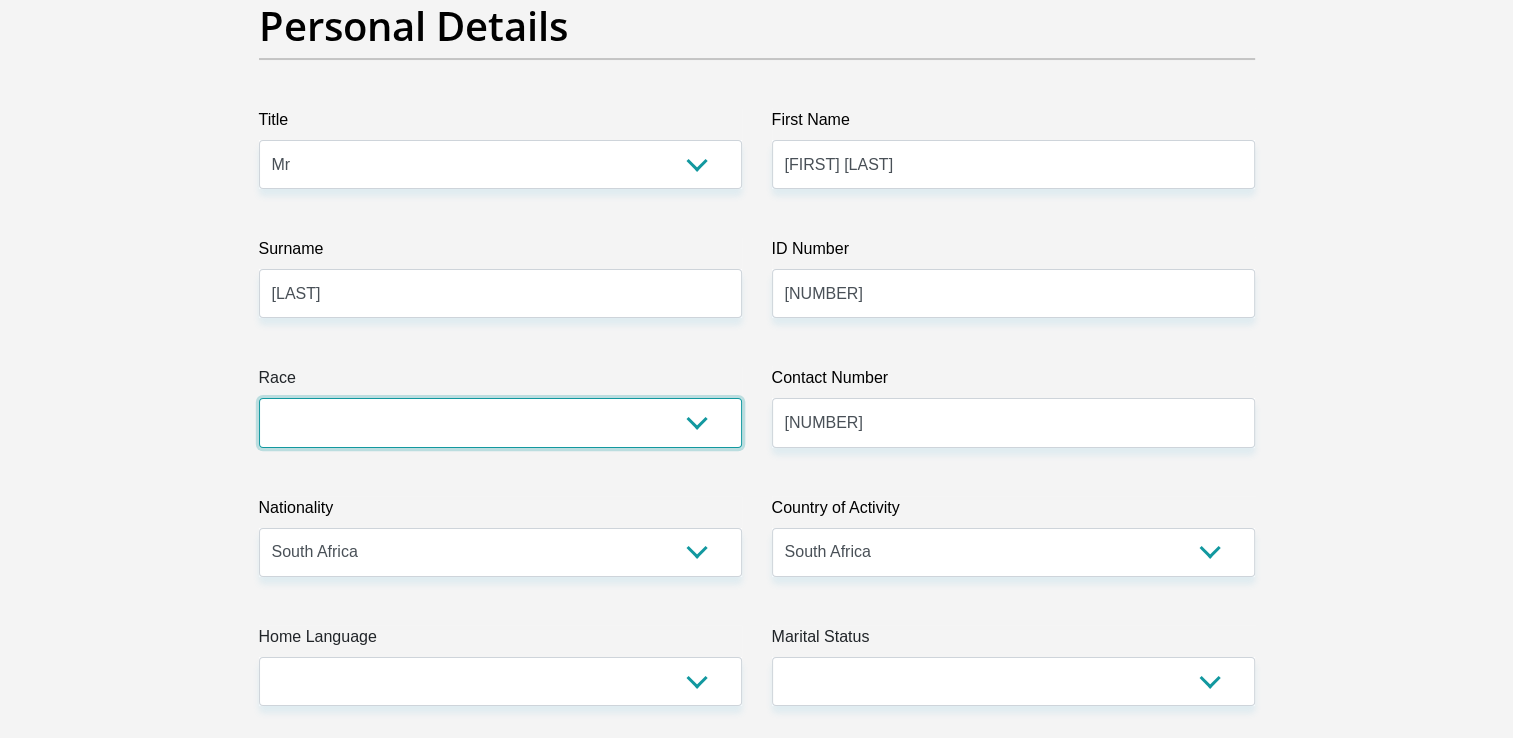 click on "Black
Coloured
Indian
White
Other" at bounding box center (500, 422) 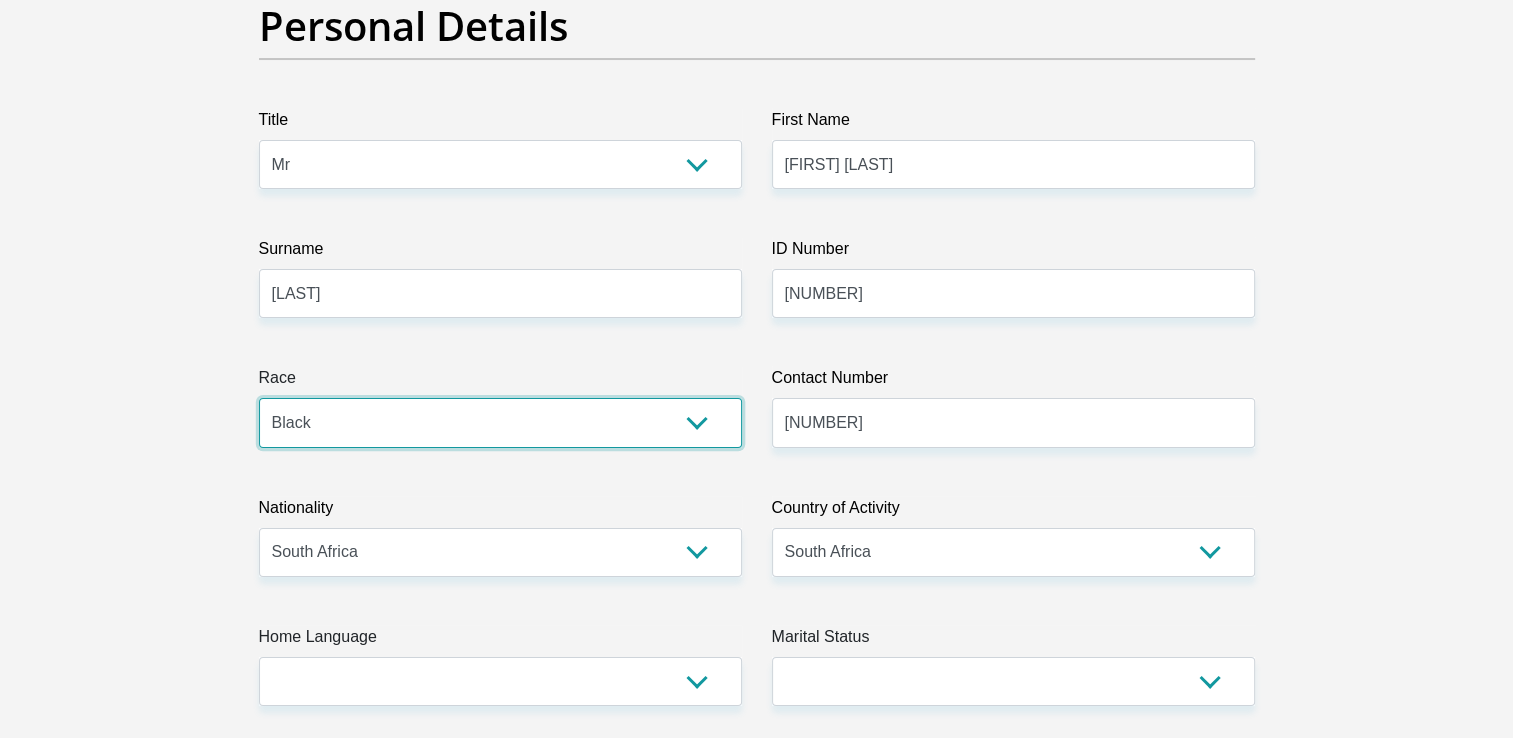click on "Black
Coloured
Indian
White
Other" at bounding box center [500, 422] 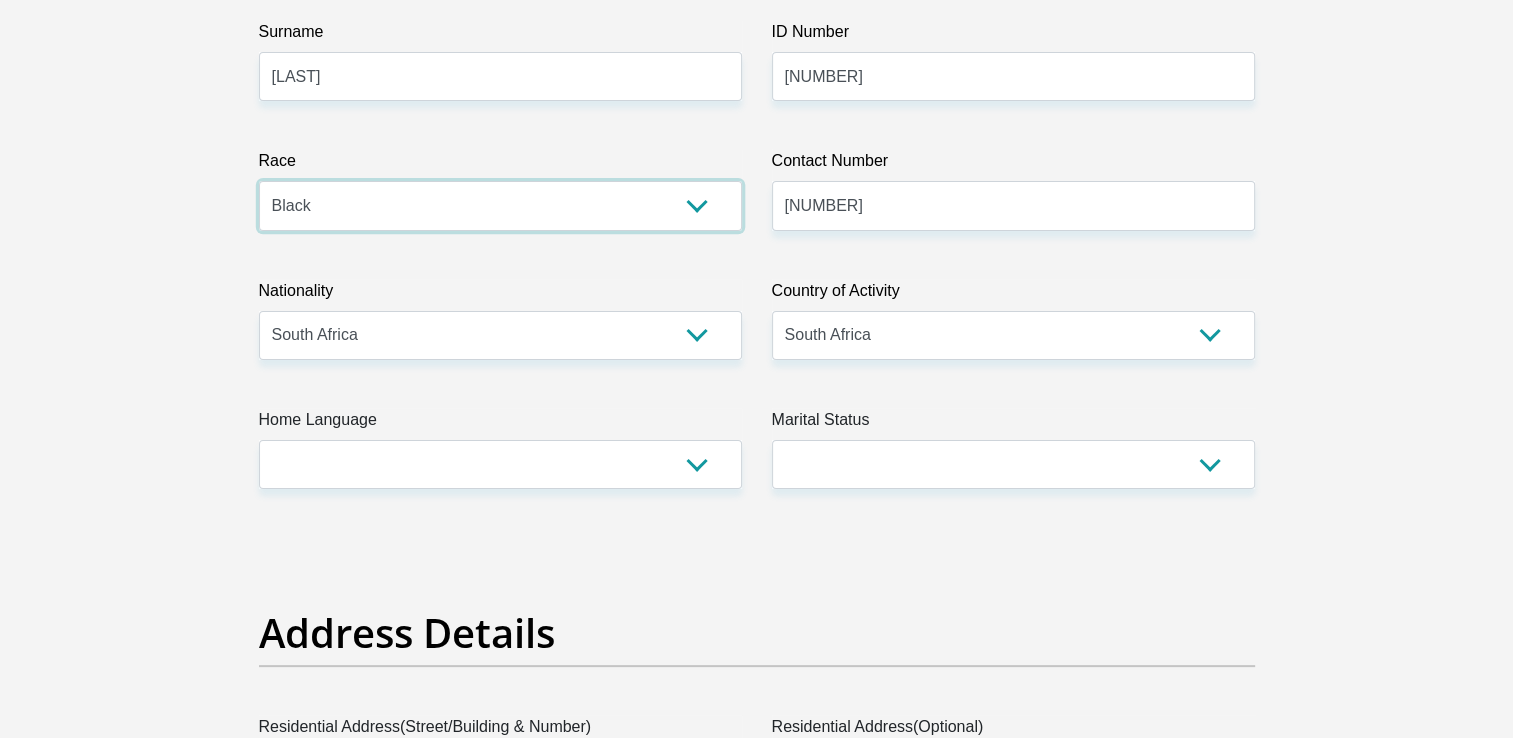 scroll, scrollTop: 430, scrollLeft: 0, axis: vertical 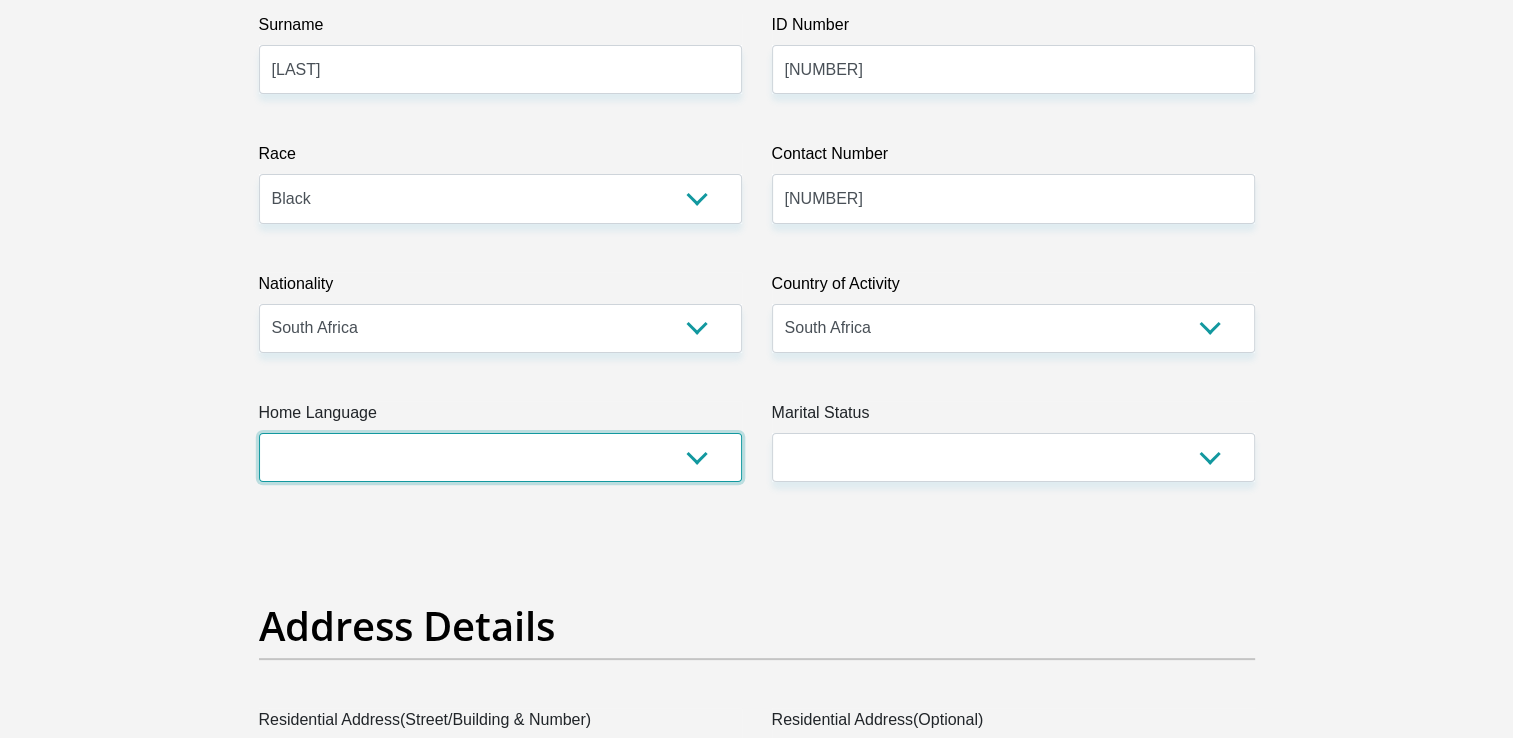 click on "Afrikaans
English
Sepedi
South Ndebele
Southern Sotho
Swati
Tsonga
Tswana
Venda
Xhosa
Zulu
Other" at bounding box center [500, 457] 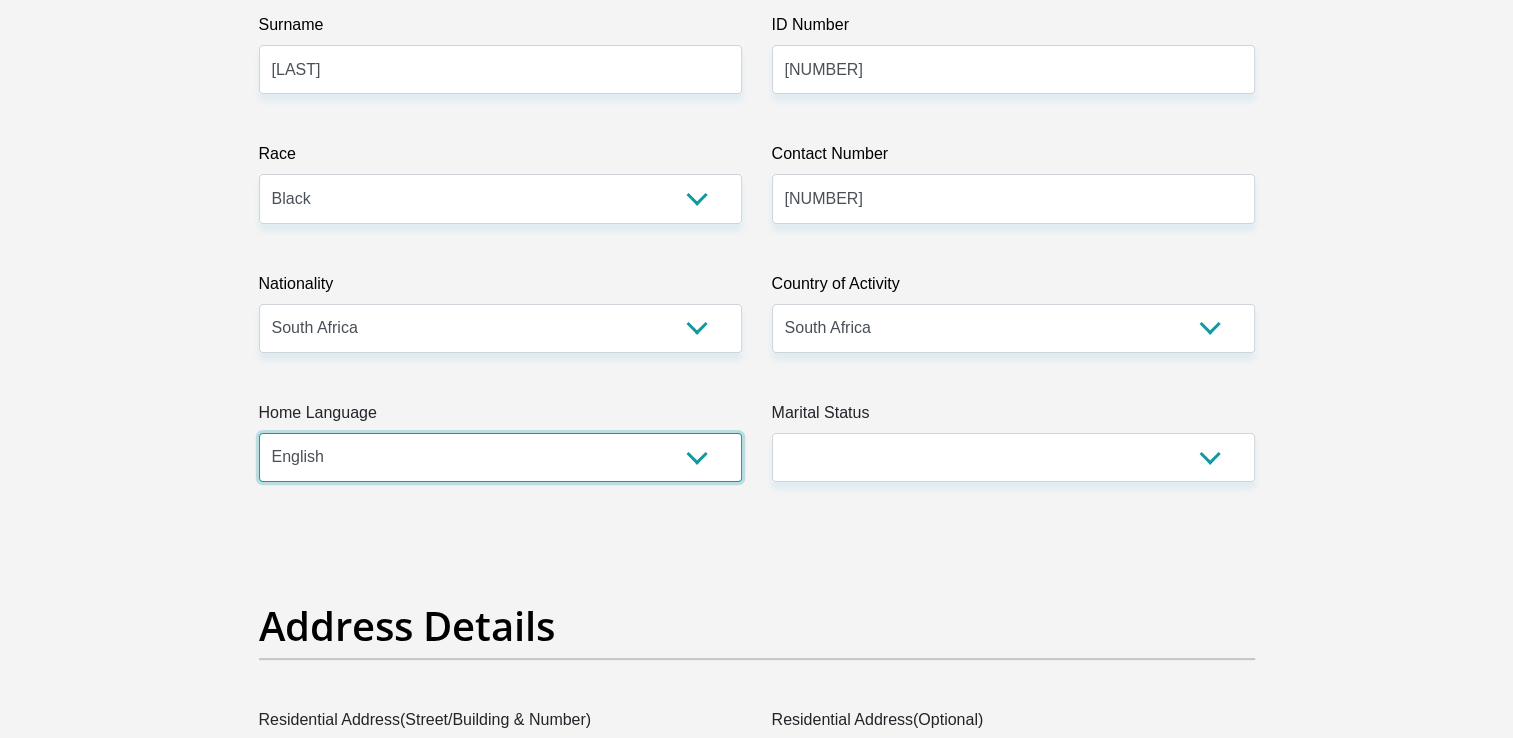 click on "Afrikaans
English
Sepedi
South Ndebele
Southern Sotho
Swati
Tsonga
Tswana
Venda
Xhosa
Zulu
Other" at bounding box center (500, 457) 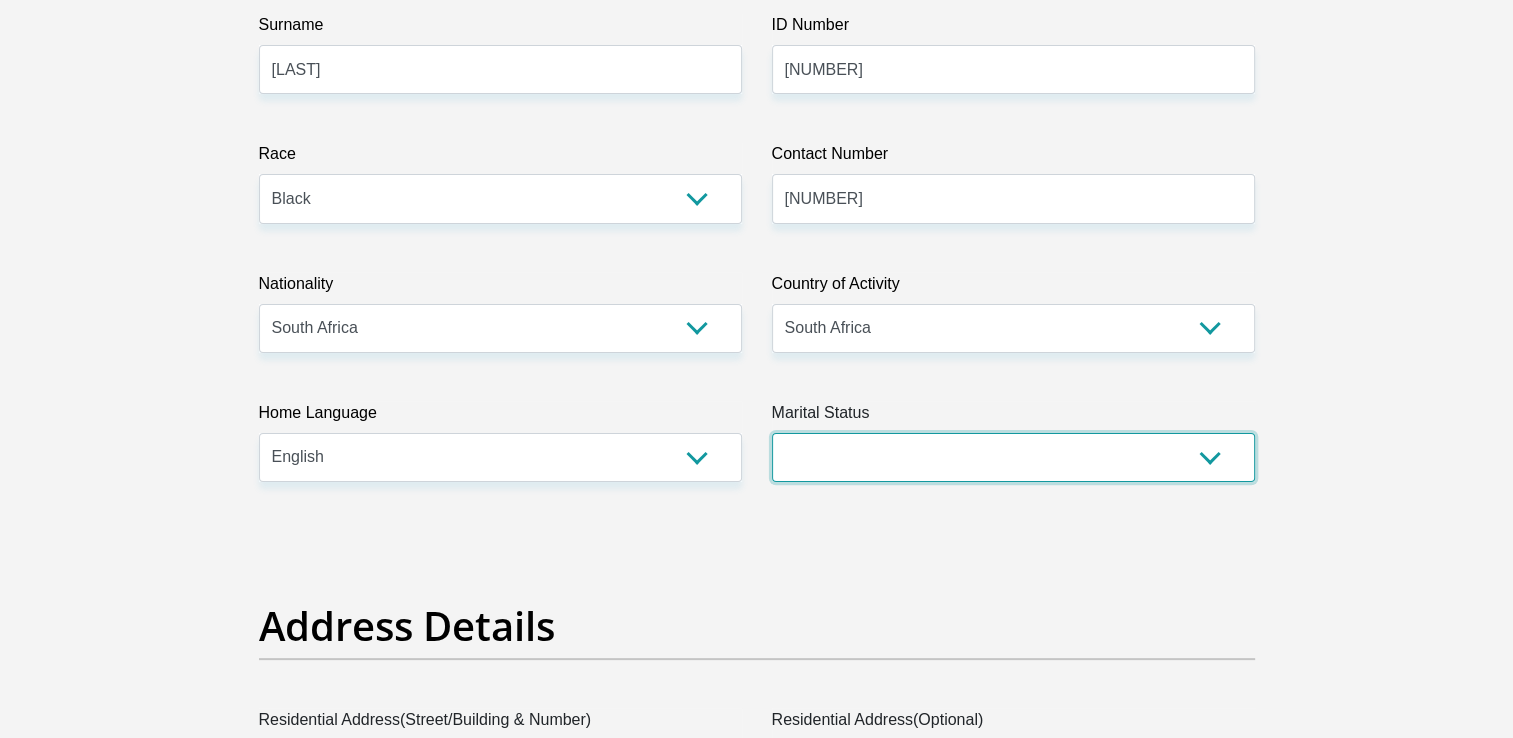 click on "Married ANC
Single
Divorced
Widowed
Married COP or Customary Law" at bounding box center (1013, 457) 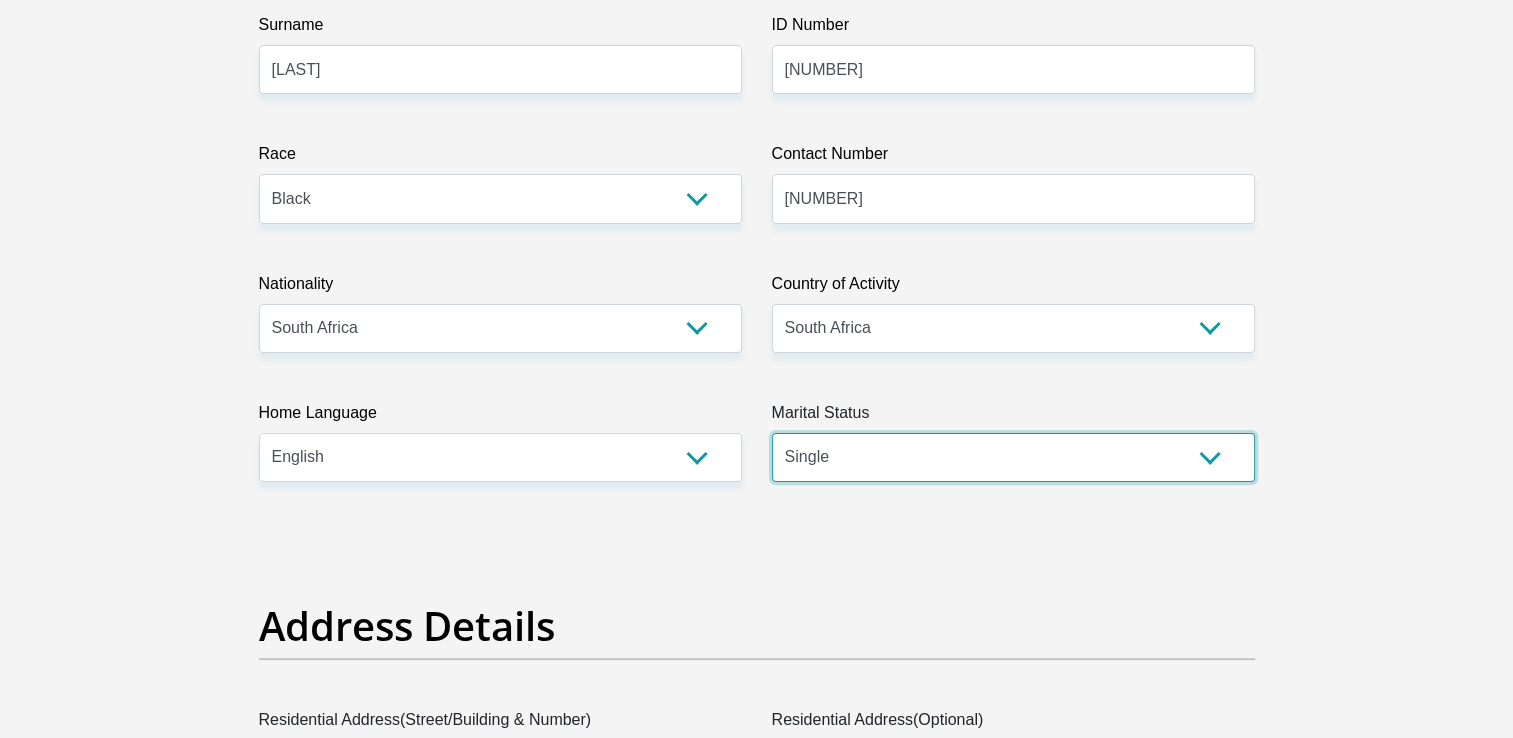 click on "Married ANC
Single
Divorced
Widowed
Married COP or Customary Law" at bounding box center (1013, 457) 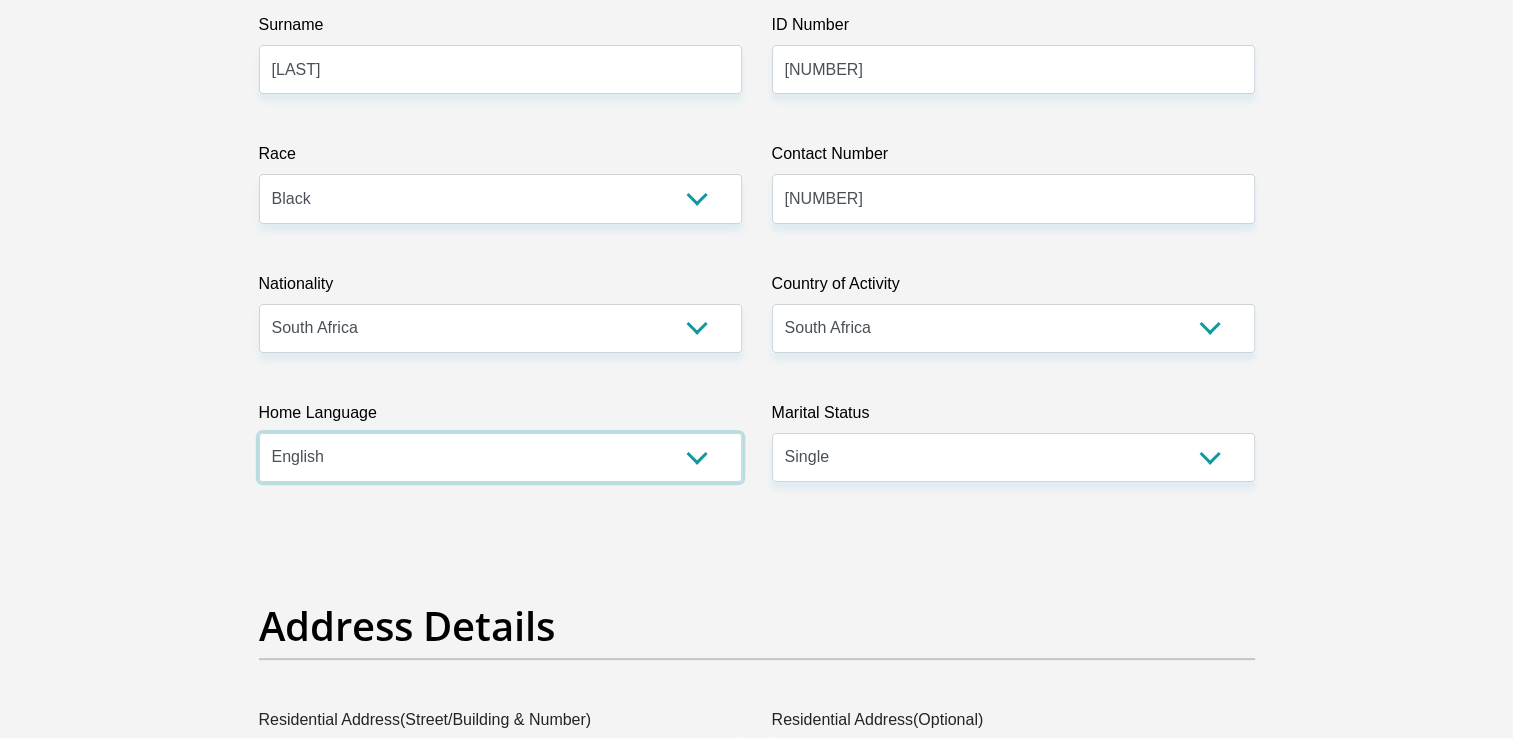click on "Afrikaans
English
Sepedi
South Ndebele
Southern Sotho
Swati
Tsonga
Tswana
Venda
Xhosa
Zulu
Other" at bounding box center [500, 457] 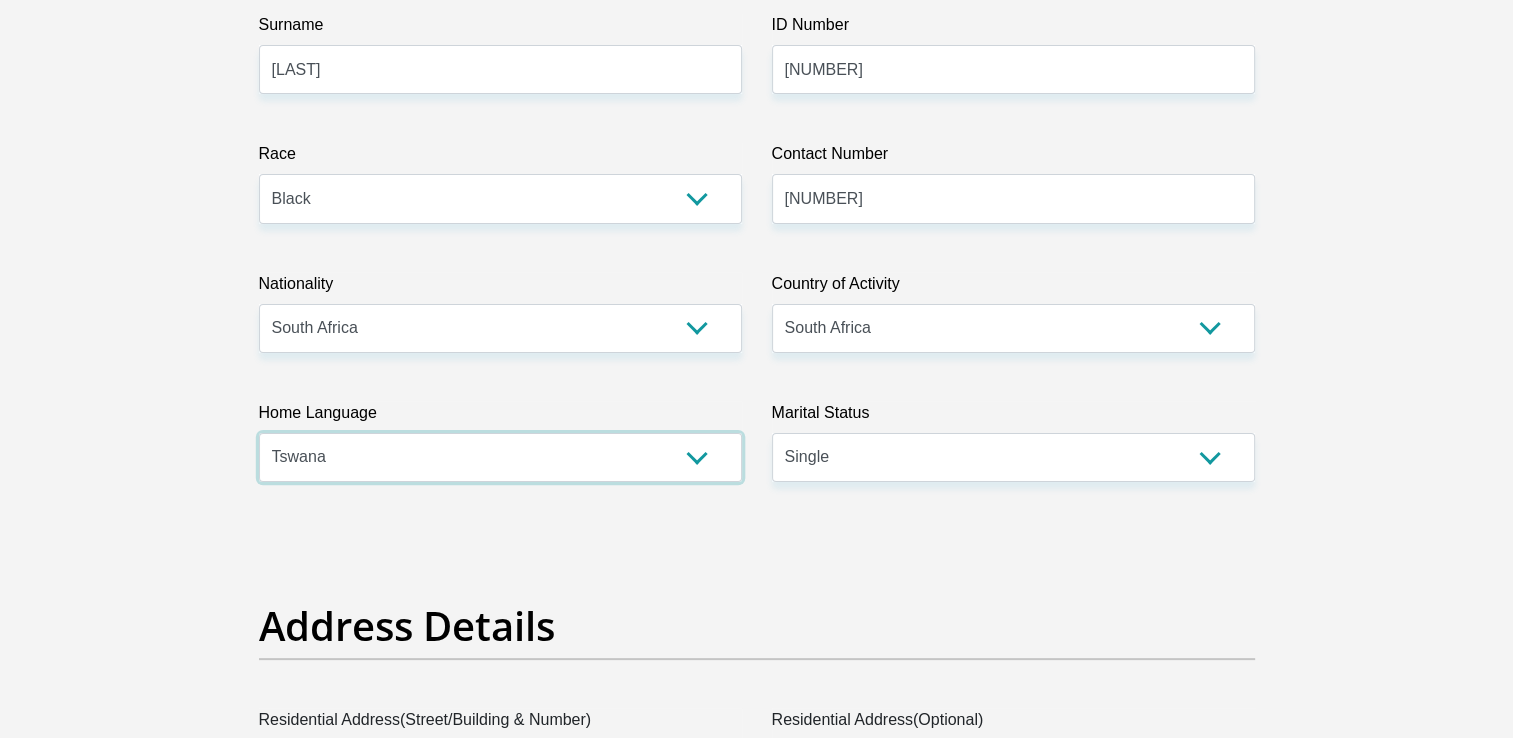 click on "Afrikaans
English
Sepedi
South Ndebele
Southern Sotho
Swati
Tsonga
Tswana
Venda
Xhosa
Zulu
Other" at bounding box center [500, 457] 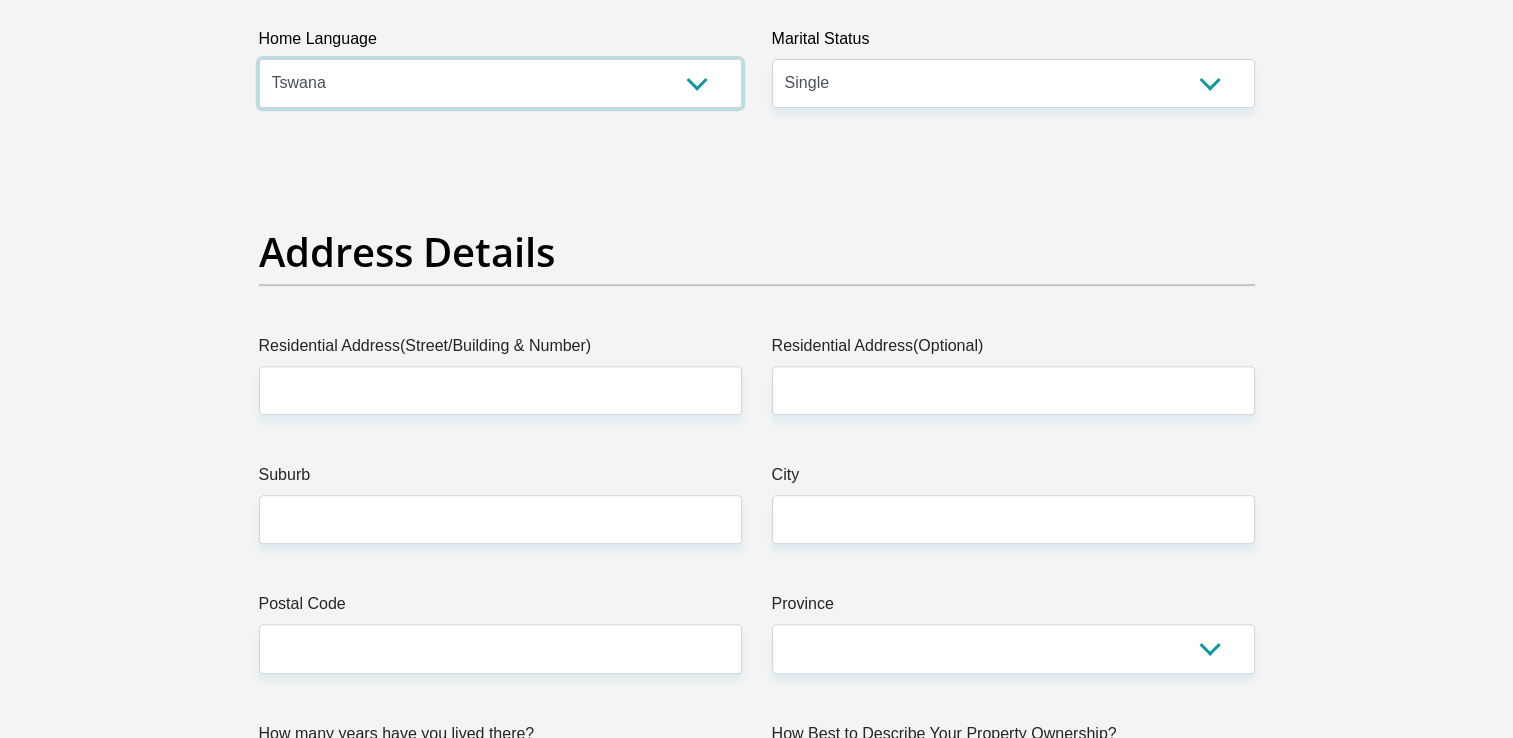 scroll, scrollTop: 806, scrollLeft: 0, axis: vertical 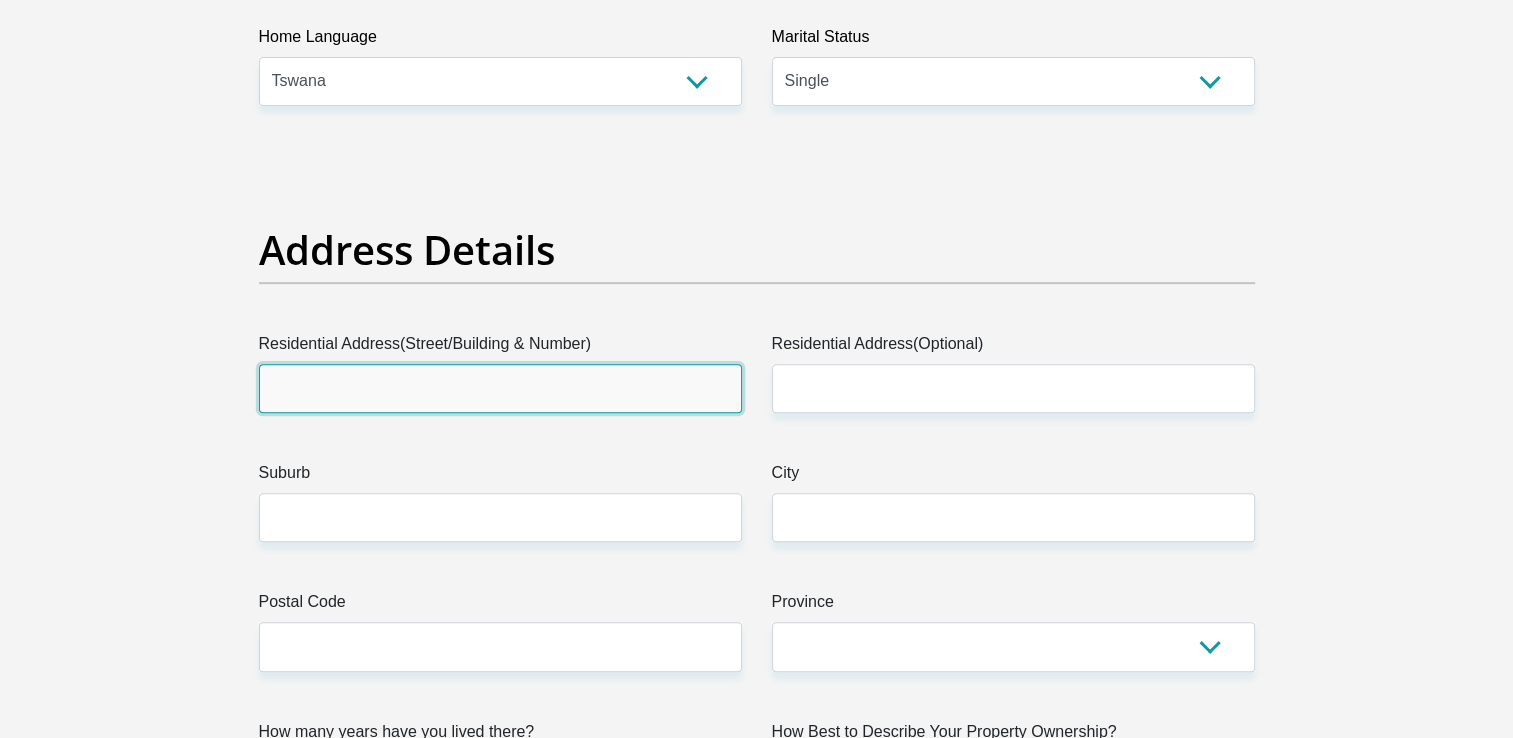 click on "Residential Address(Street/Building & Number)" at bounding box center [500, 388] 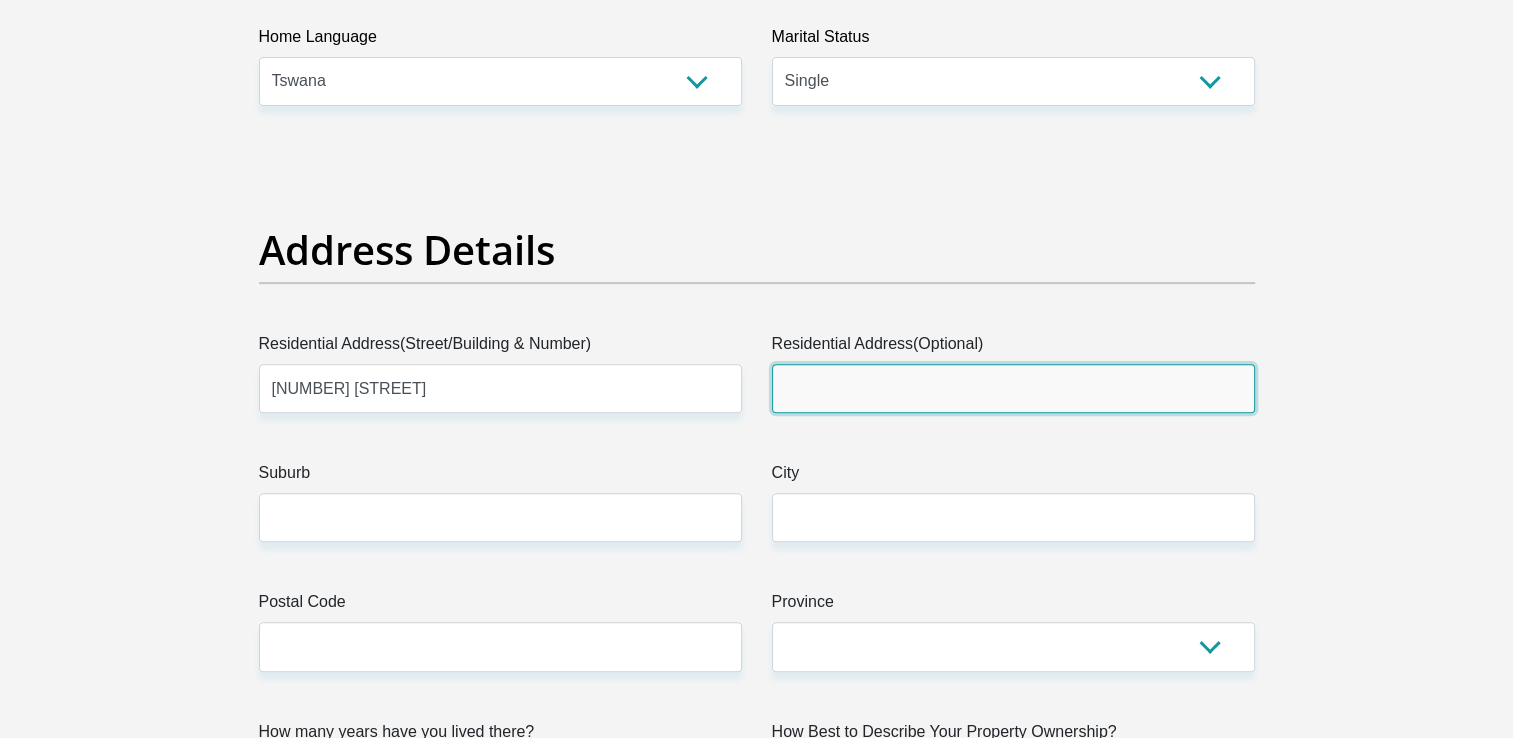 type on "Tau Street" 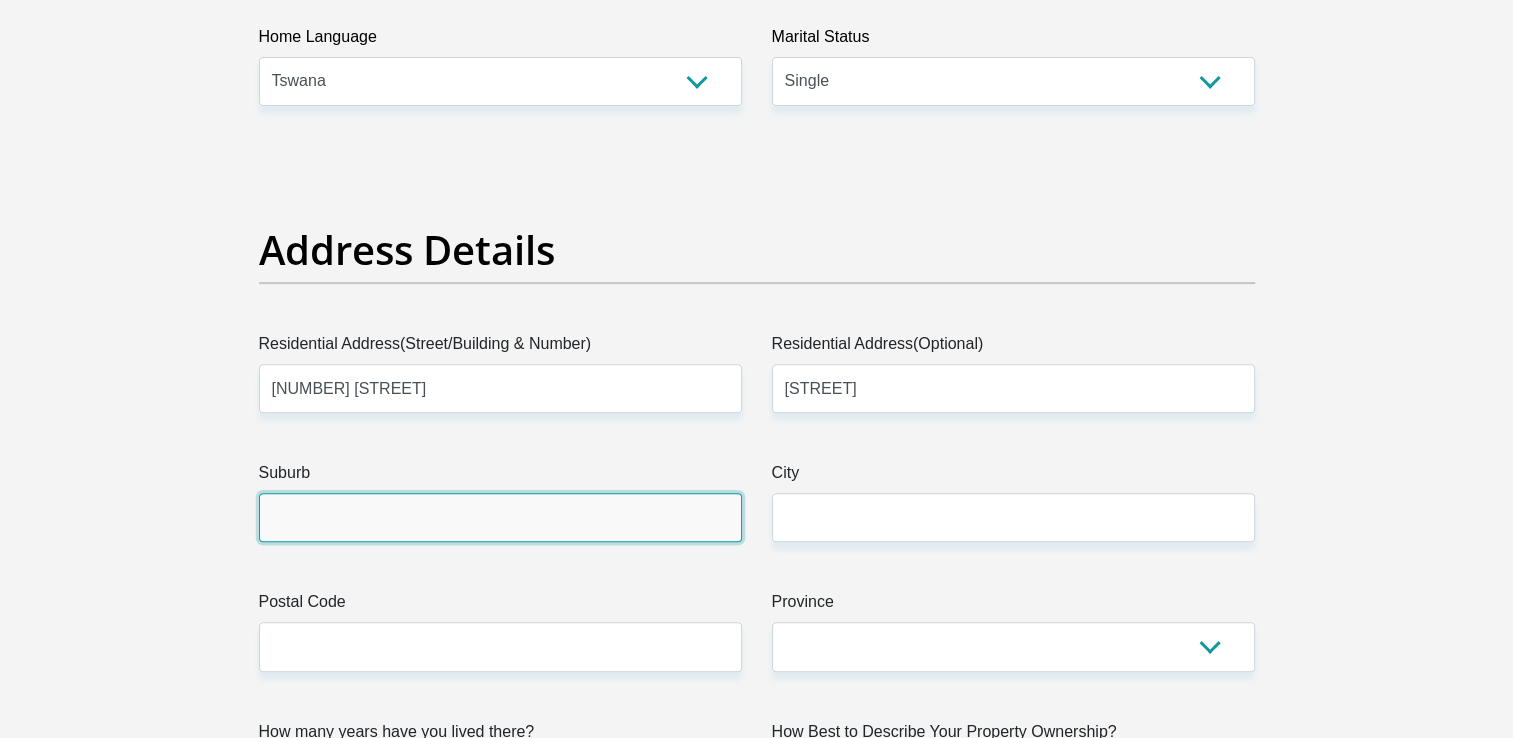 type on "Bloemfontein" 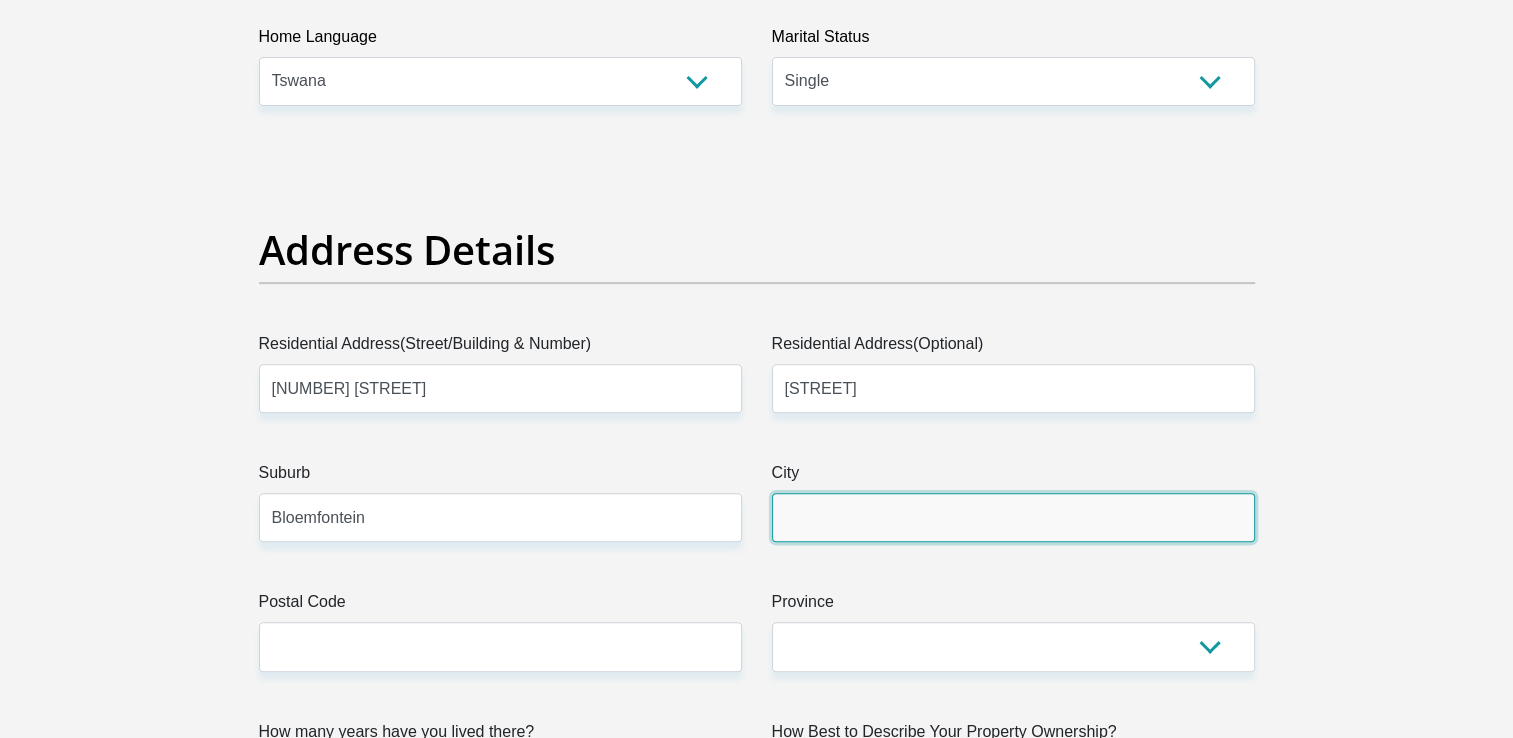 type on "Bloemfontein" 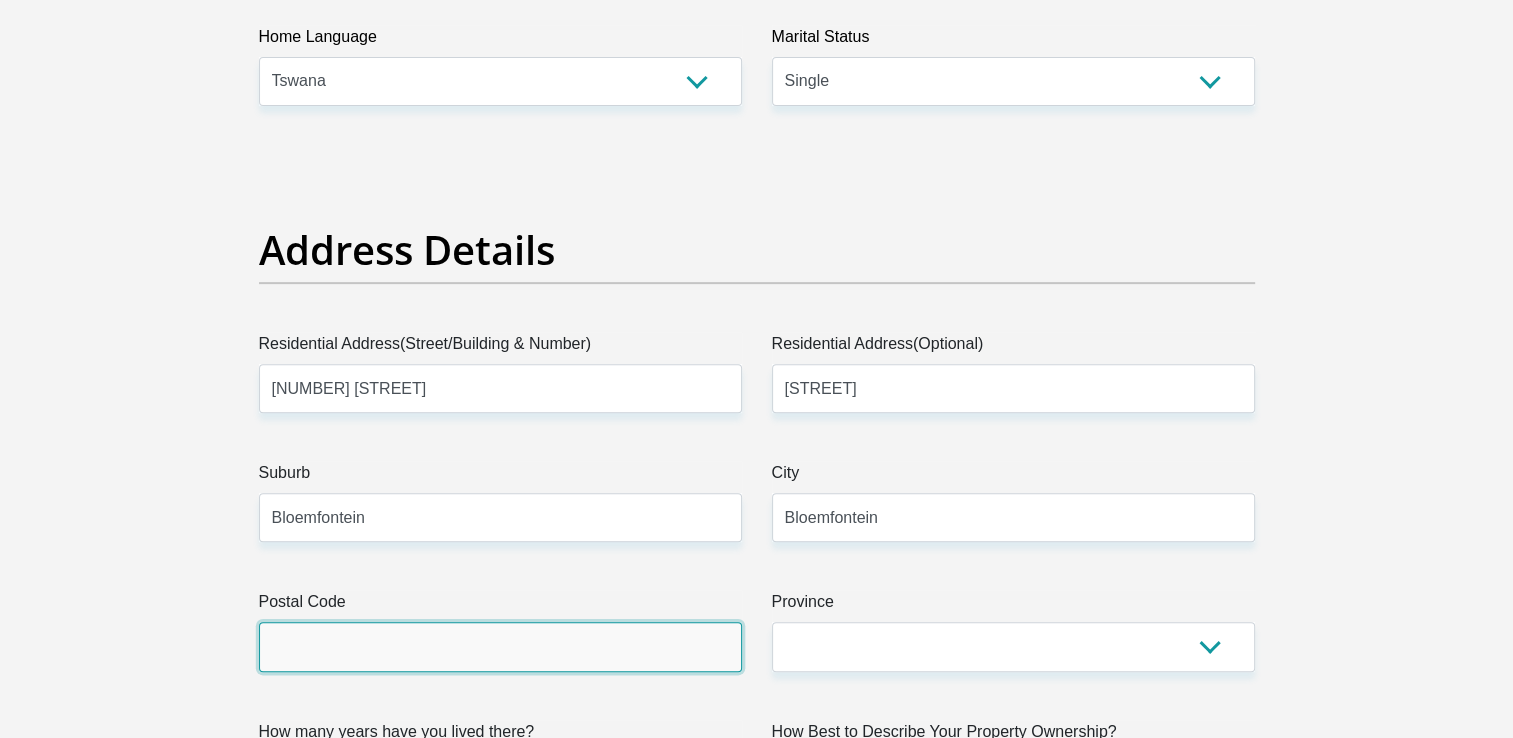 type on "9323" 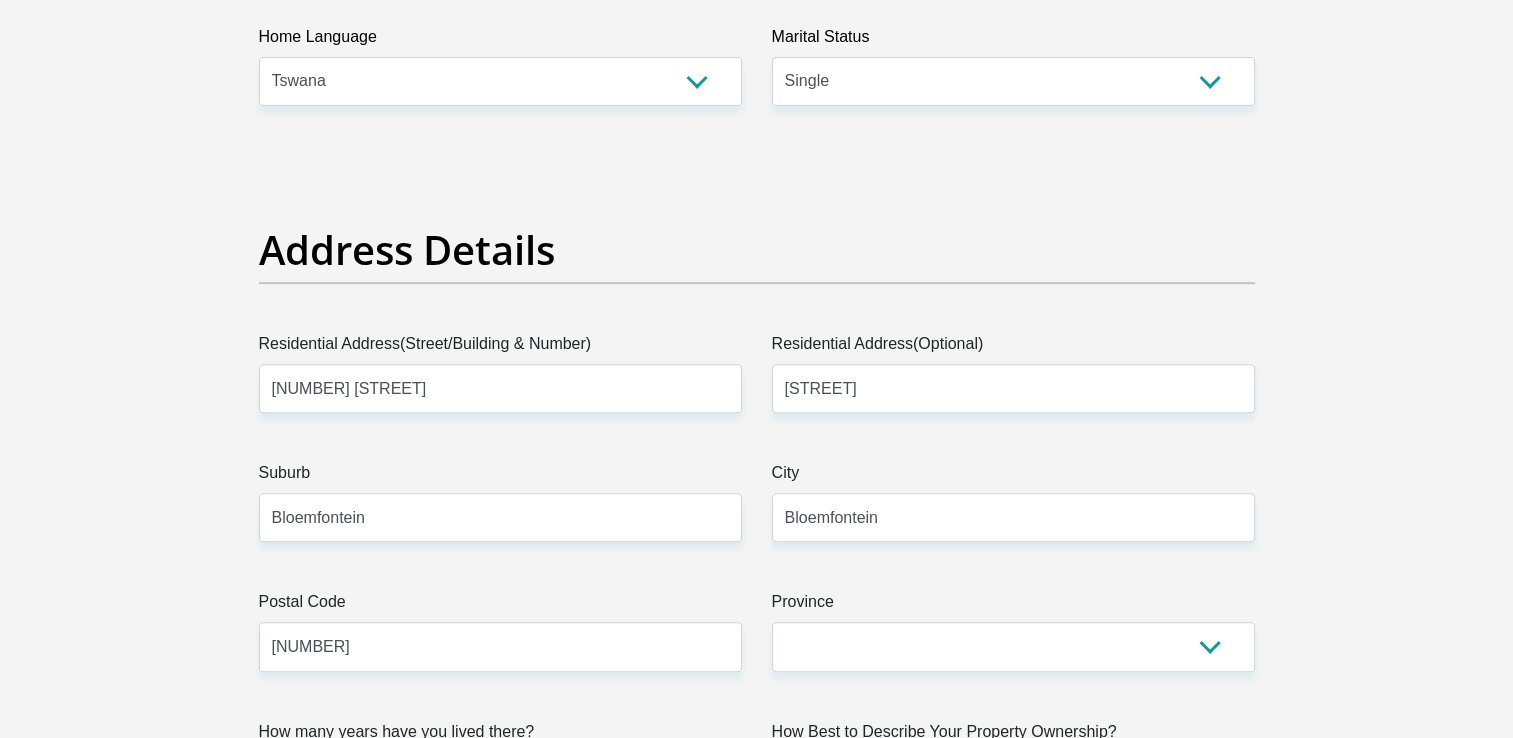 type on "vincentmogopodi20@icloud.com" 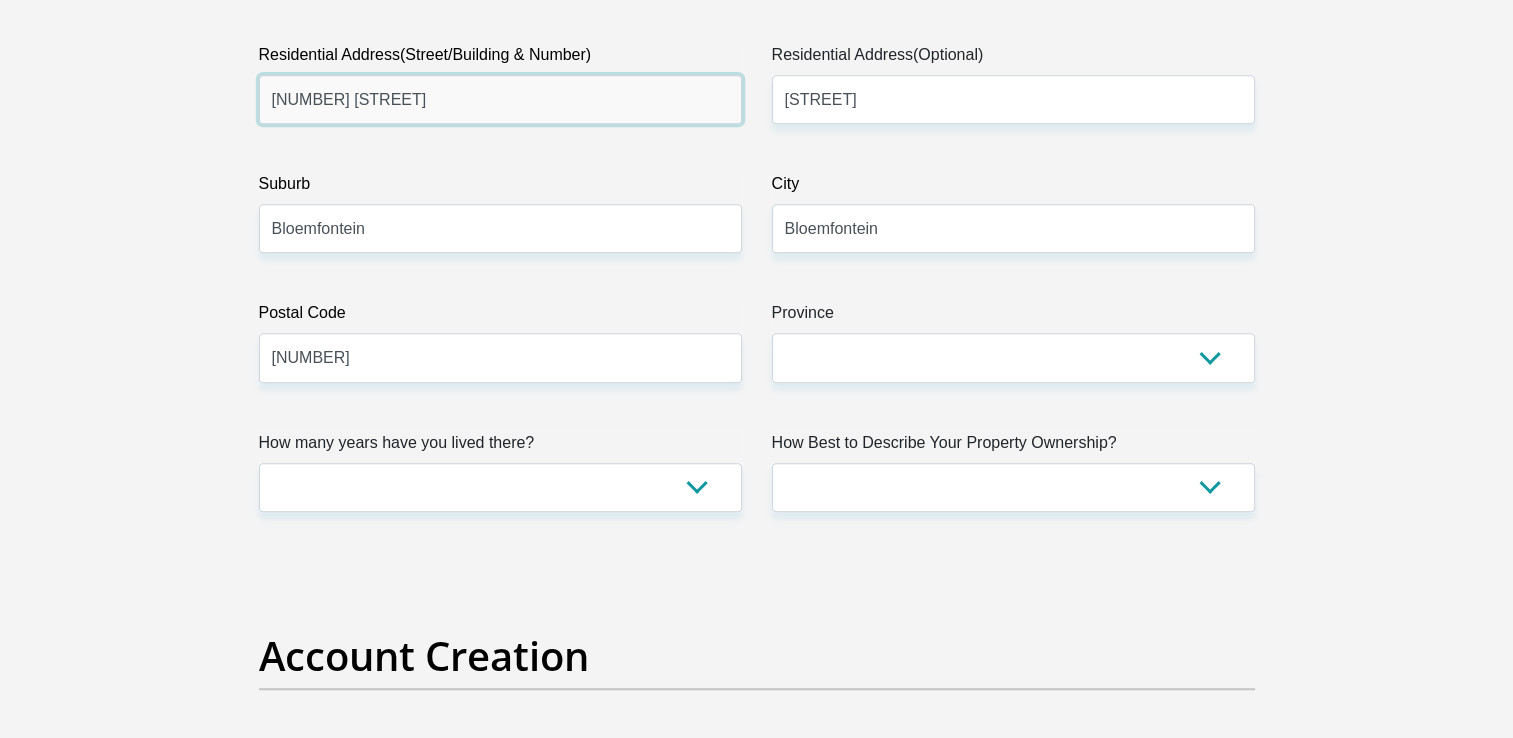 scroll, scrollTop: 1108, scrollLeft: 0, axis: vertical 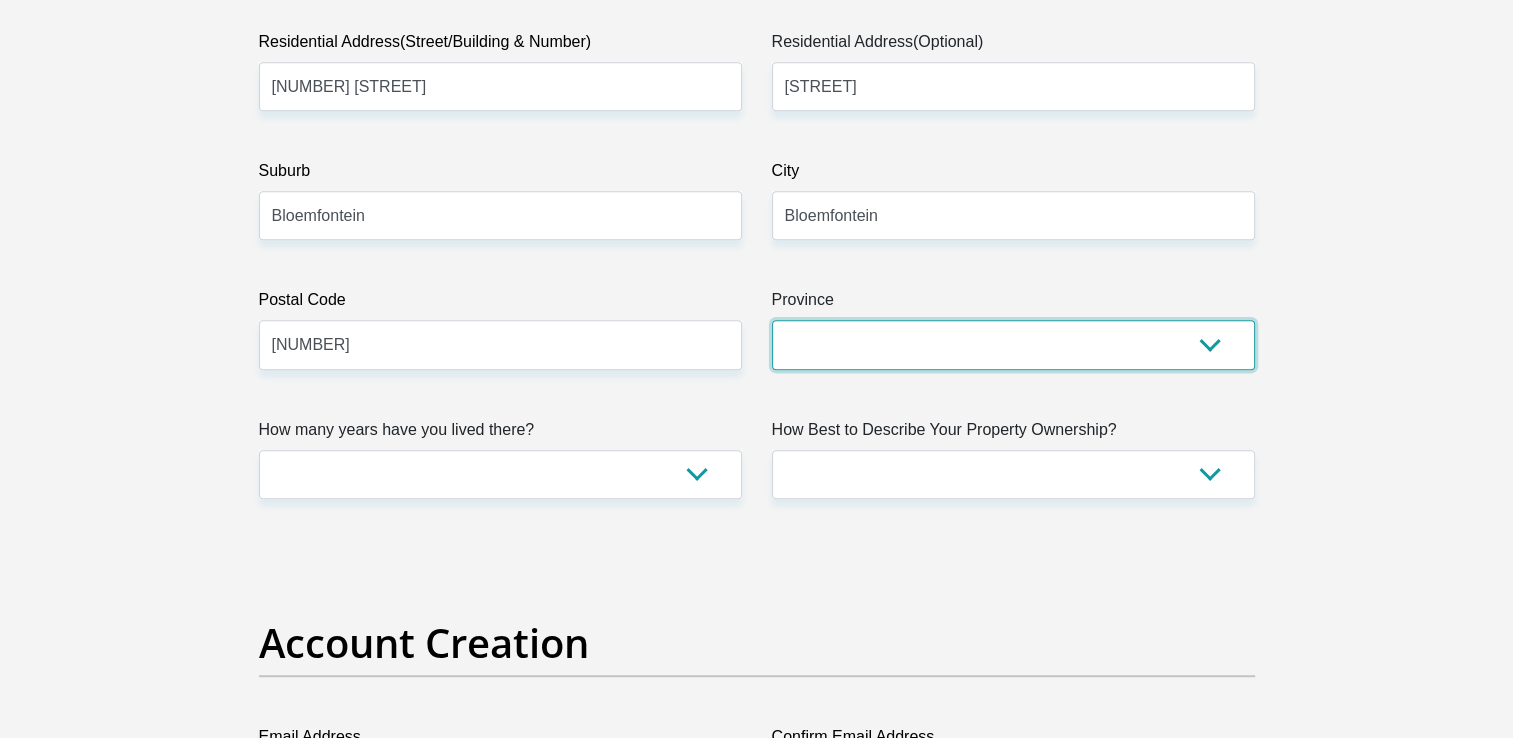 click on "Eastern Cape
Free State
Gauteng
KwaZulu-Natal
Limpopo
Mpumalanga
Northern Cape
North West
Western Cape" at bounding box center (1013, 344) 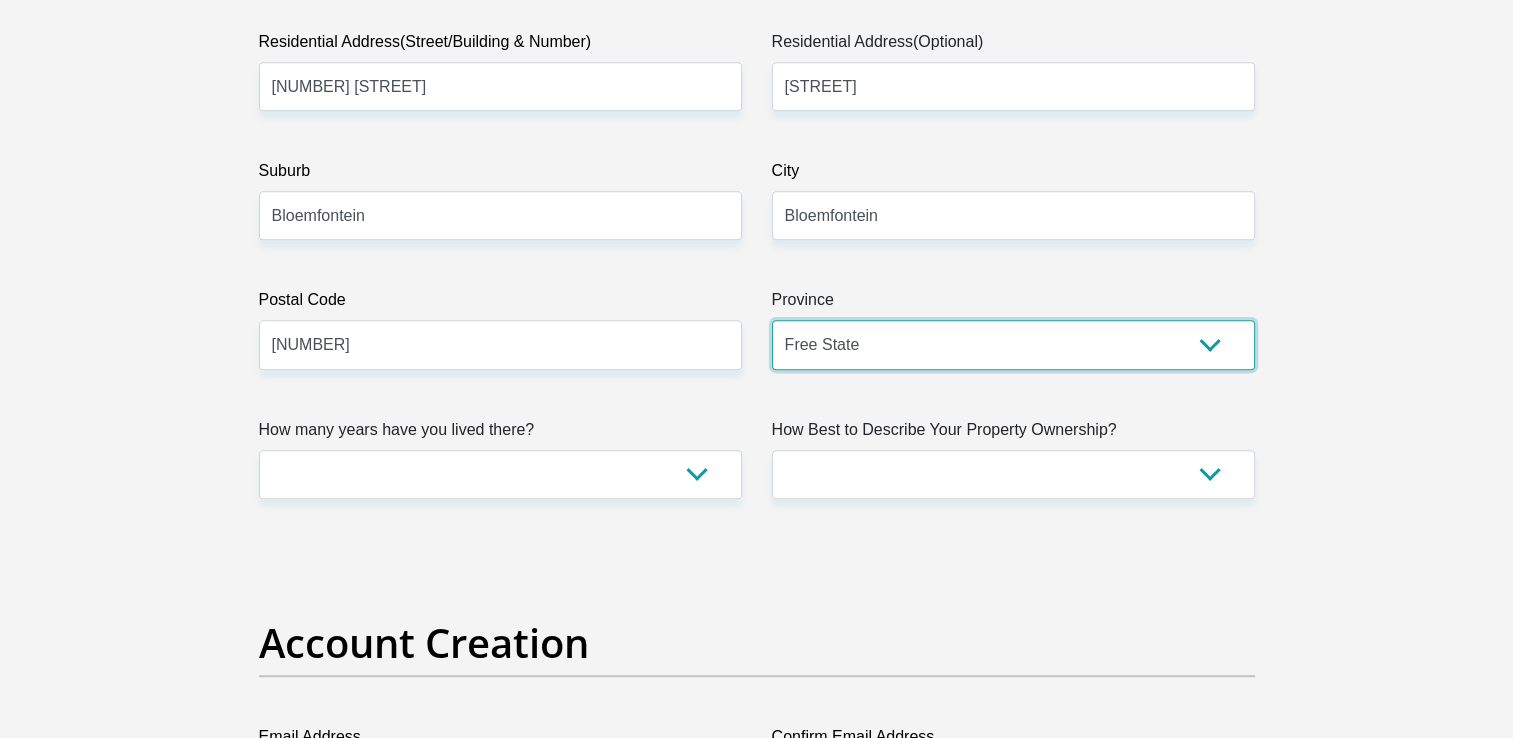 click on "Eastern Cape
Free State
Gauteng
KwaZulu-Natal
Limpopo
Mpumalanga
Northern Cape
North West
Western Cape" at bounding box center [1013, 344] 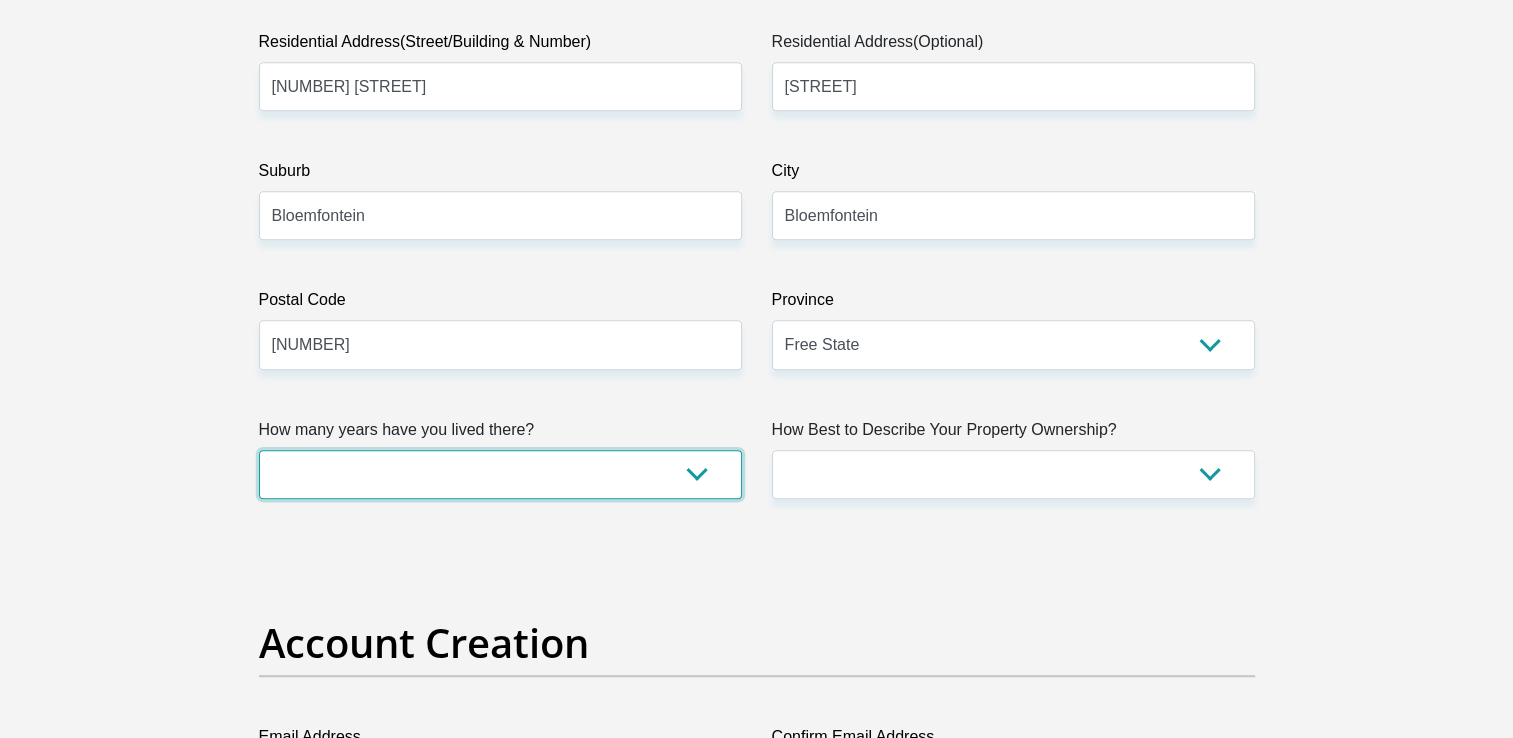 click on "less than 1 year
1-3 years
3-5 years
5+ years" at bounding box center (500, 474) 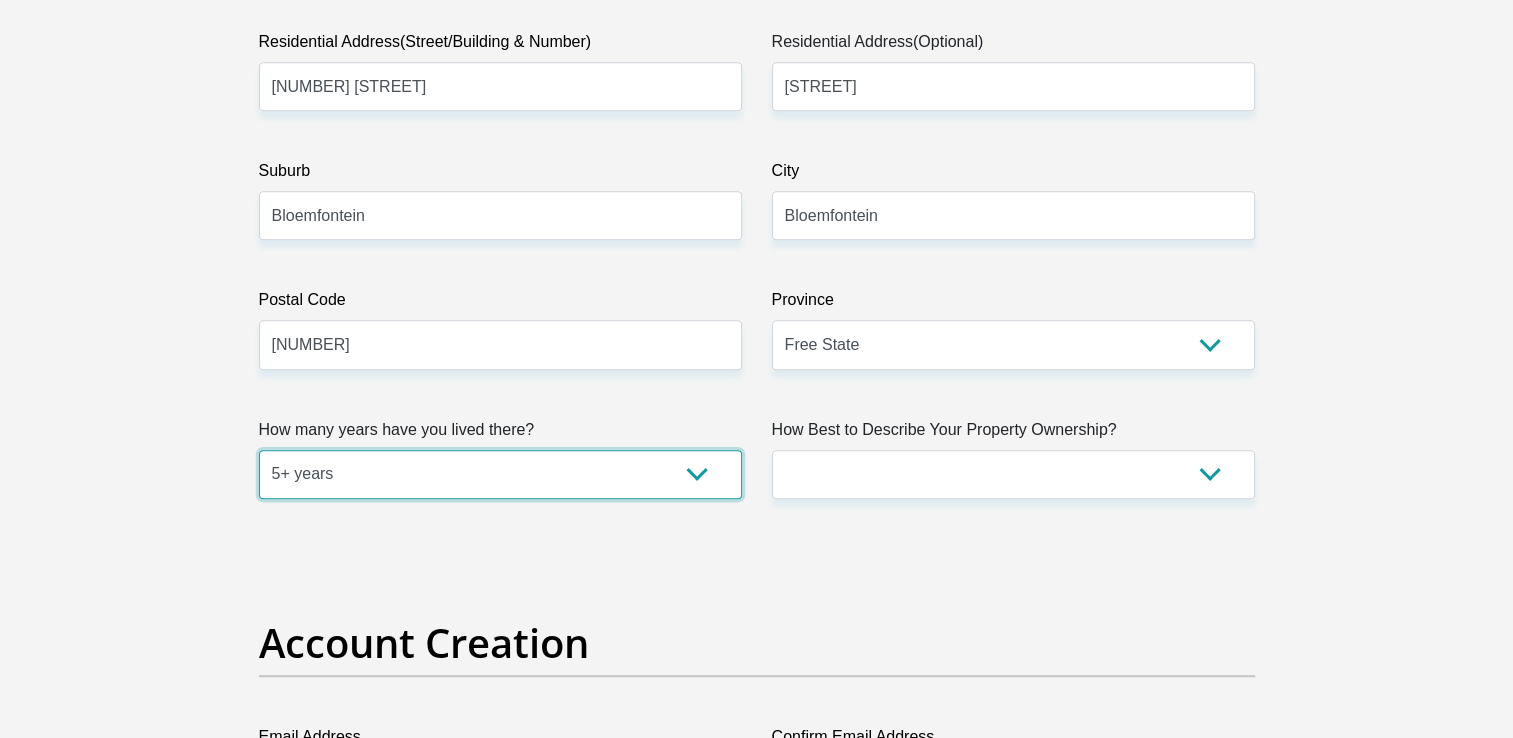 click on "less than 1 year
1-3 years
3-5 years
5+ years" at bounding box center (500, 474) 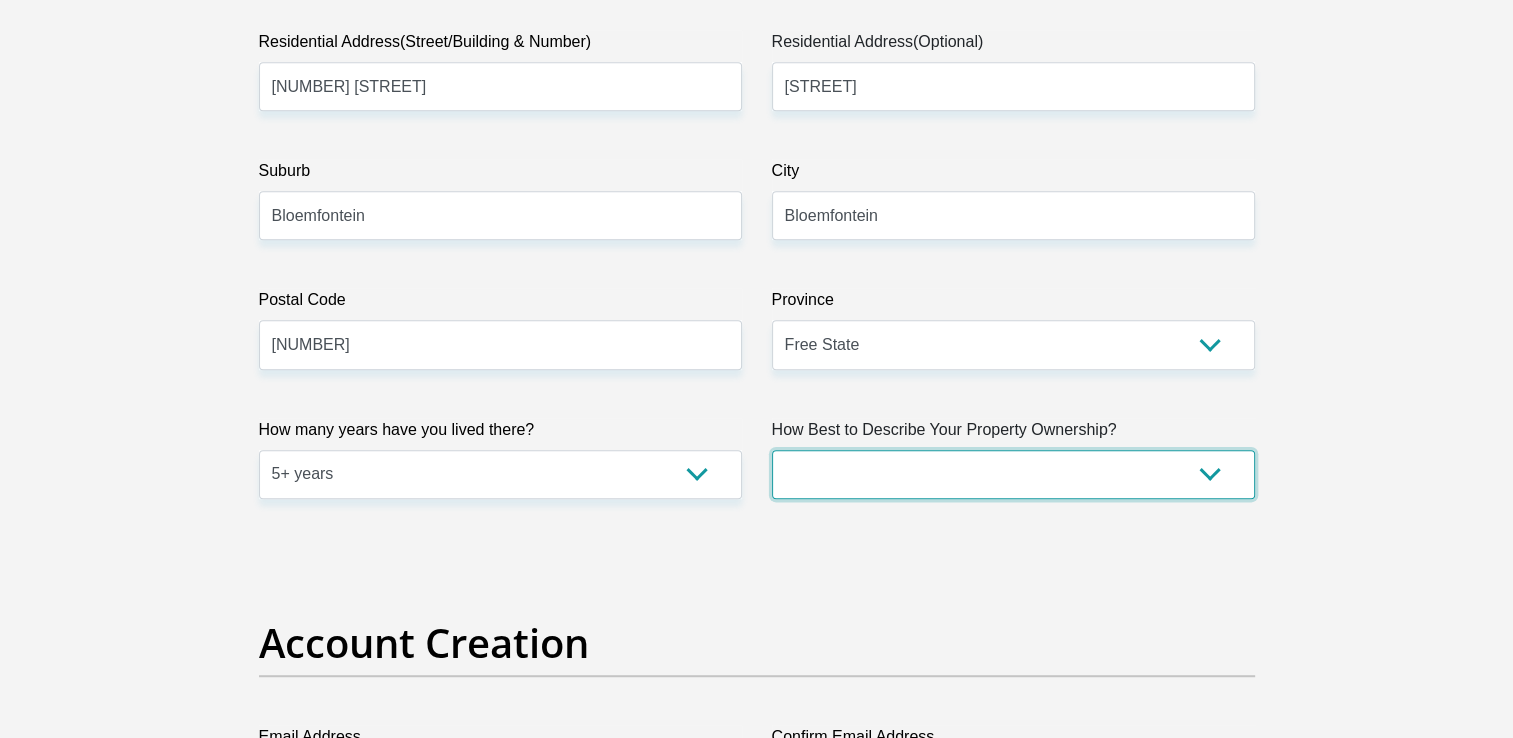 click on "Owned
Rented
Family Owned
Company Dwelling" at bounding box center [1013, 474] 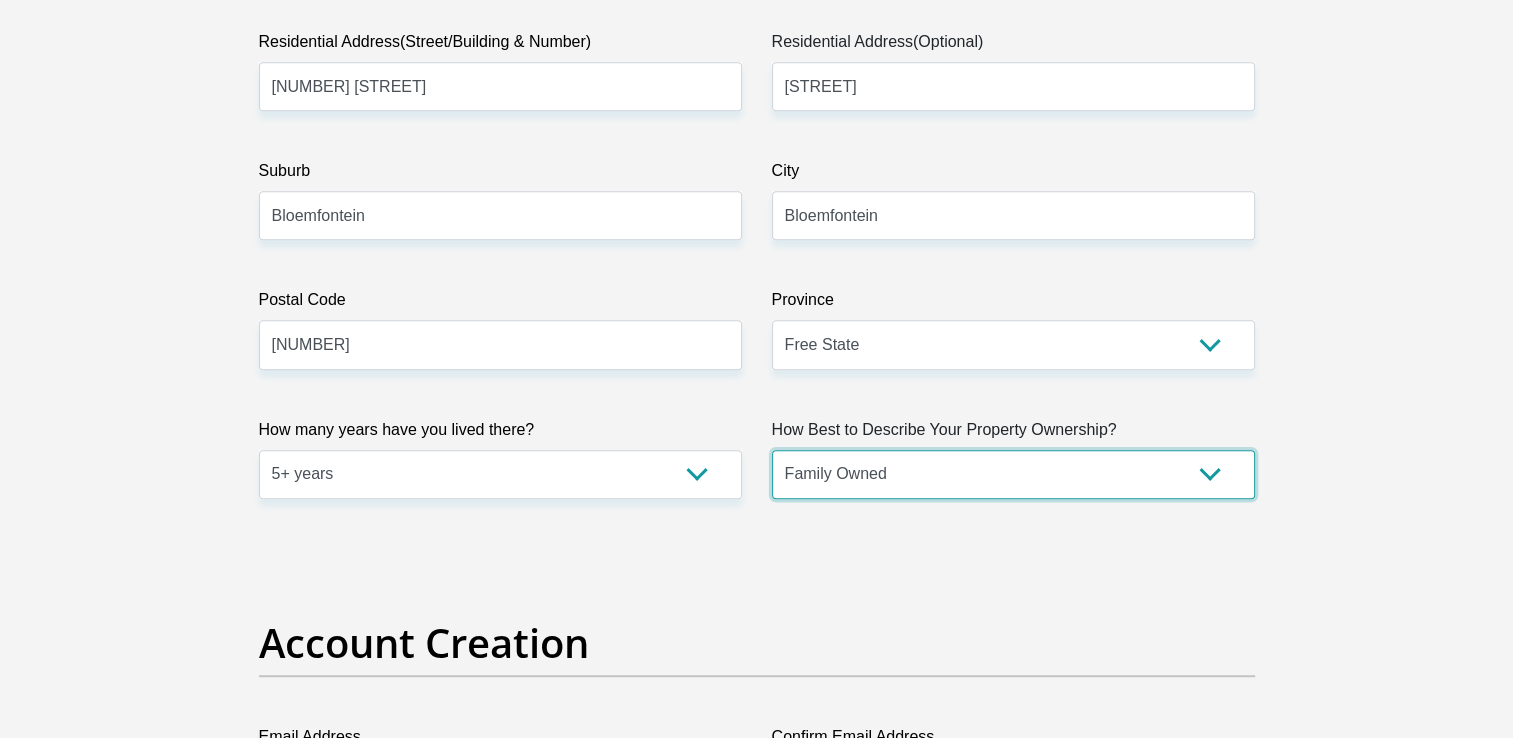 click on "Owned
Rented
Family Owned
Company Dwelling" at bounding box center [1013, 474] 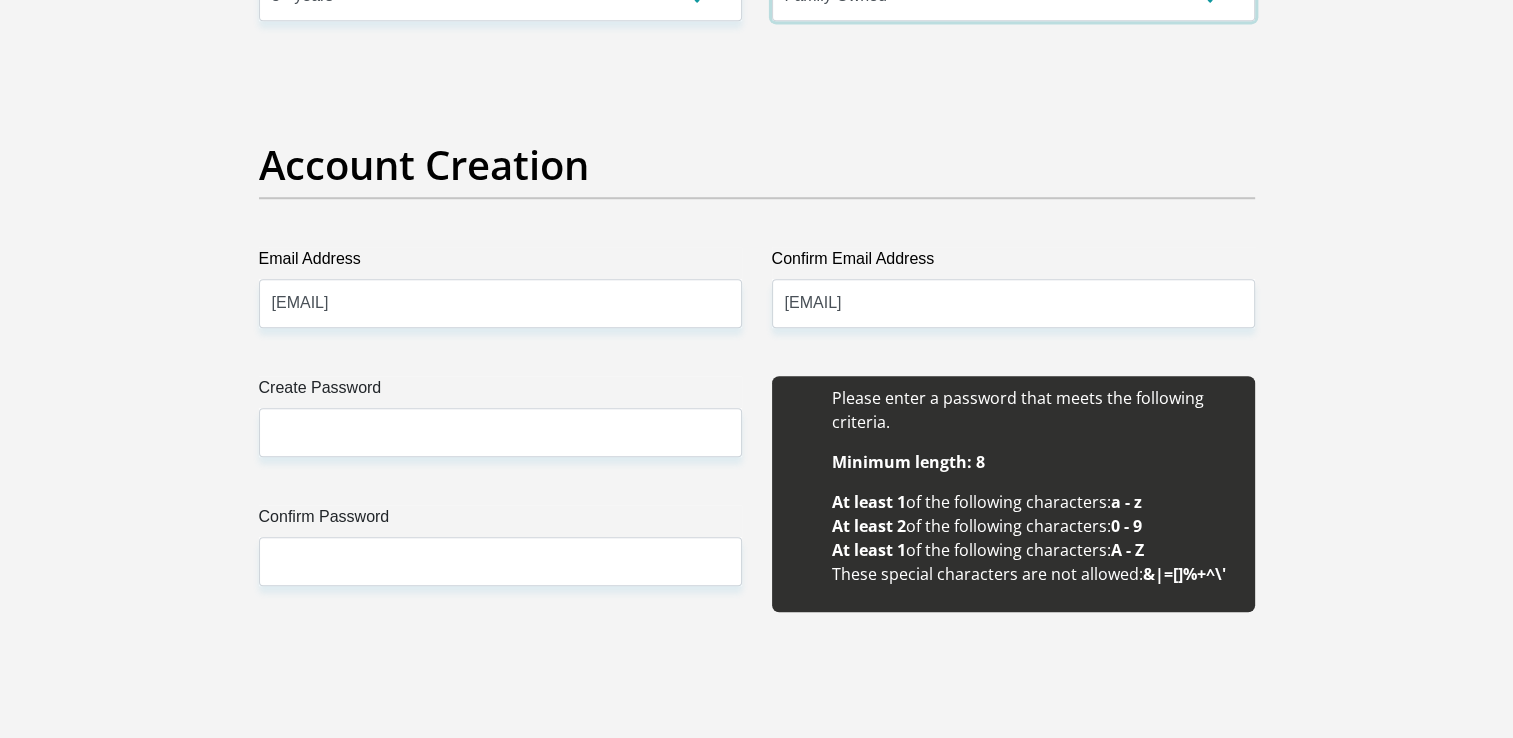 scroll, scrollTop: 1591, scrollLeft: 0, axis: vertical 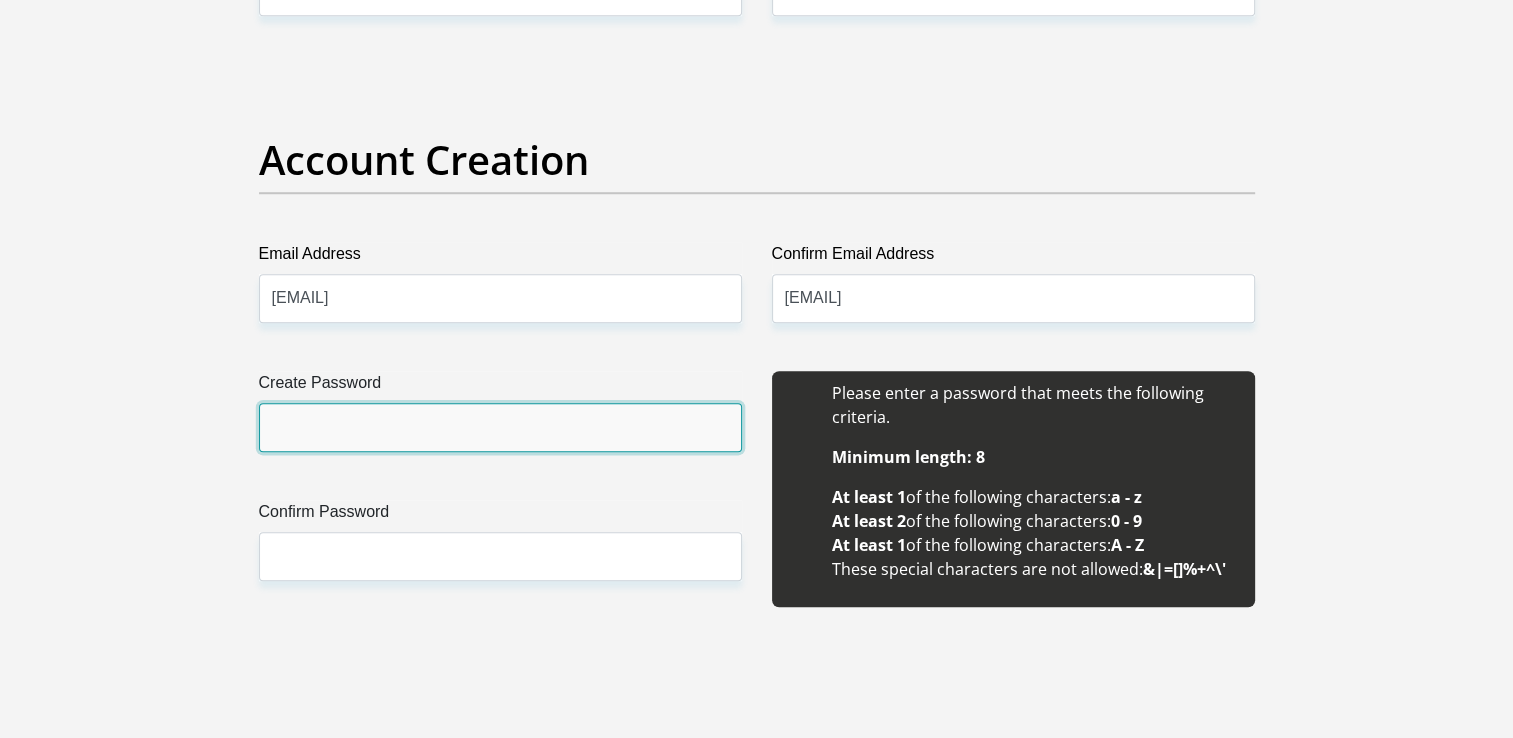 click on "Create Password" at bounding box center (500, 427) 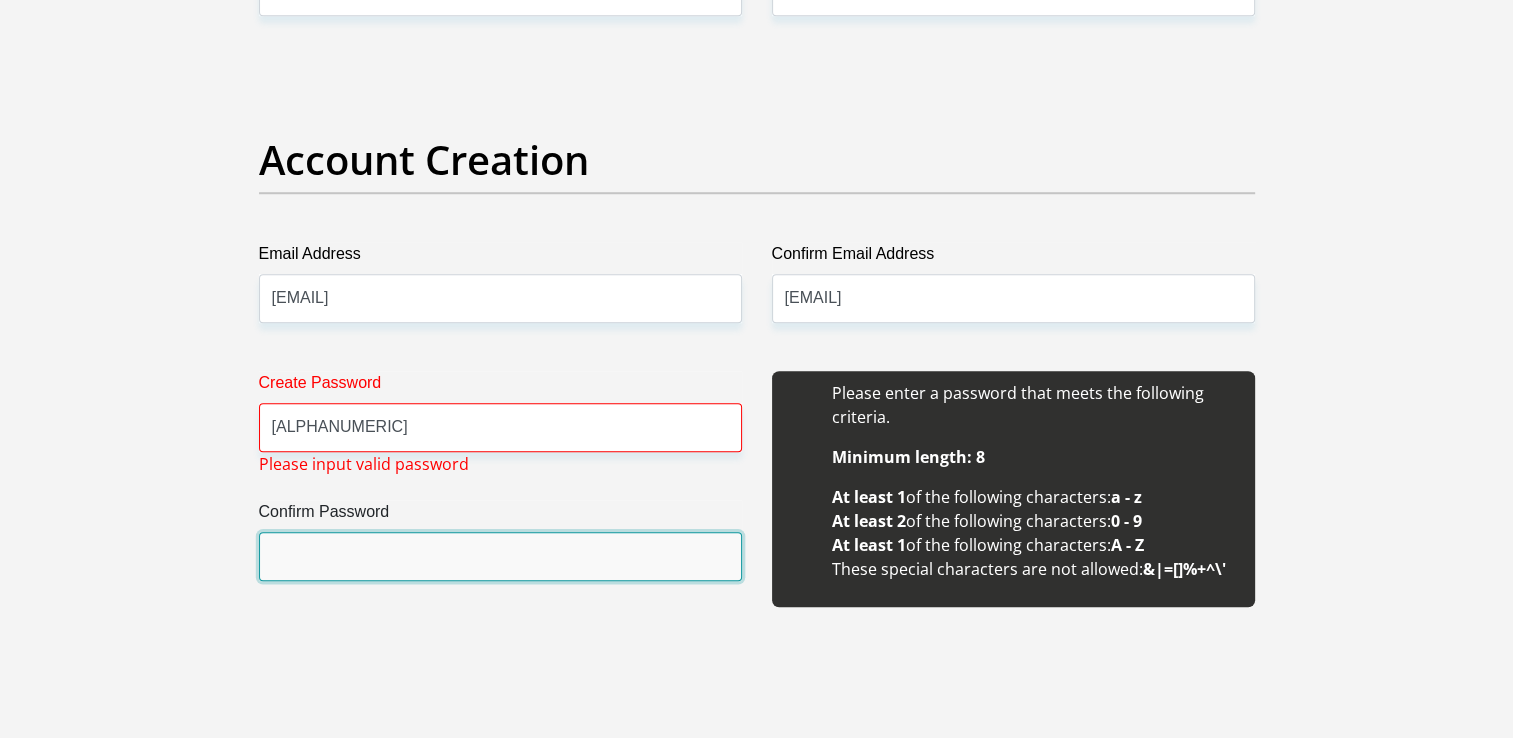 click on "Confirm Password" at bounding box center (500, 556) 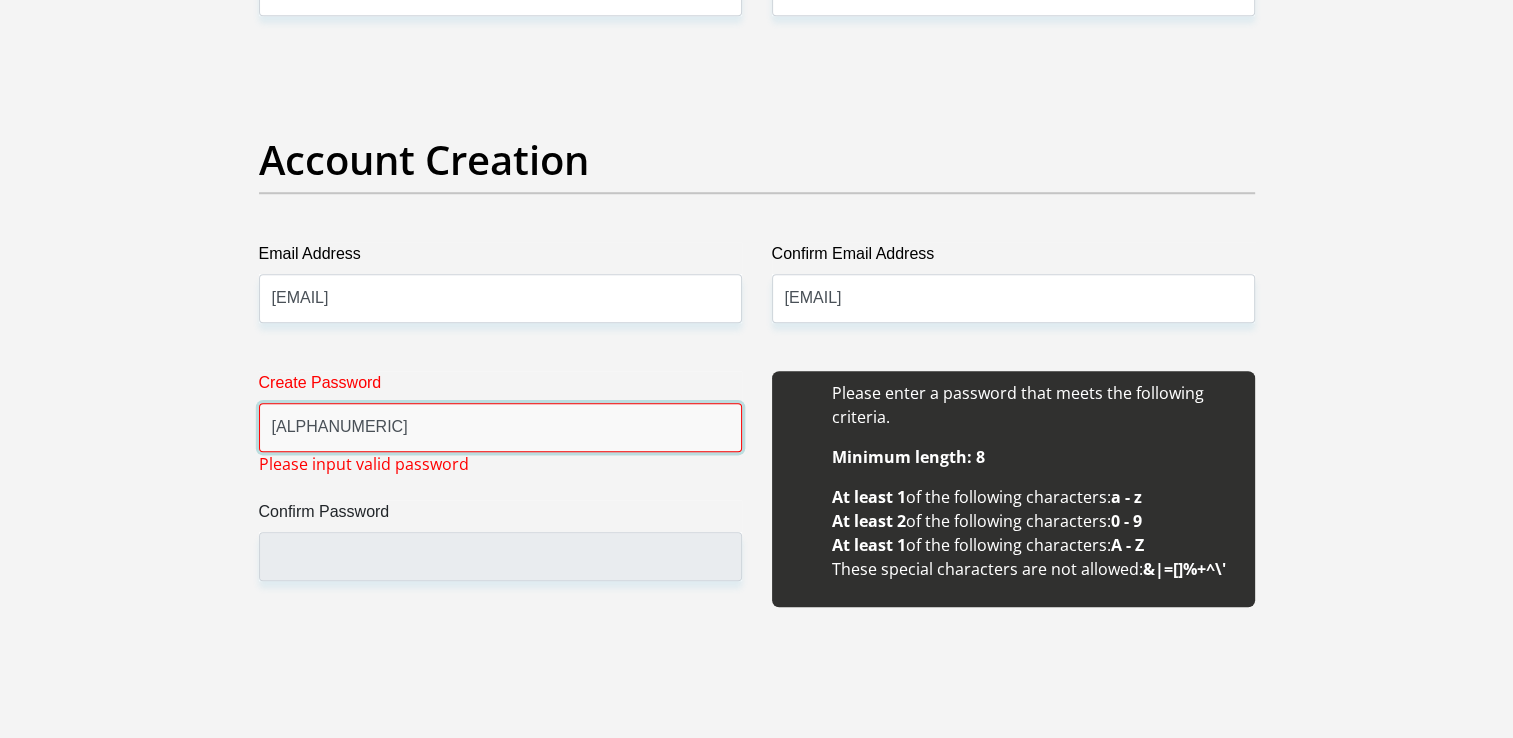 click on "kpl83HPM" at bounding box center (500, 427) 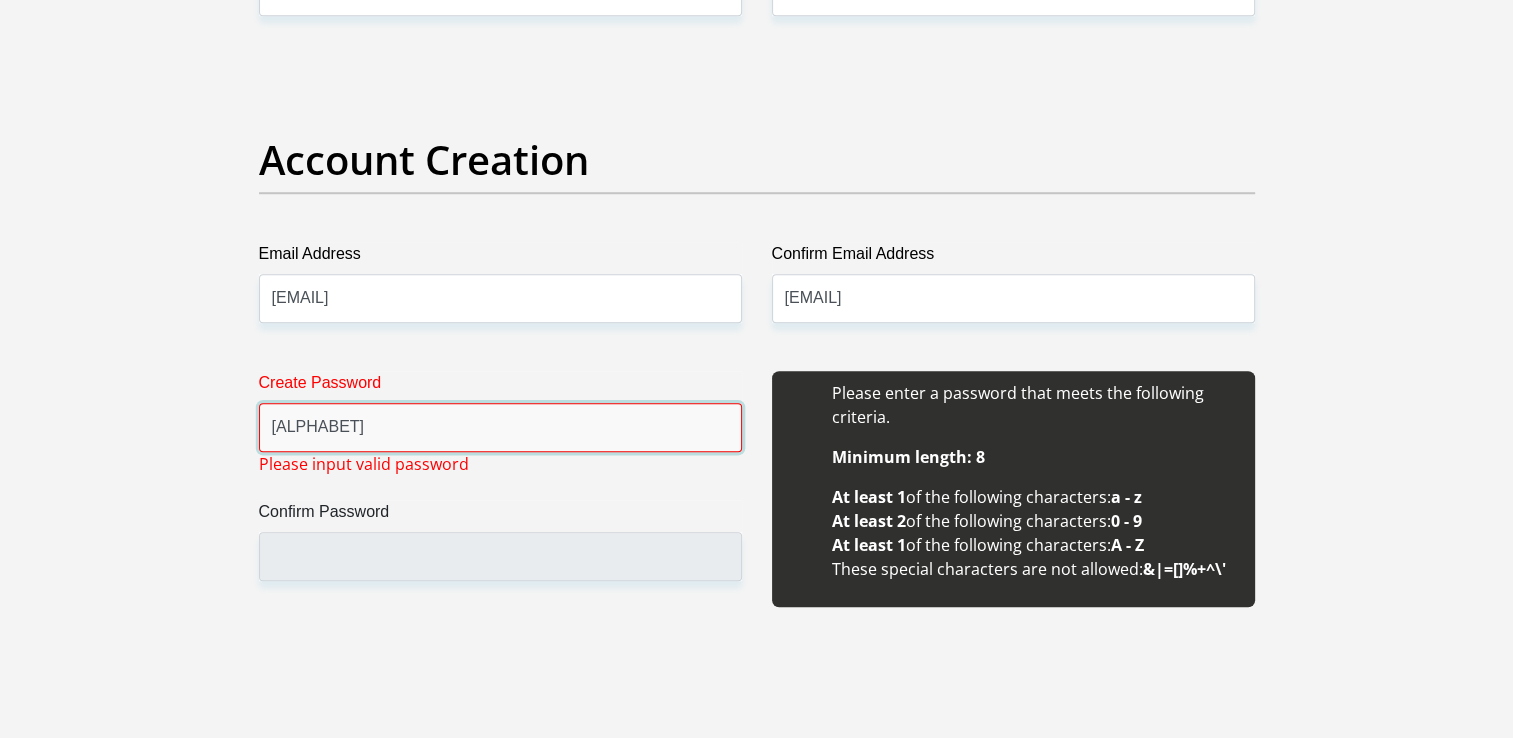 type on "k" 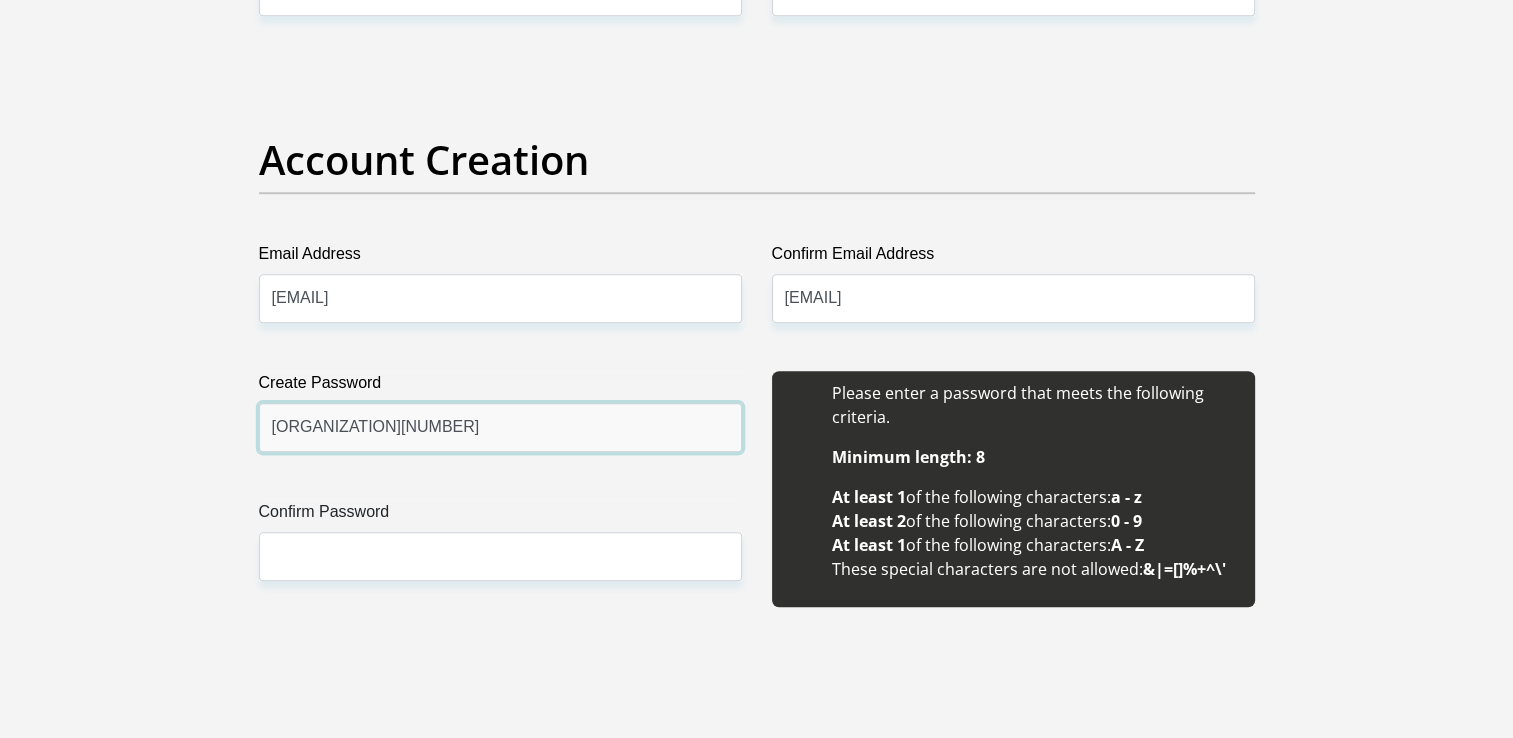 type on "Sinodale83" 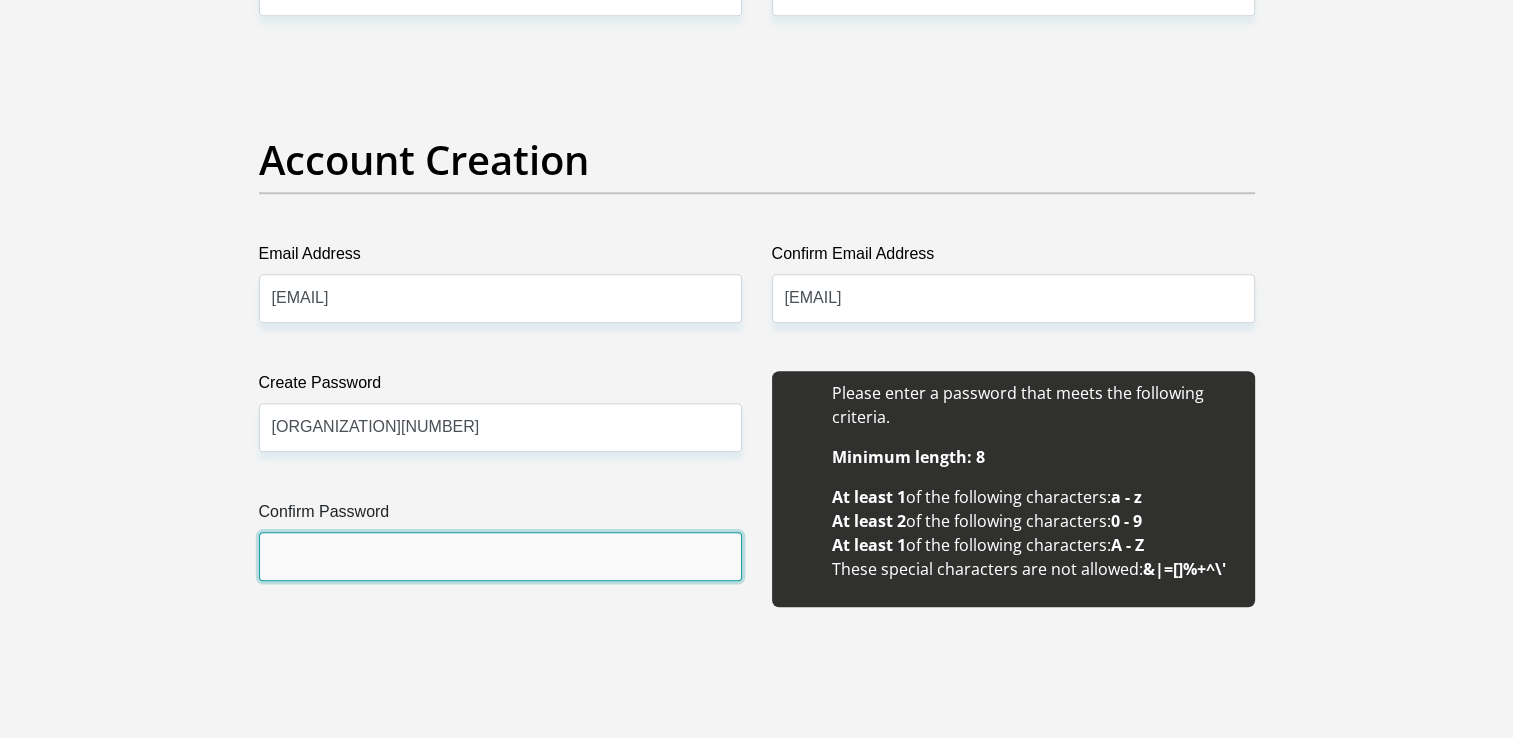 click on "Confirm Password" at bounding box center (500, 556) 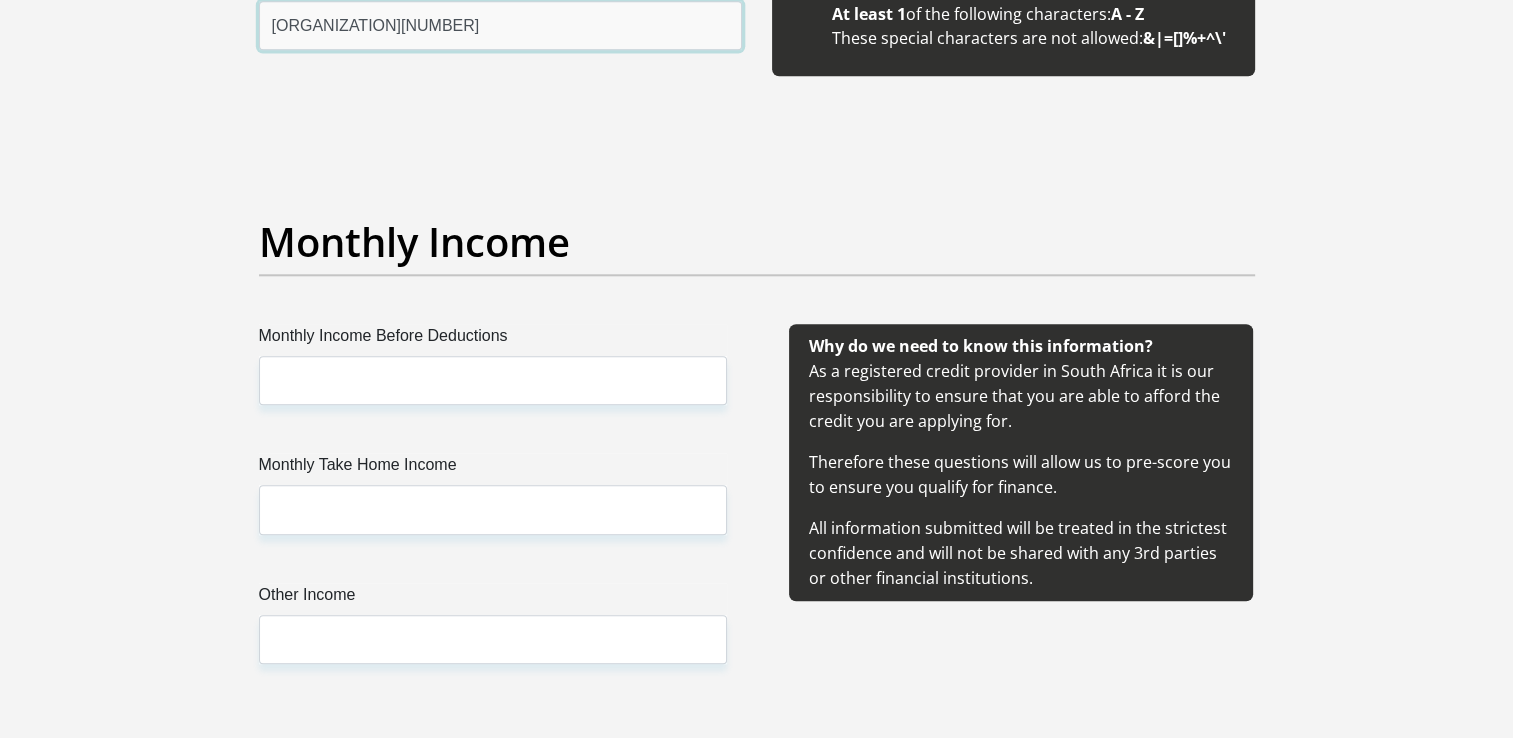 scroll, scrollTop: 2126, scrollLeft: 0, axis: vertical 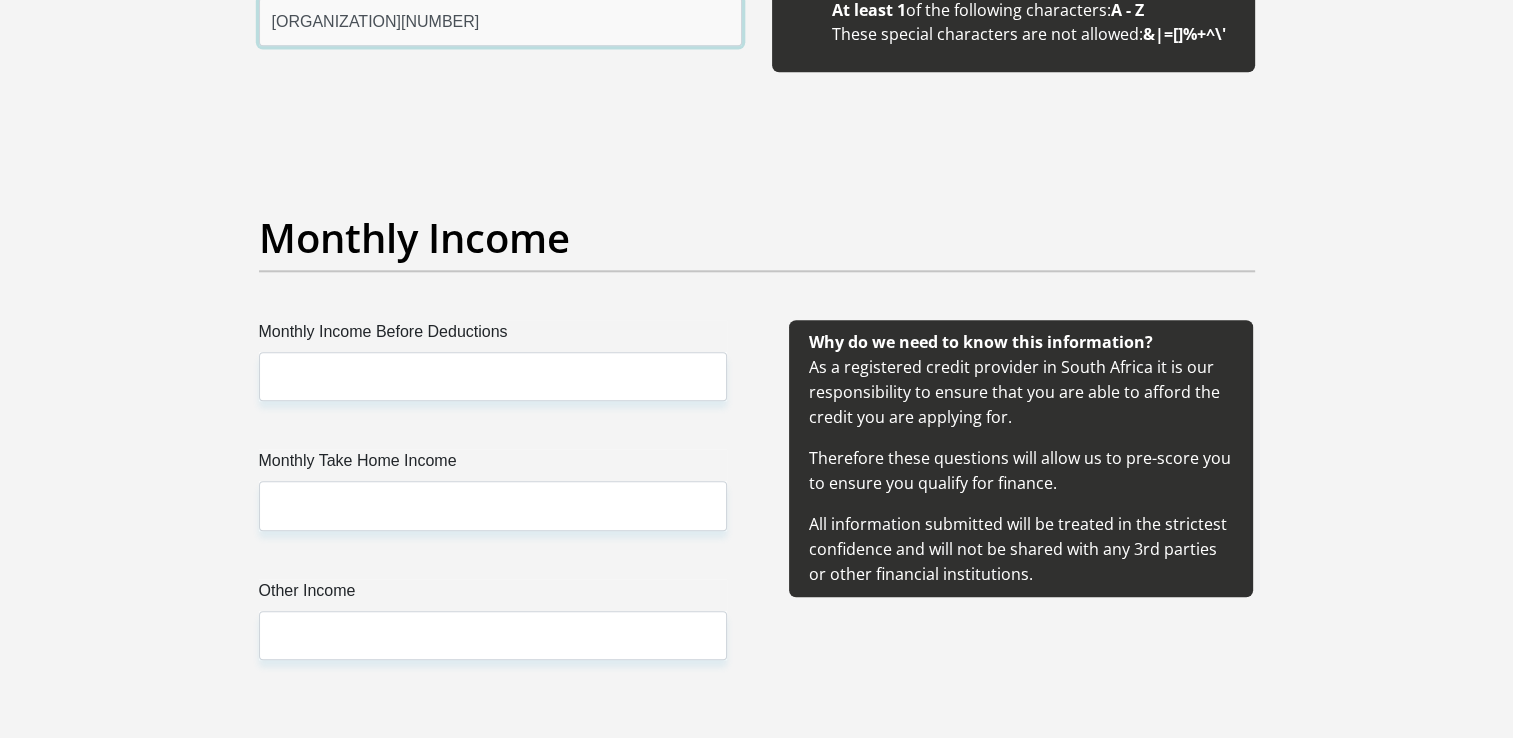 type on "Sinodale83" 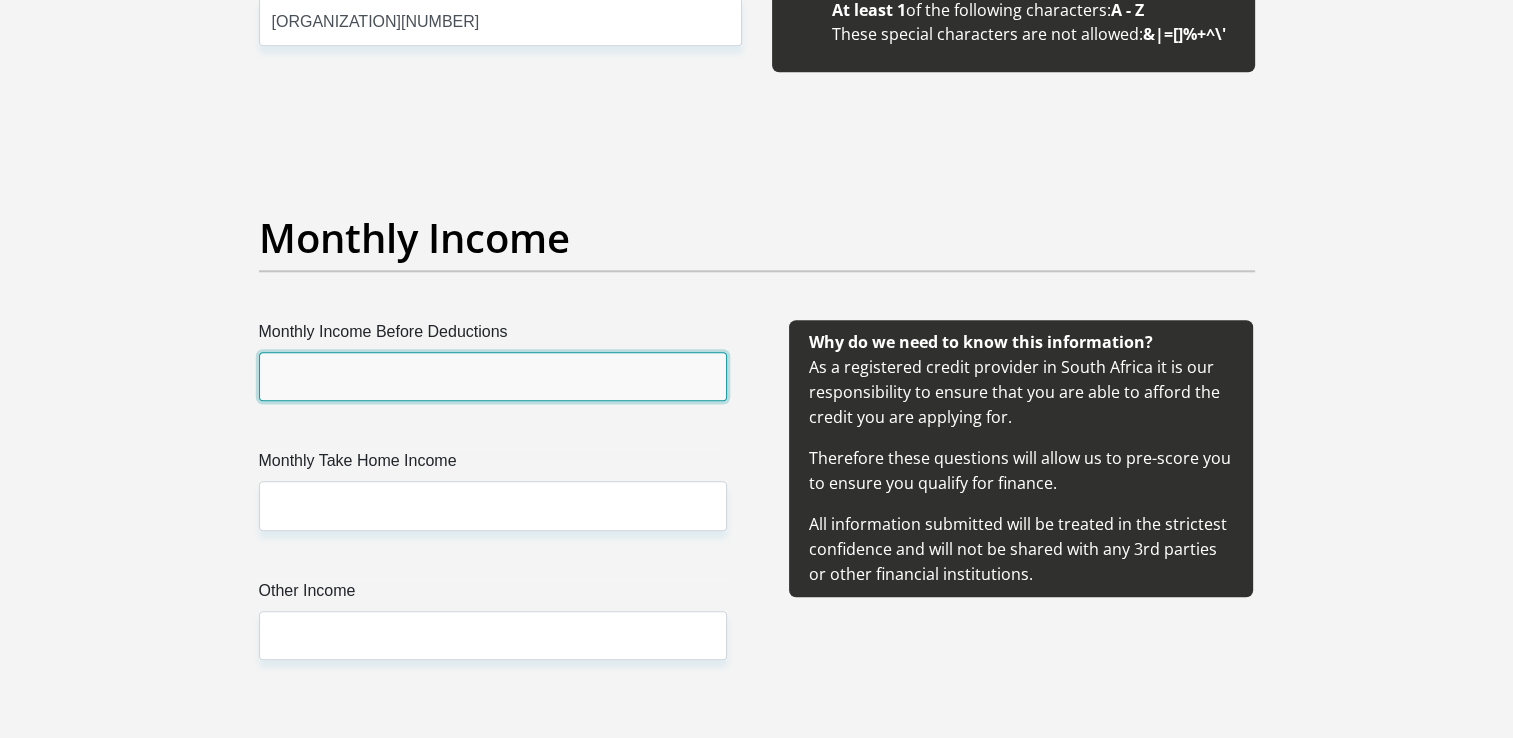 click on "Monthly Income Before Deductions" at bounding box center (493, 376) 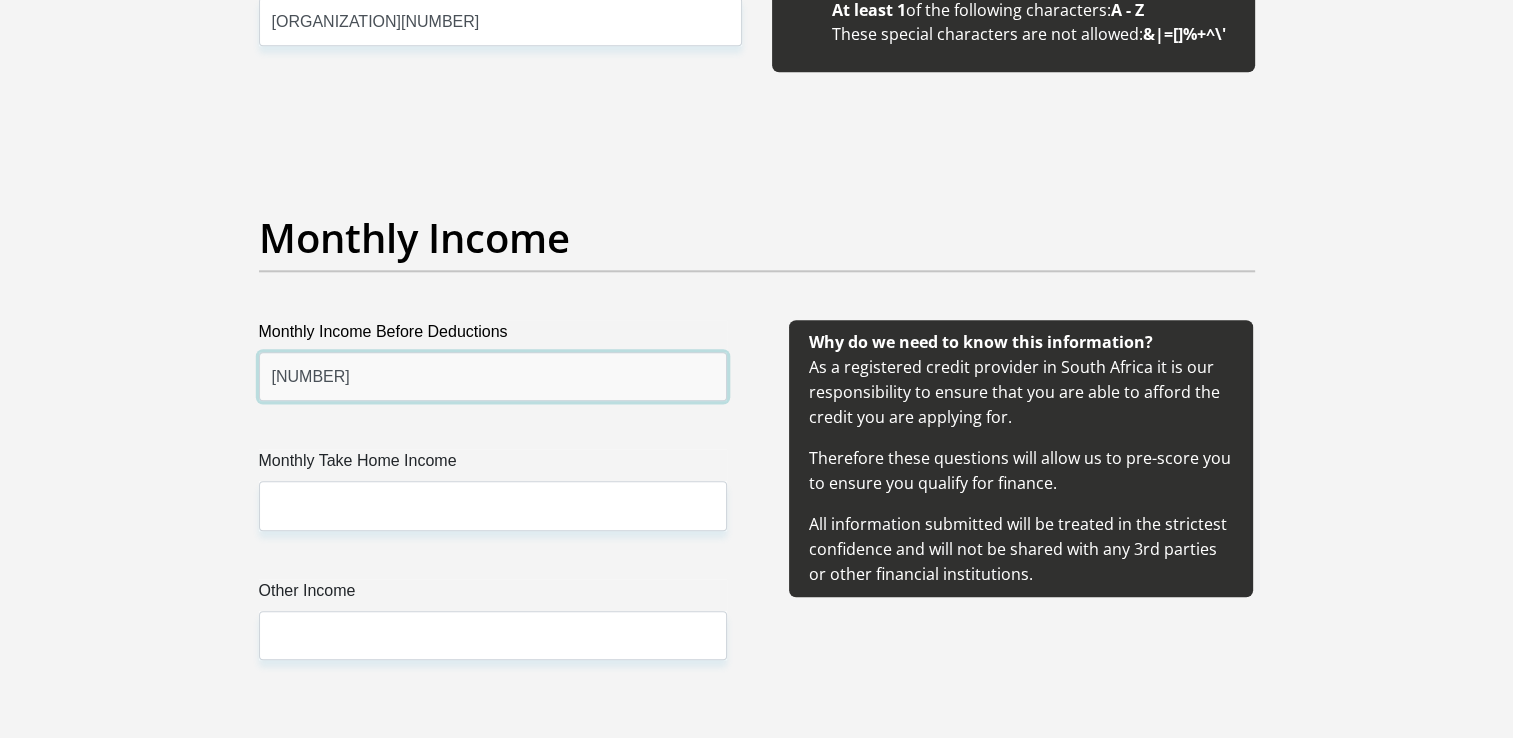 type on "7860" 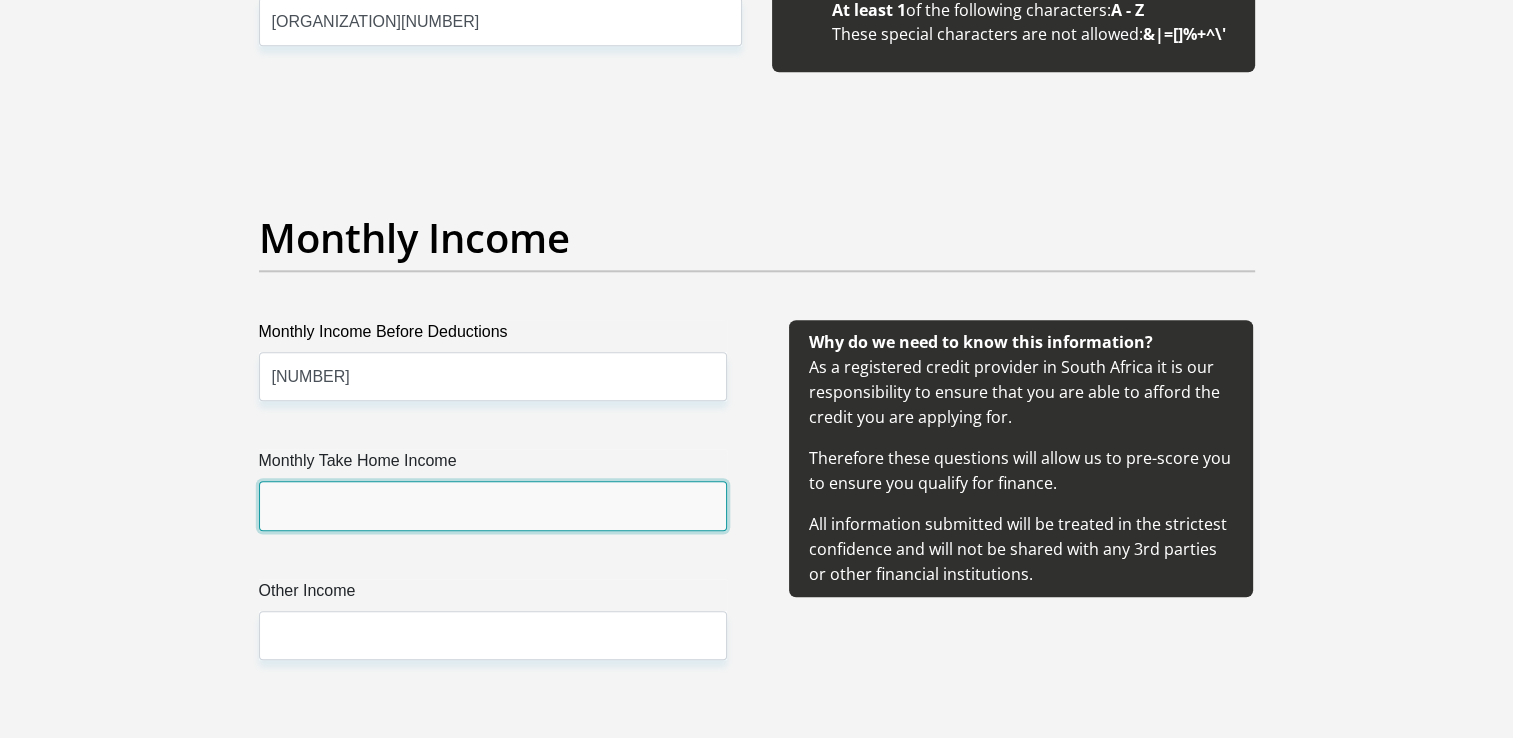 click on "Monthly Take Home Income" at bounding box center (493, 505) 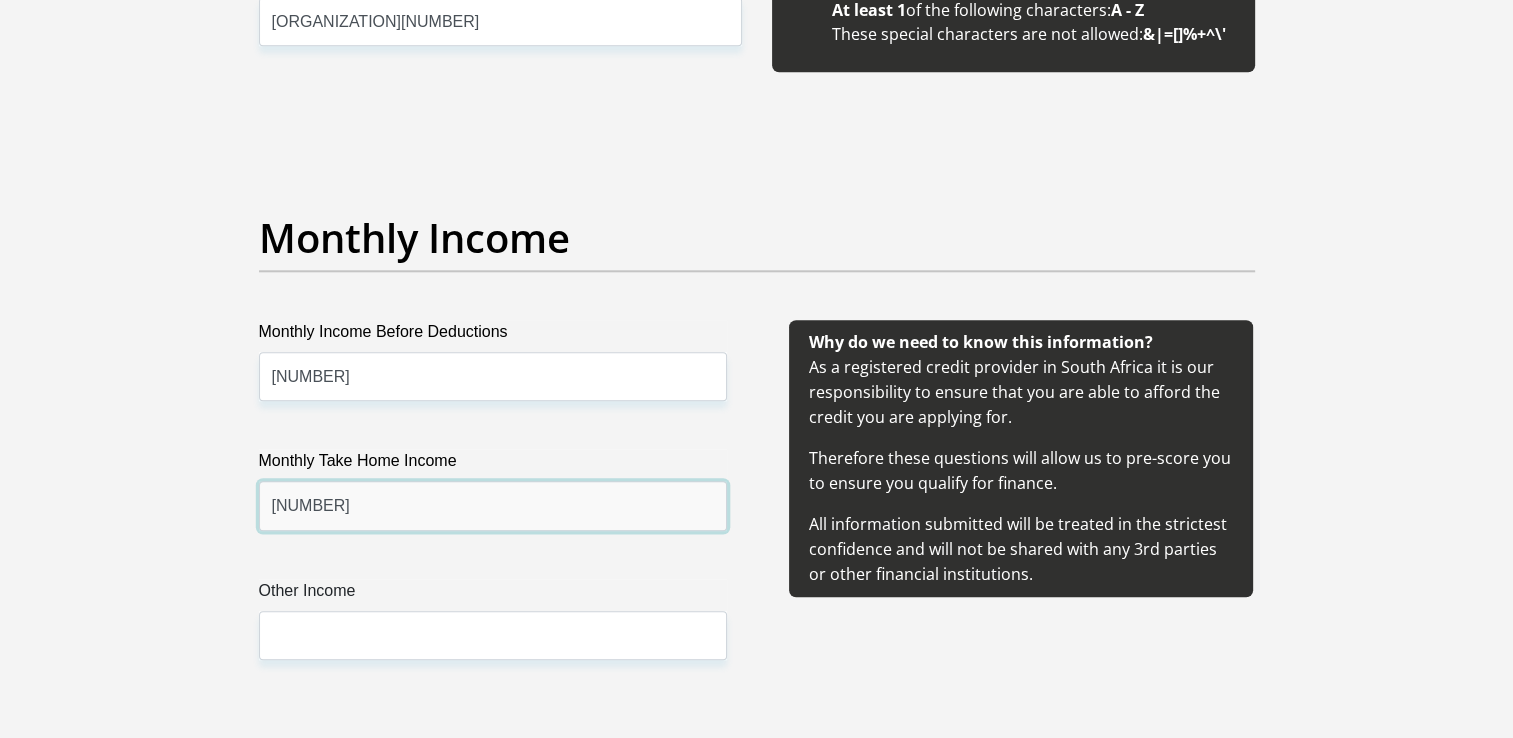 type on "7860" 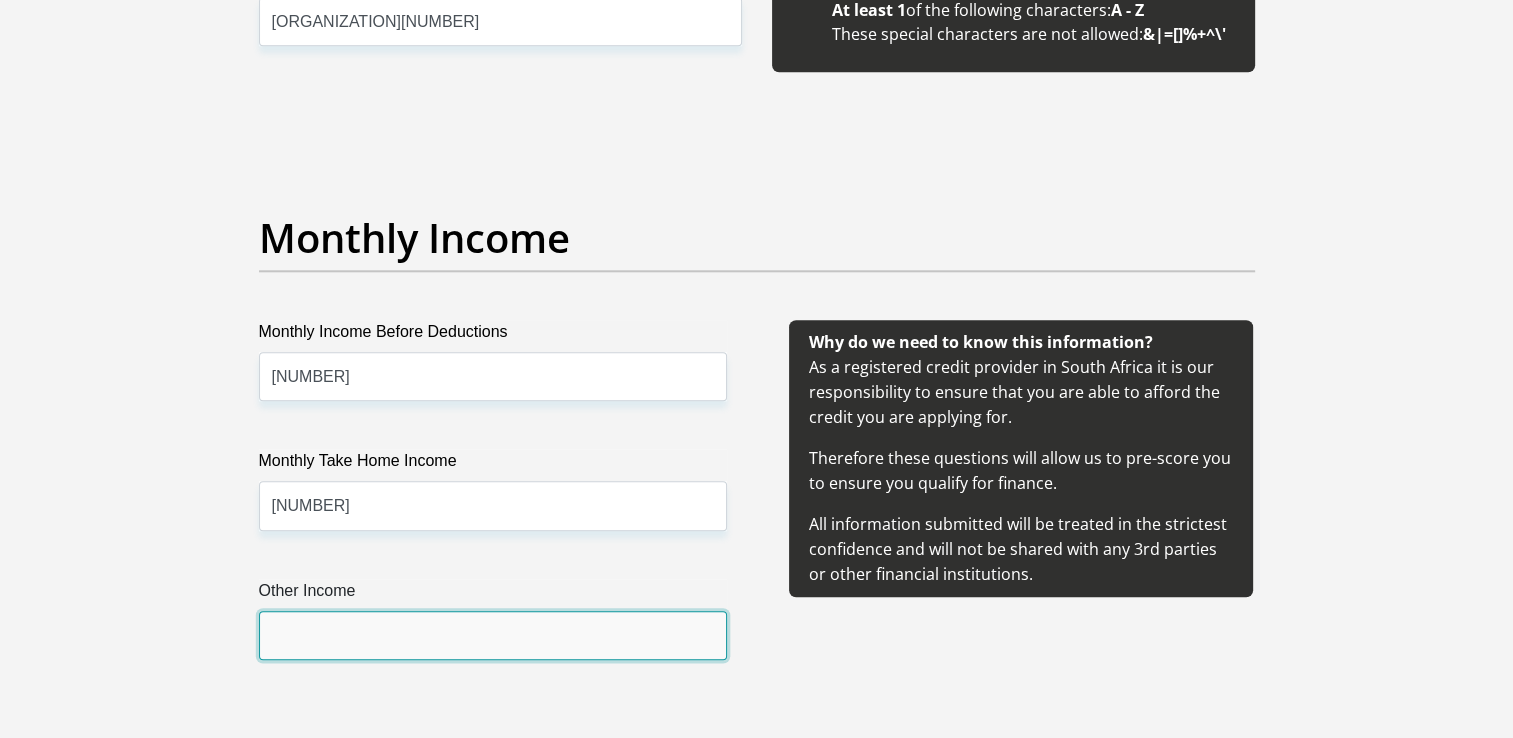 click on "Other Income" at bounding box center (493, 635) 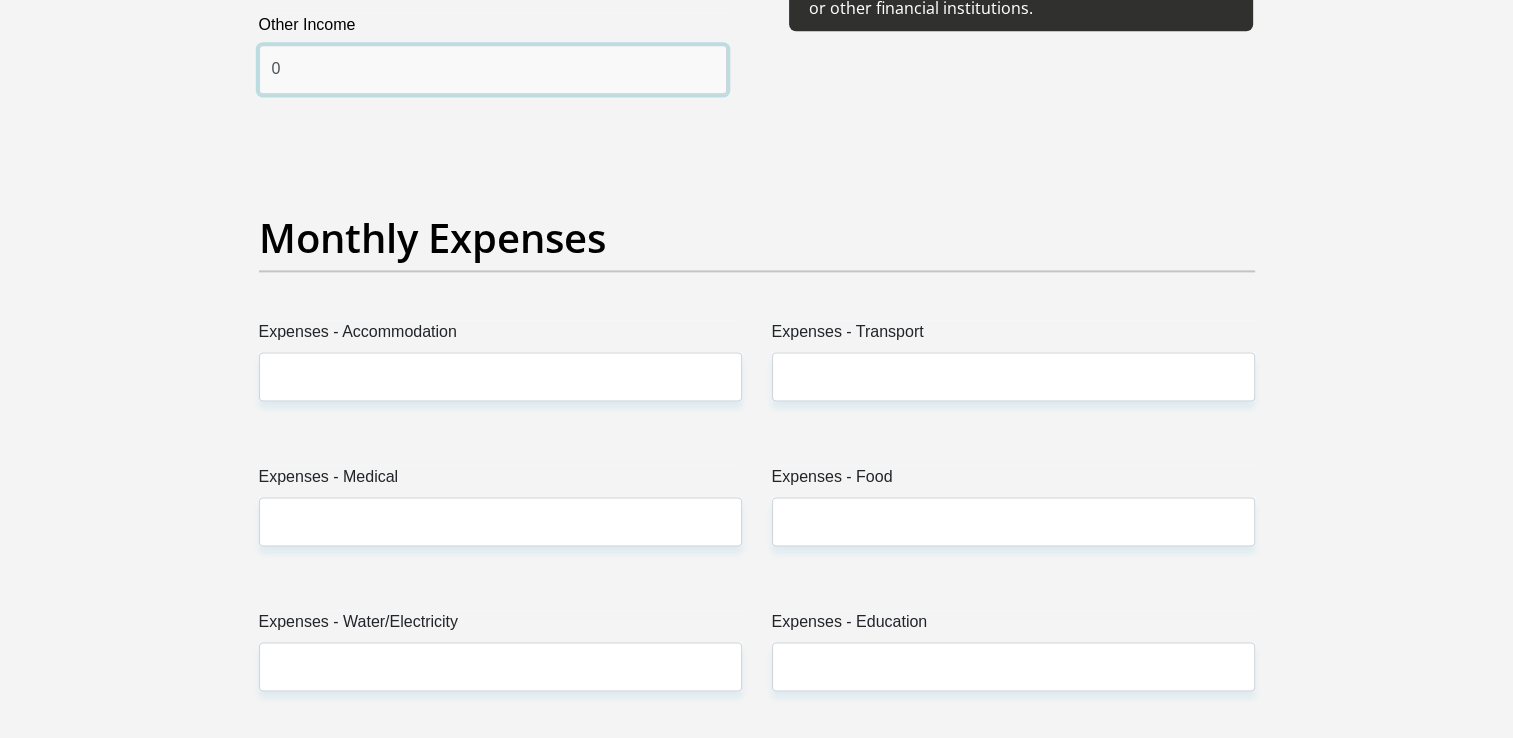 scroll, scrollTop: 2804, scrollLeft: 0, axis: vertical 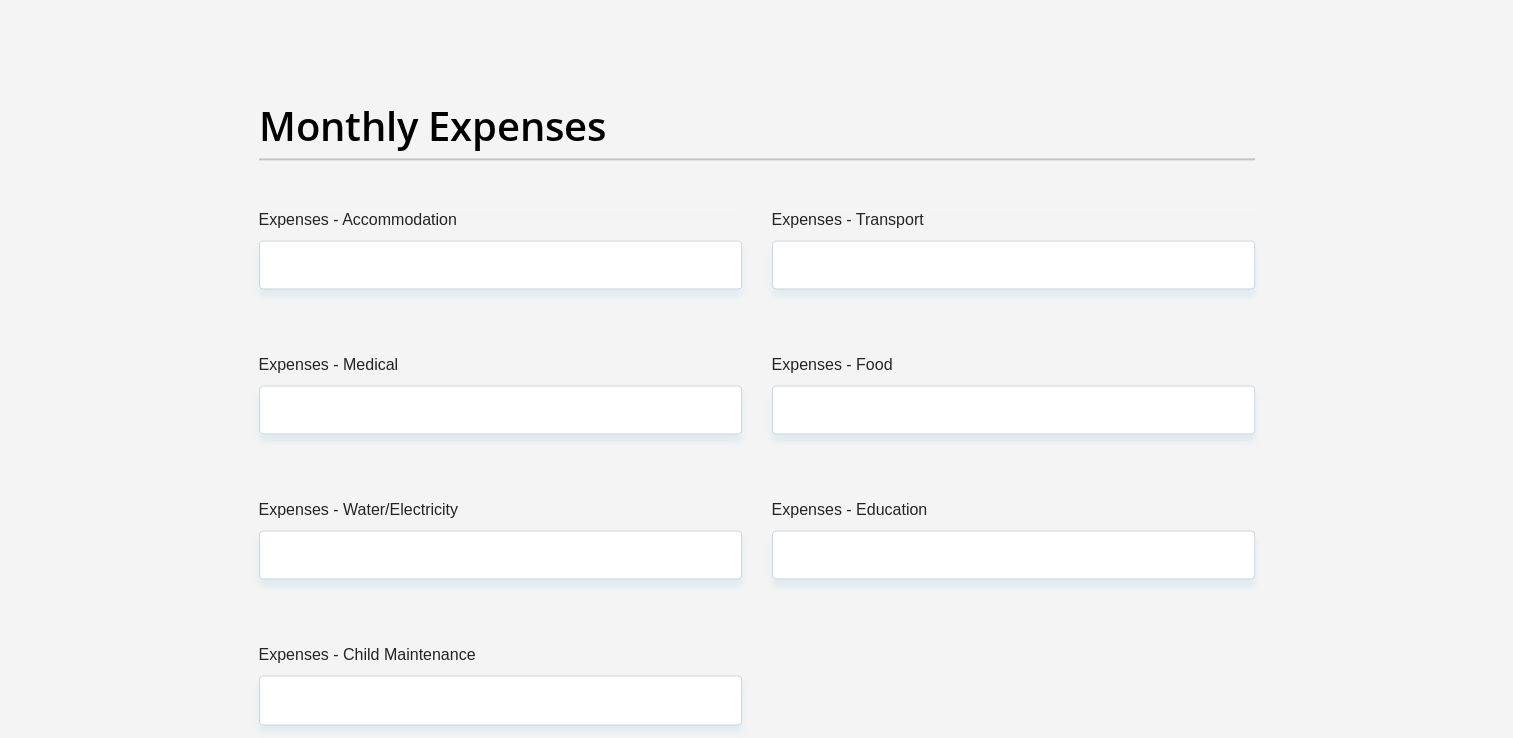 type on "0" 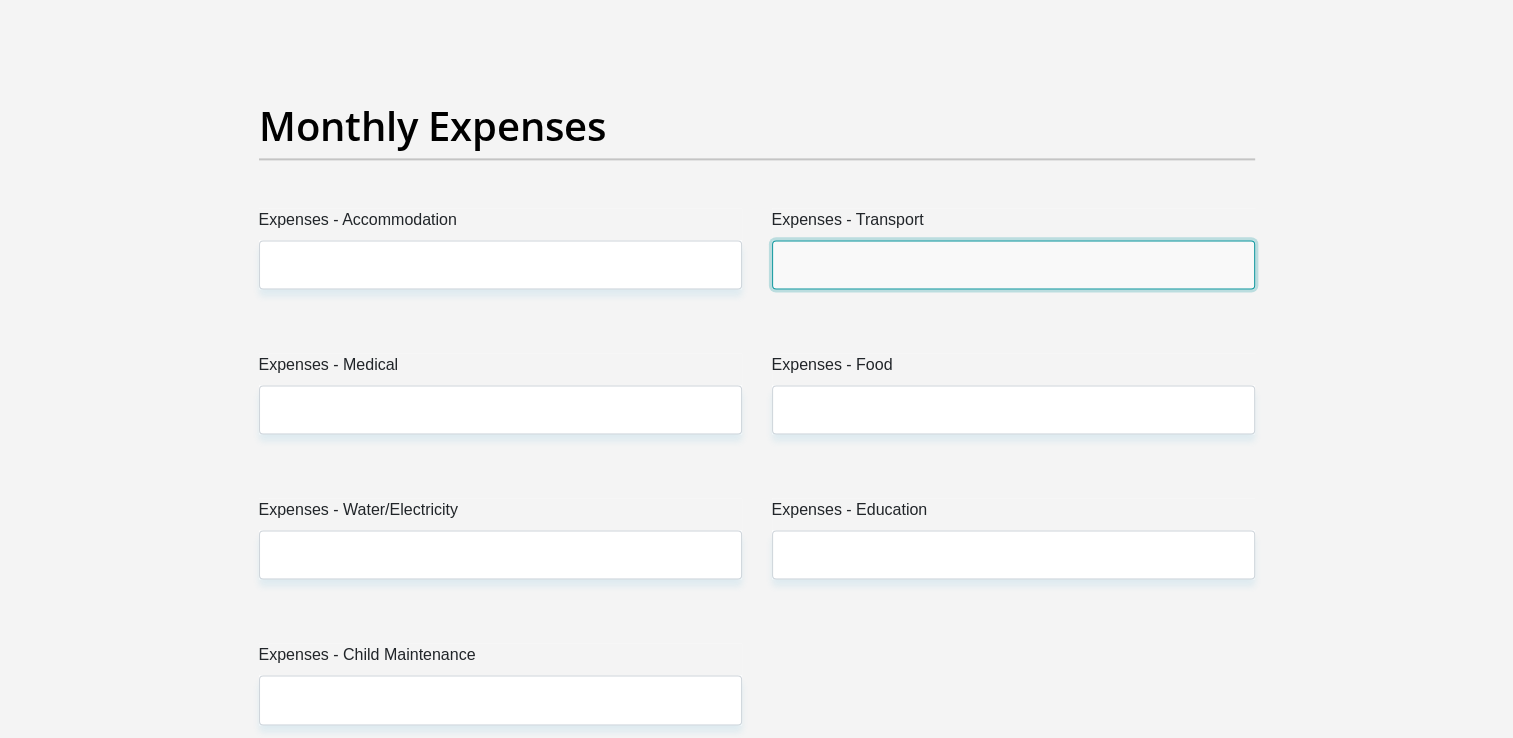 click on "Expenses - Transport" at bounding box center (1013, 264) 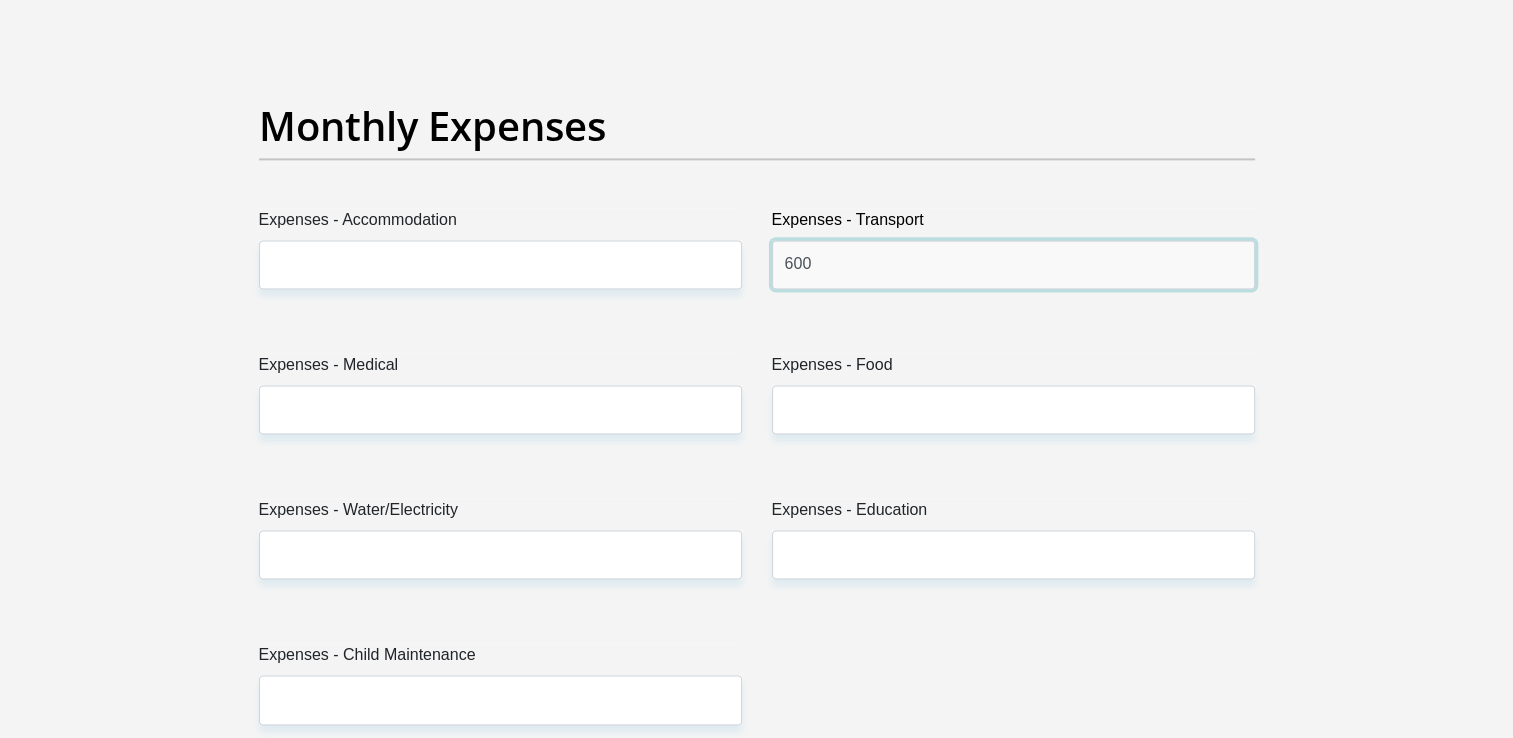 type on "600" 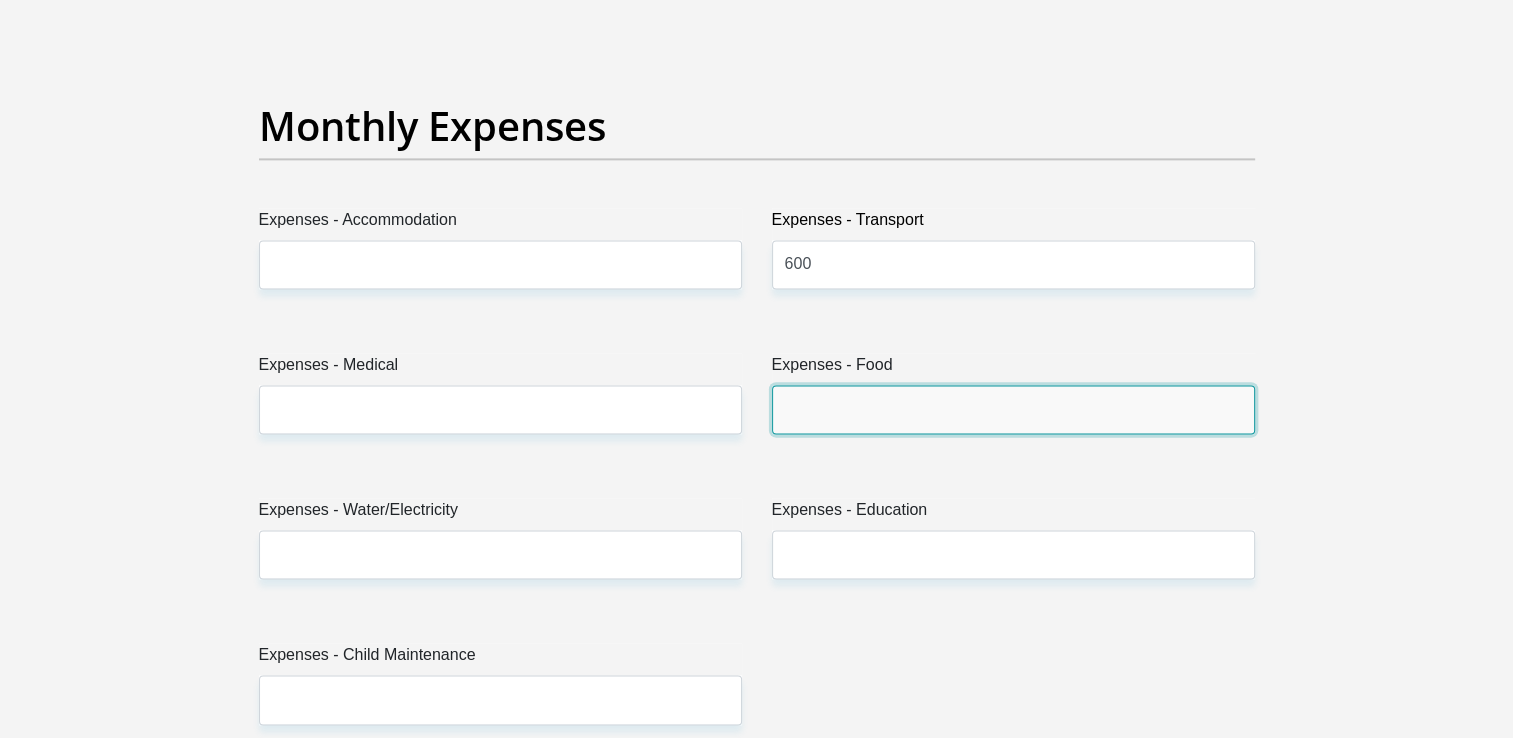 click on "Expenses - Food" at bounding box center (1013, 409) 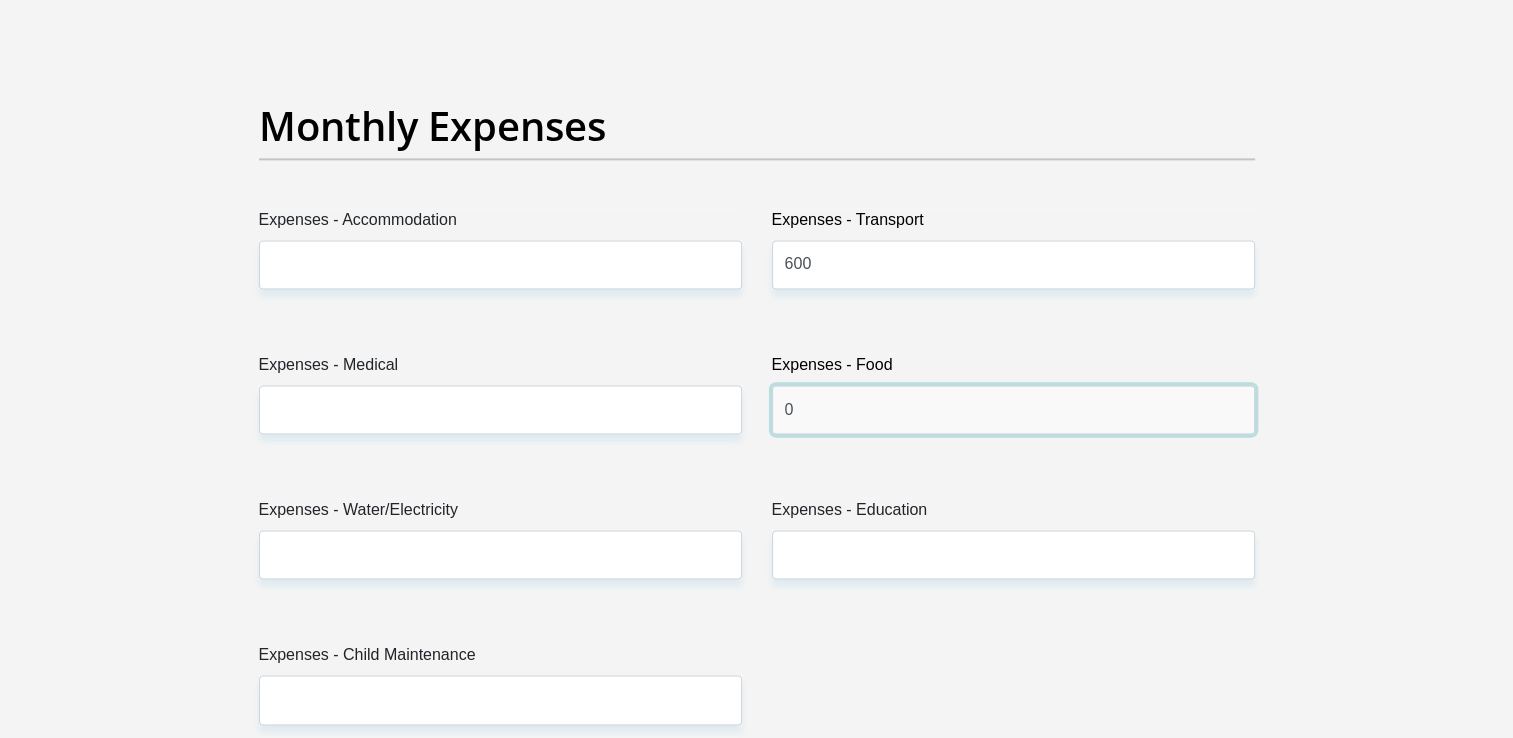 type on "0" 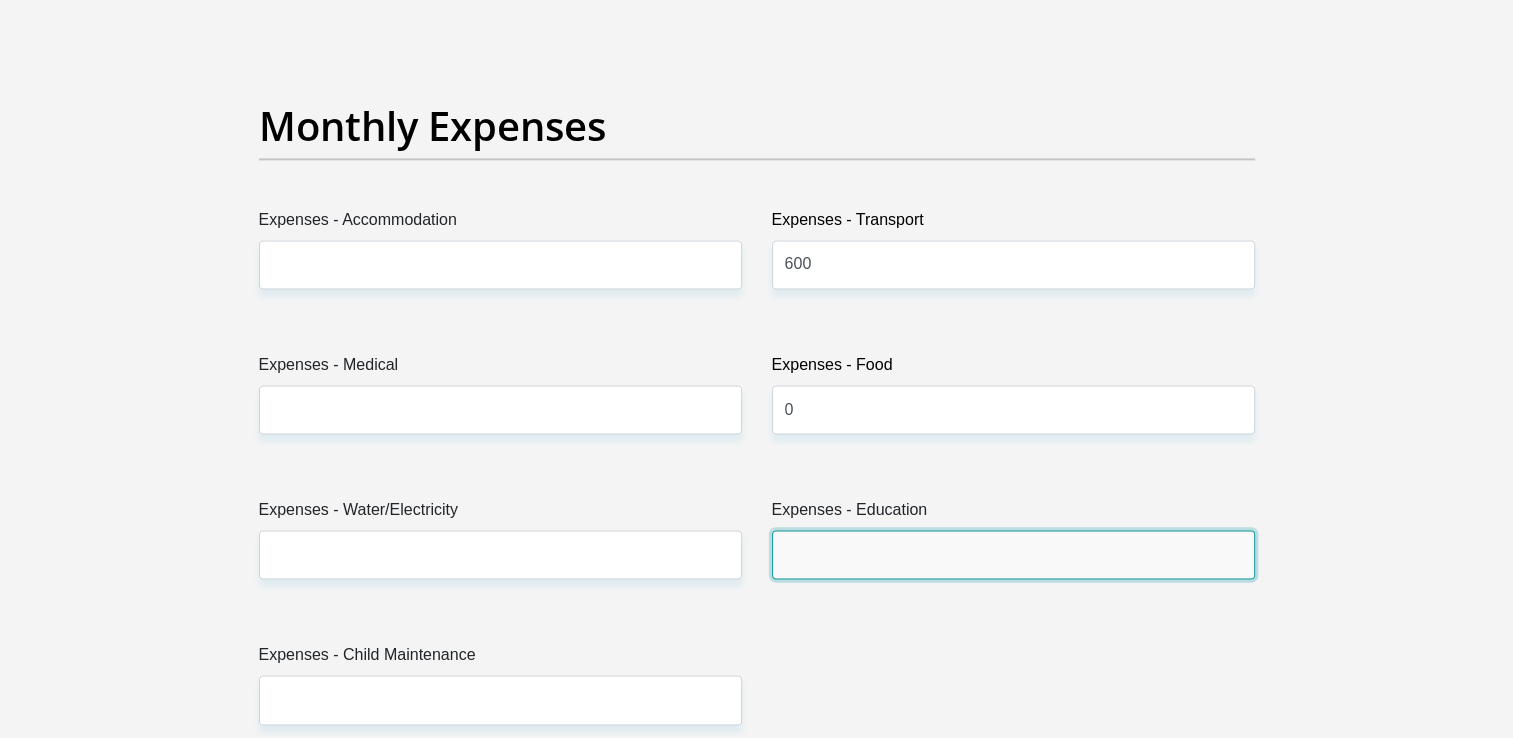 click on "Expenses - Education" at bounding box center [1013, 554] 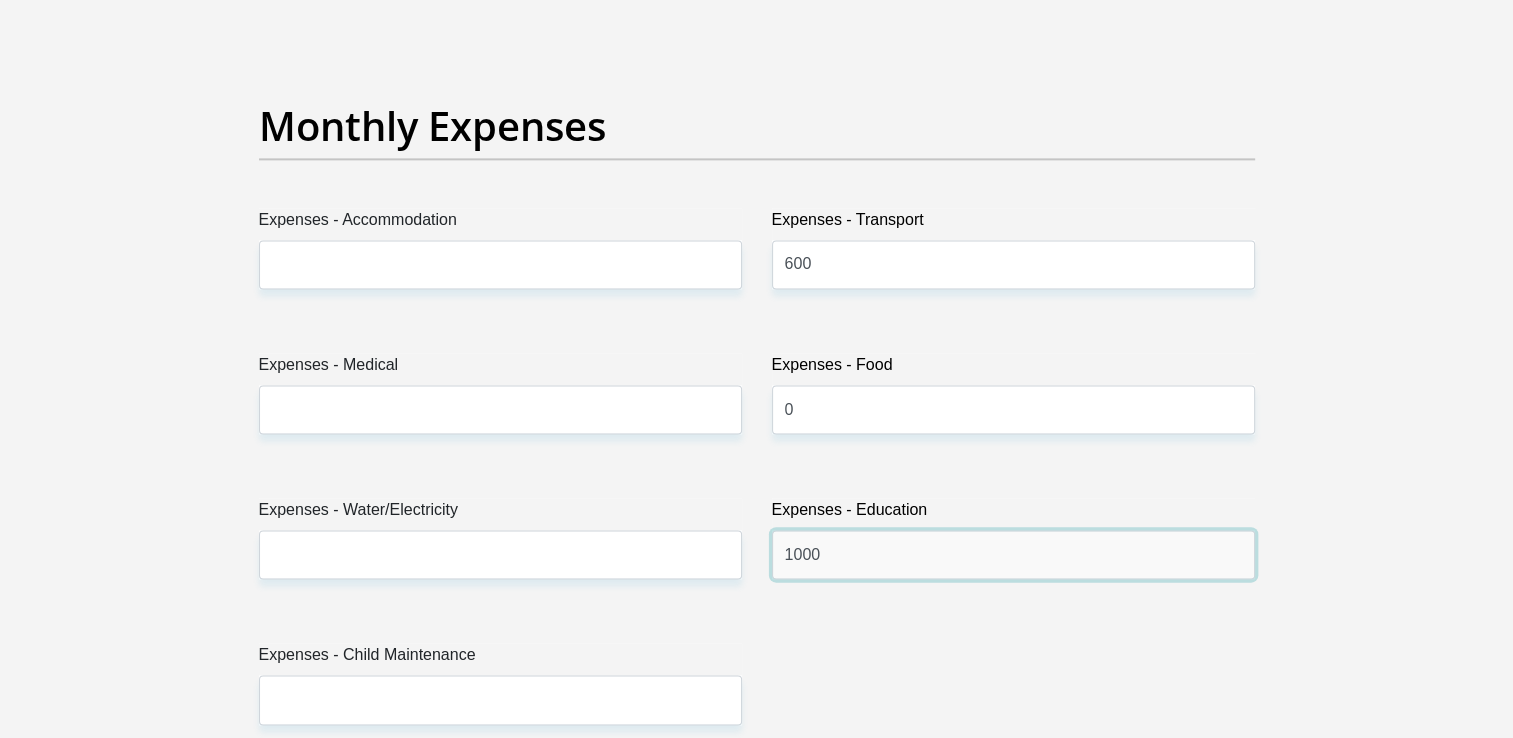 type on "1000" 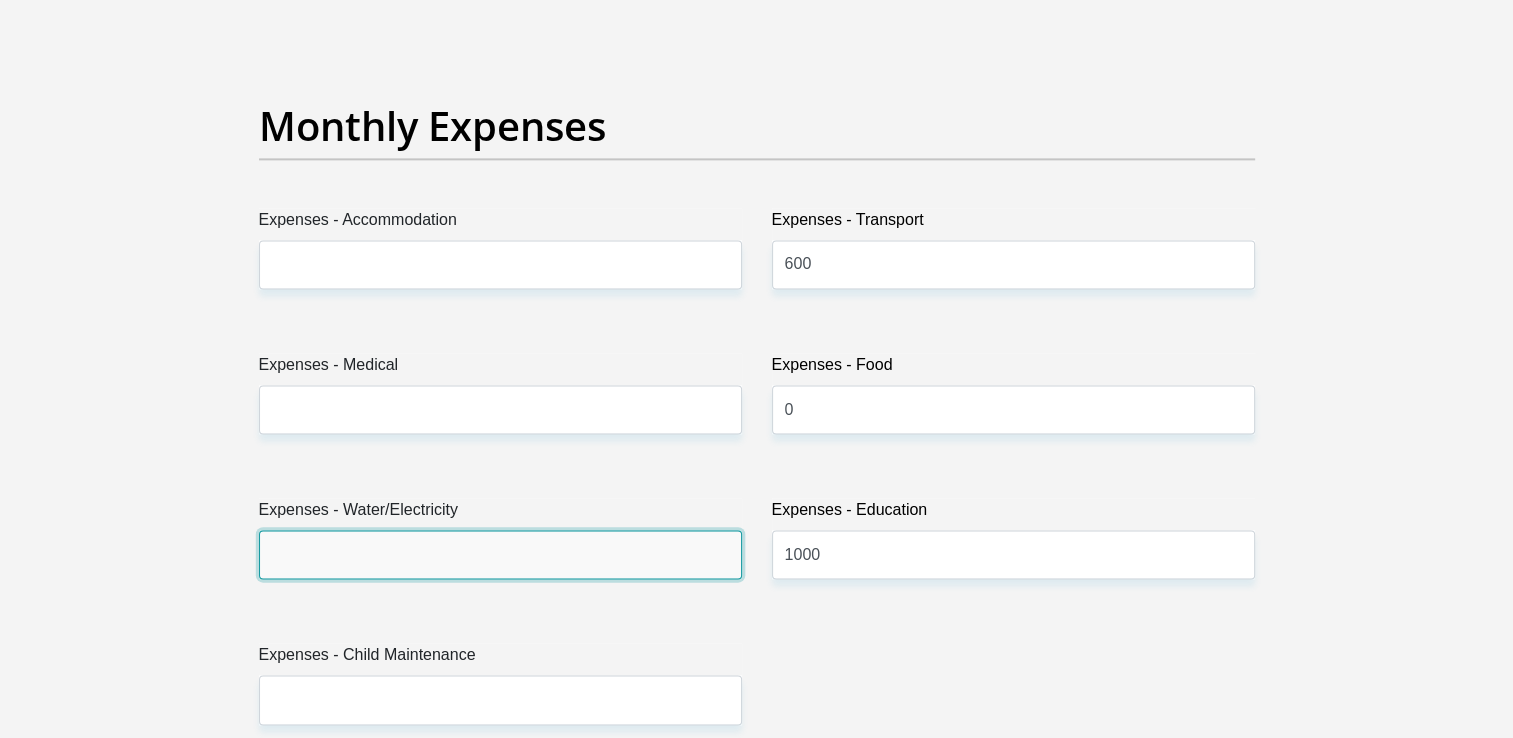 click on "Expenses - Water/Electricity" at bounding box center (500, 554) 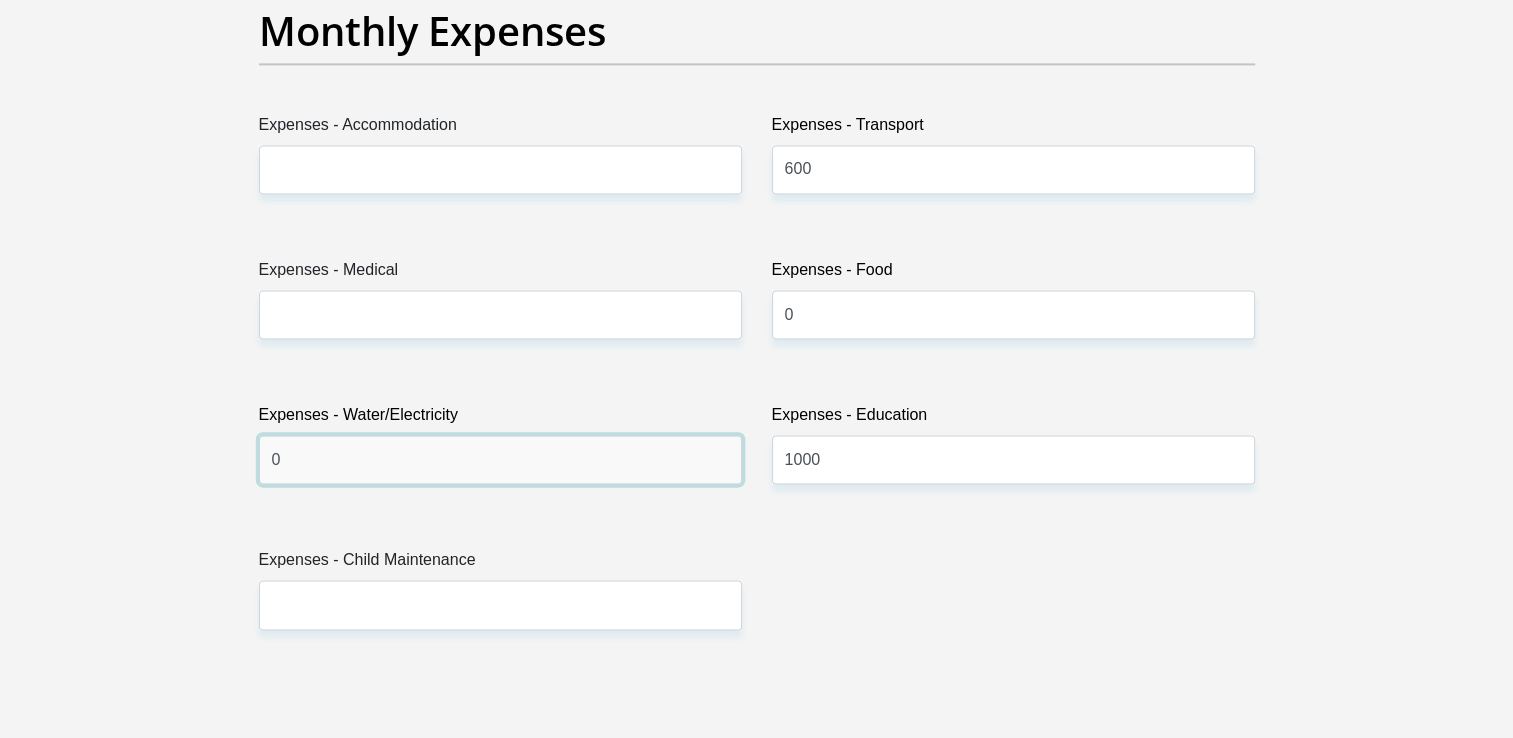 scroll, scrollTop: 2900, scrollLeft: 0, axis: vertical 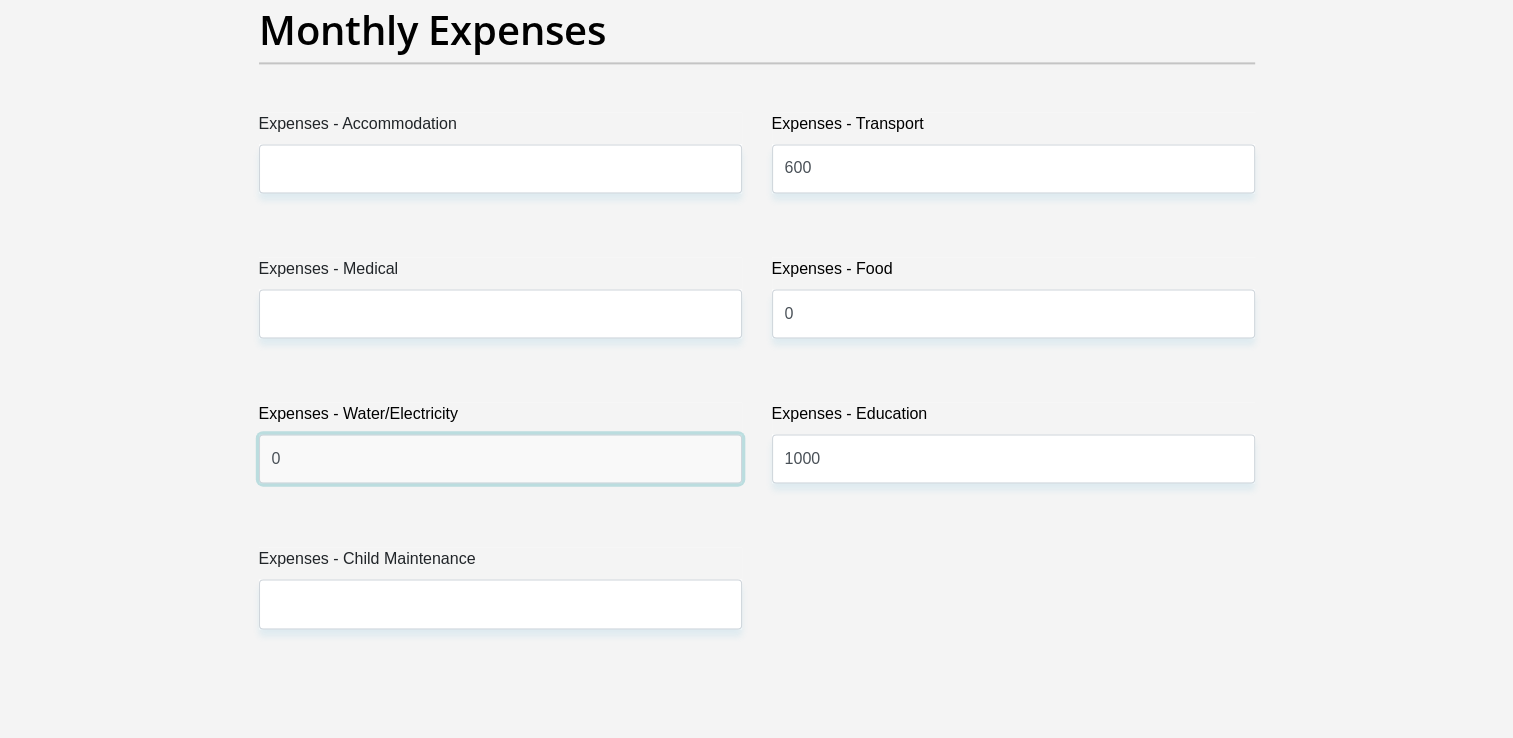 type on "0" 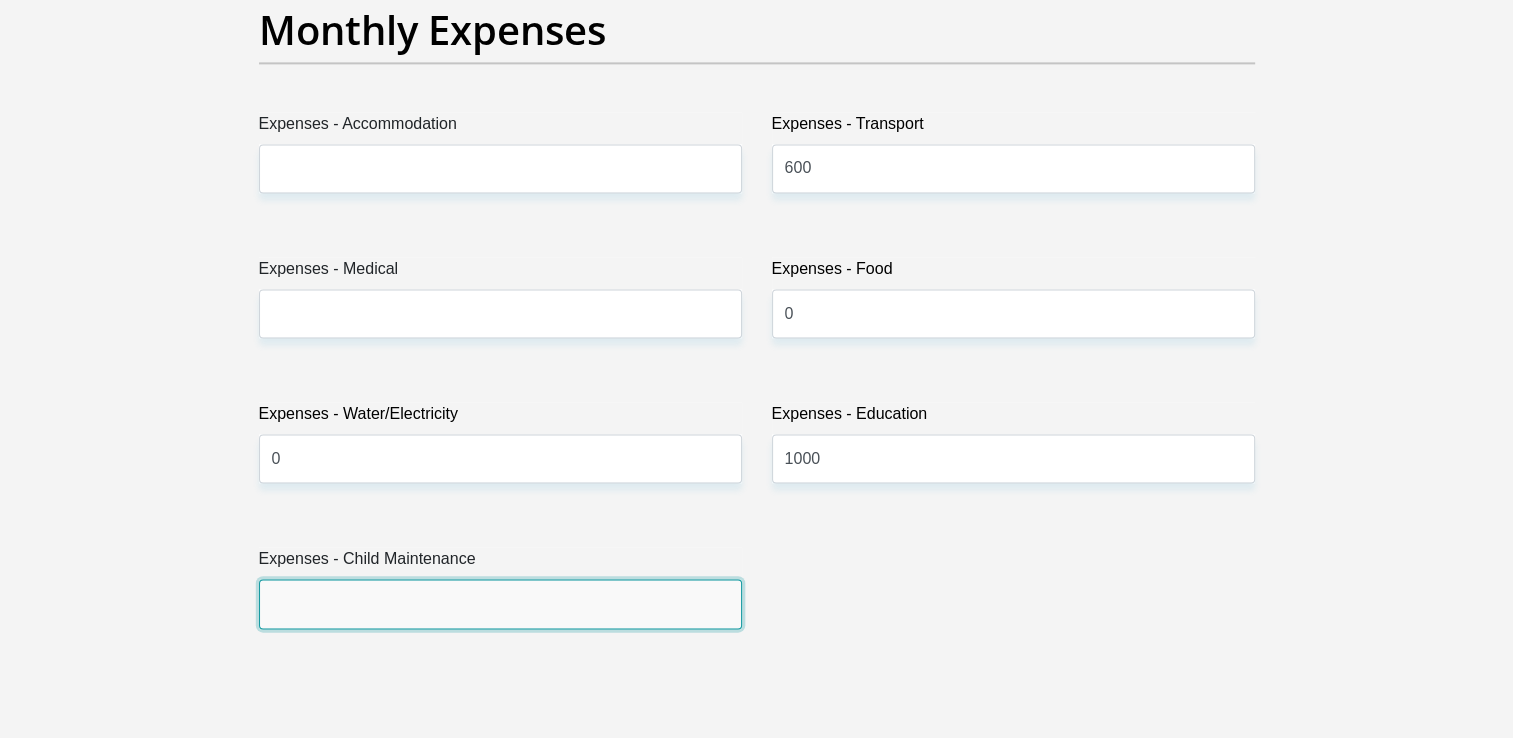 click on "Expenses - Child Maintenance" at bounding box center [500, 603] 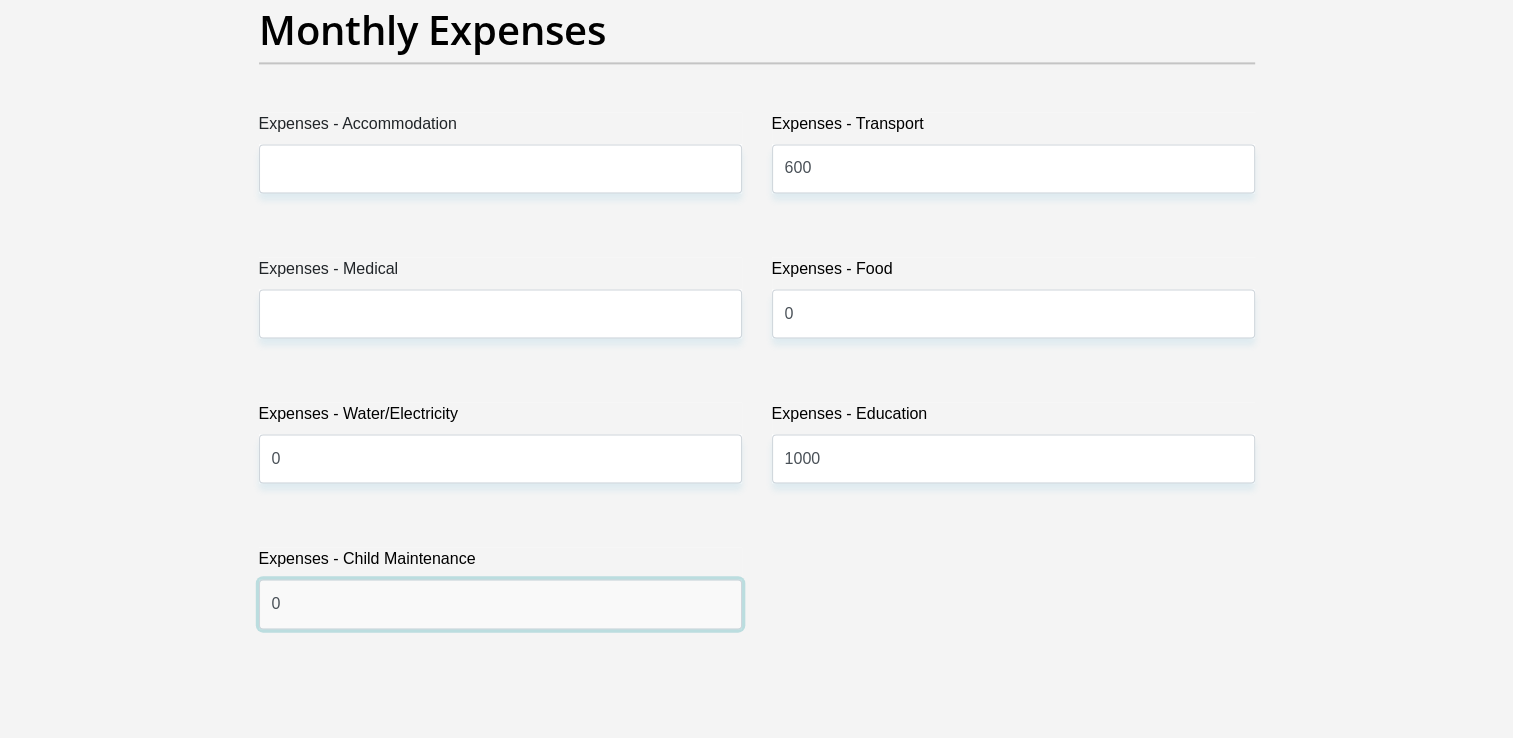 type on "0" 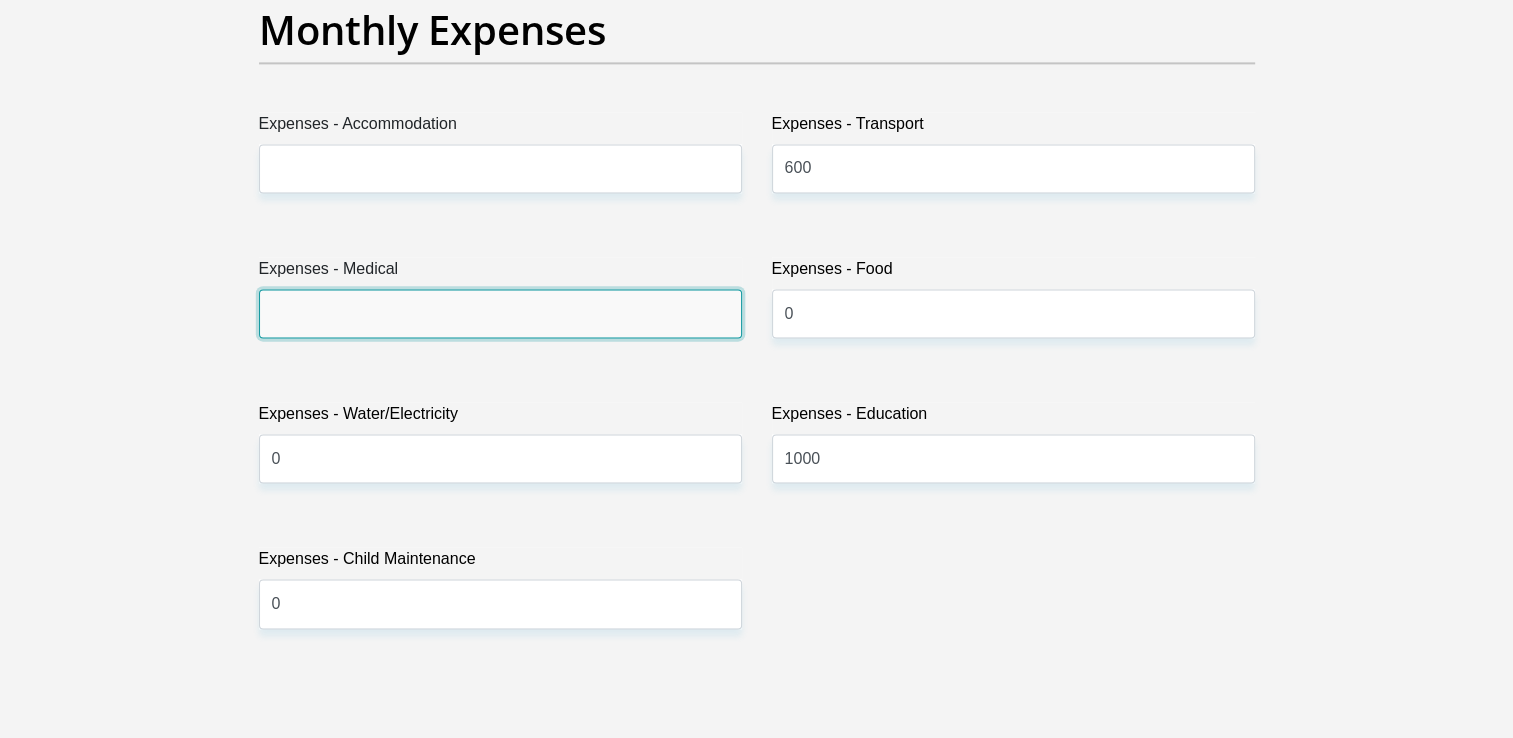 click on "Expenses - Medical" at bounding box center (500, 313) 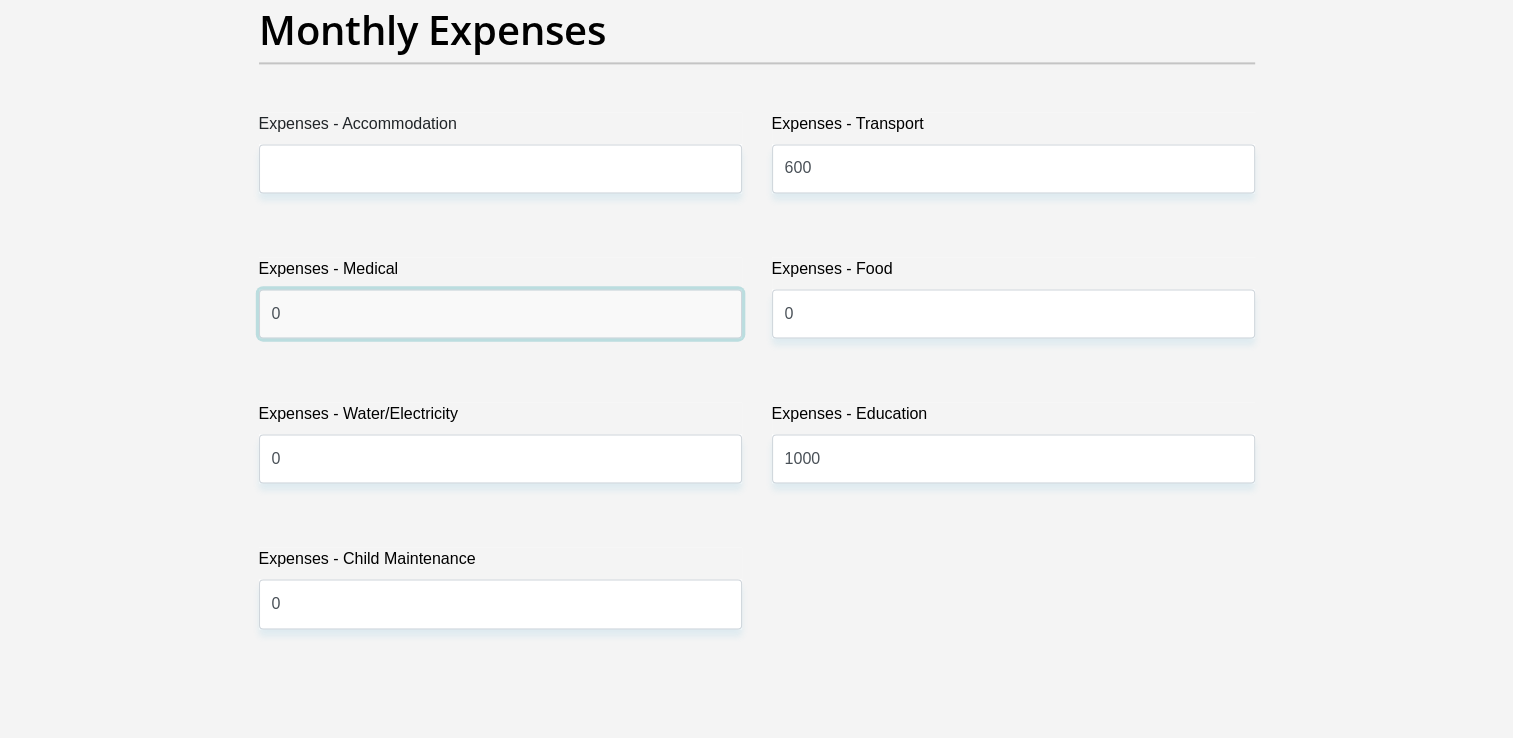 type on "0" 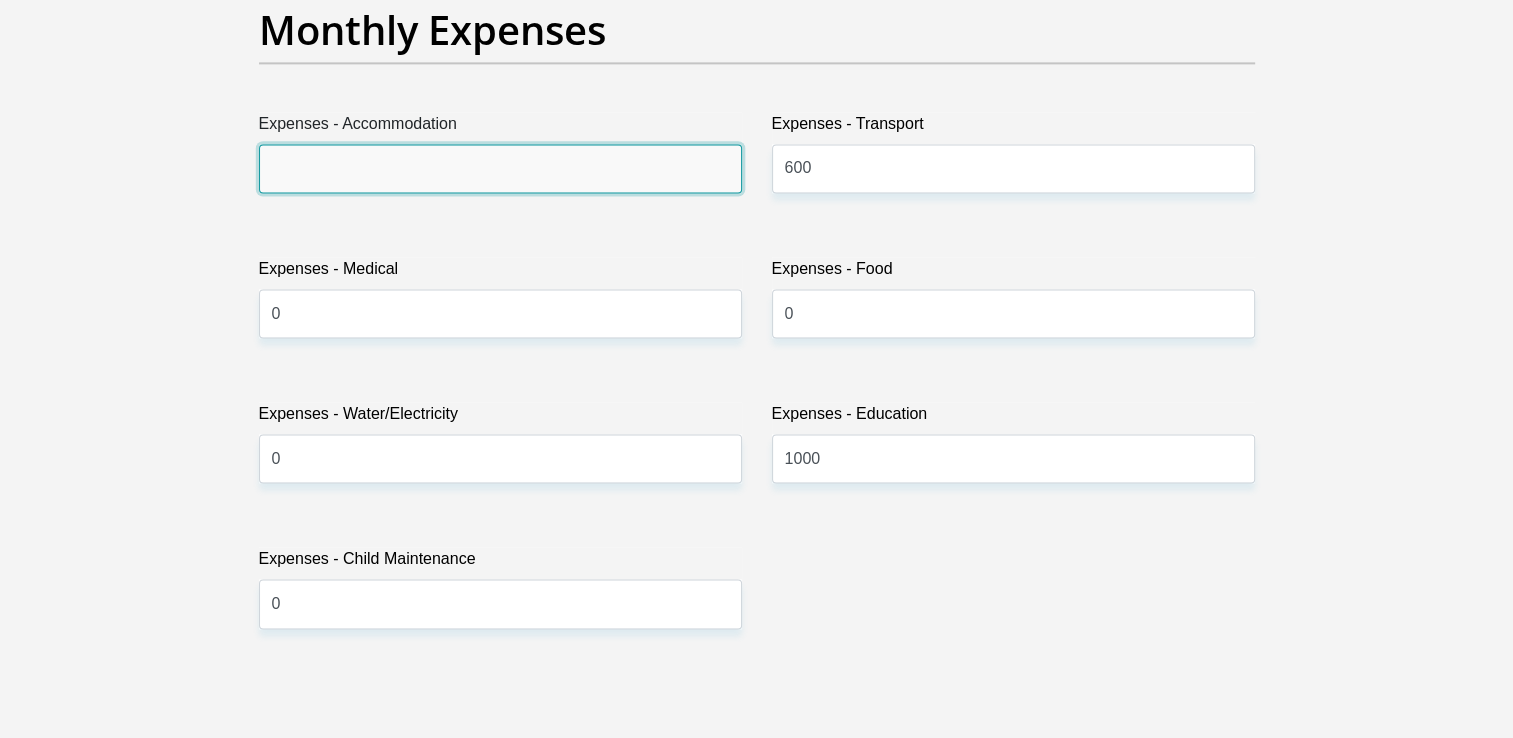 click on "Expenses - Accommodation" at bounding box center [500, 168] 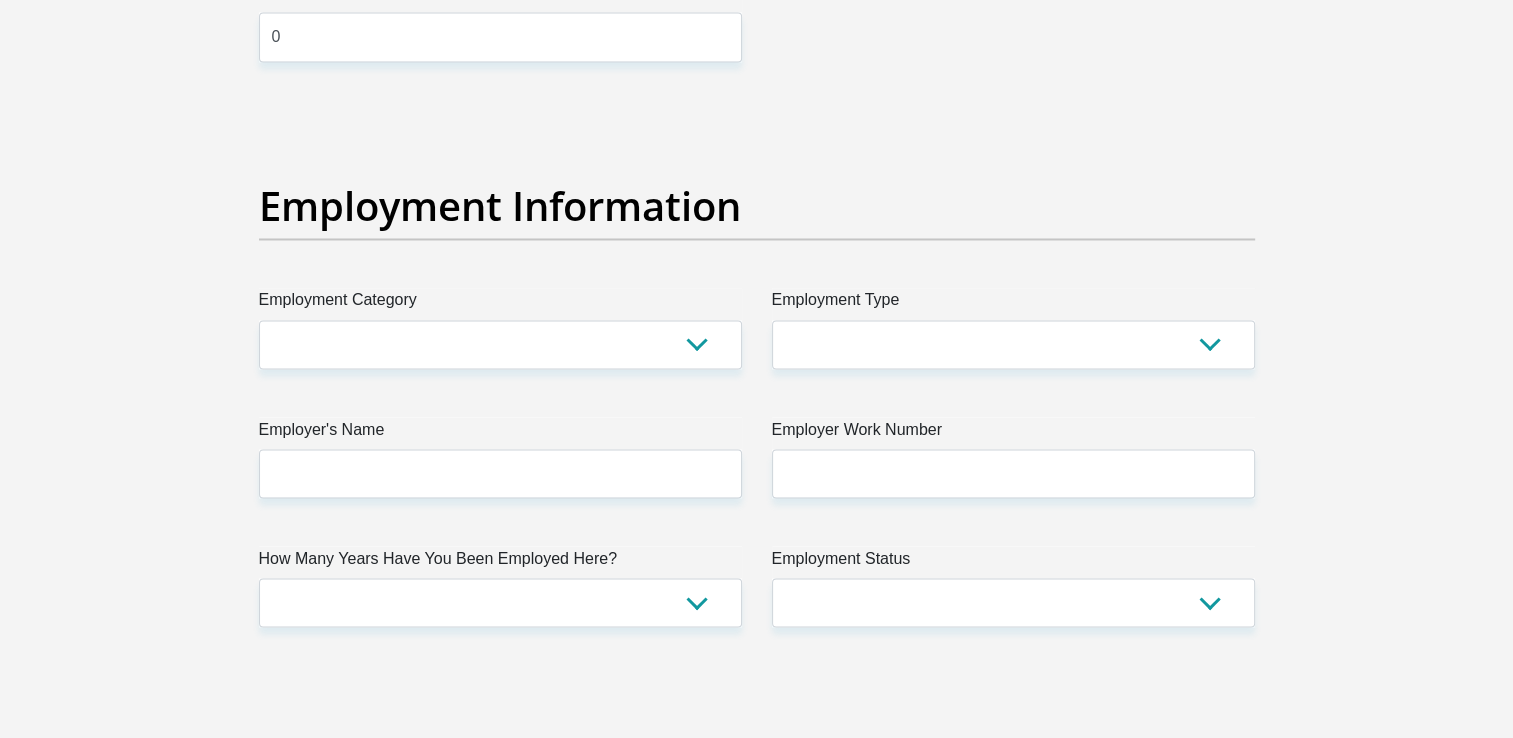 scroll, scrollTop: 3476, scrollLeft: 0, axis: vertical 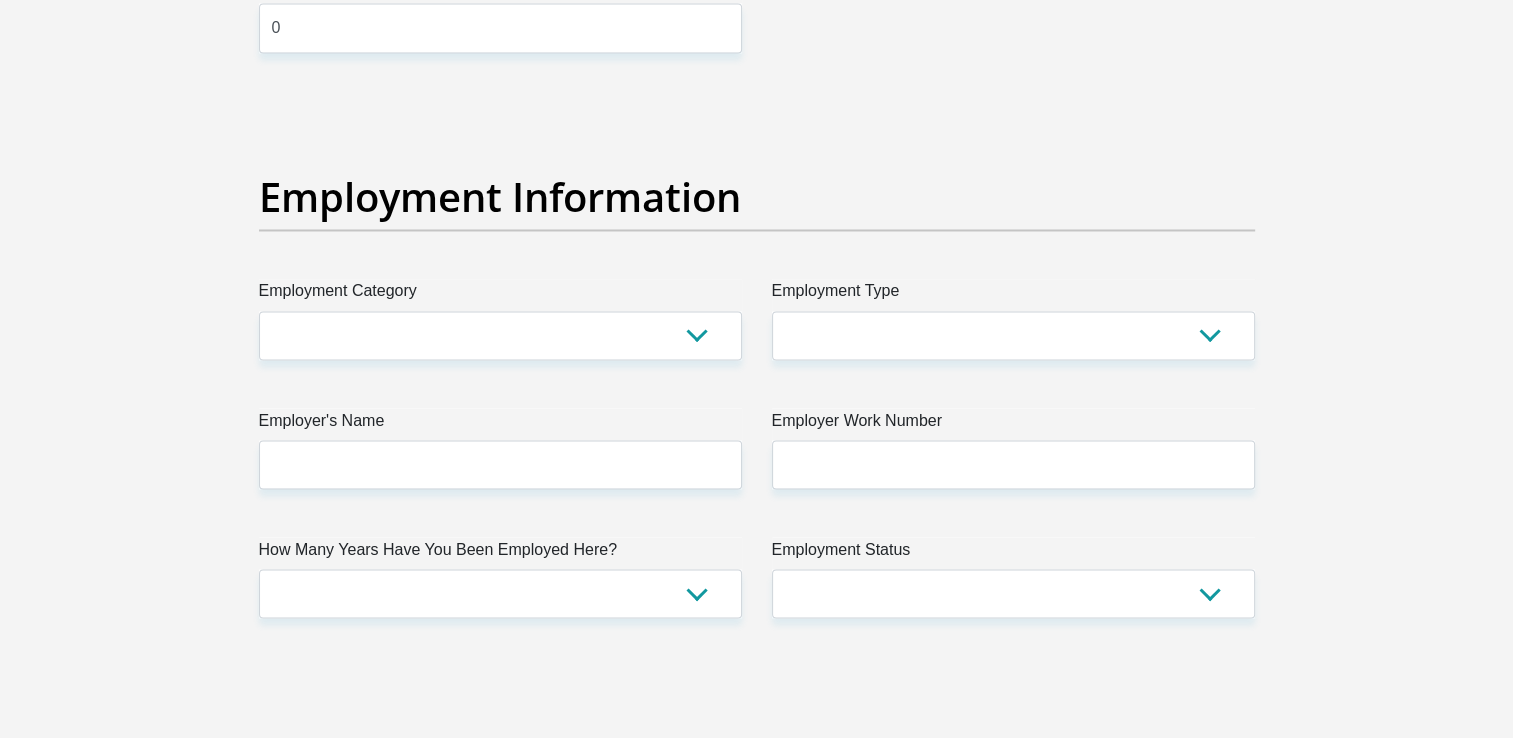 type on "0" 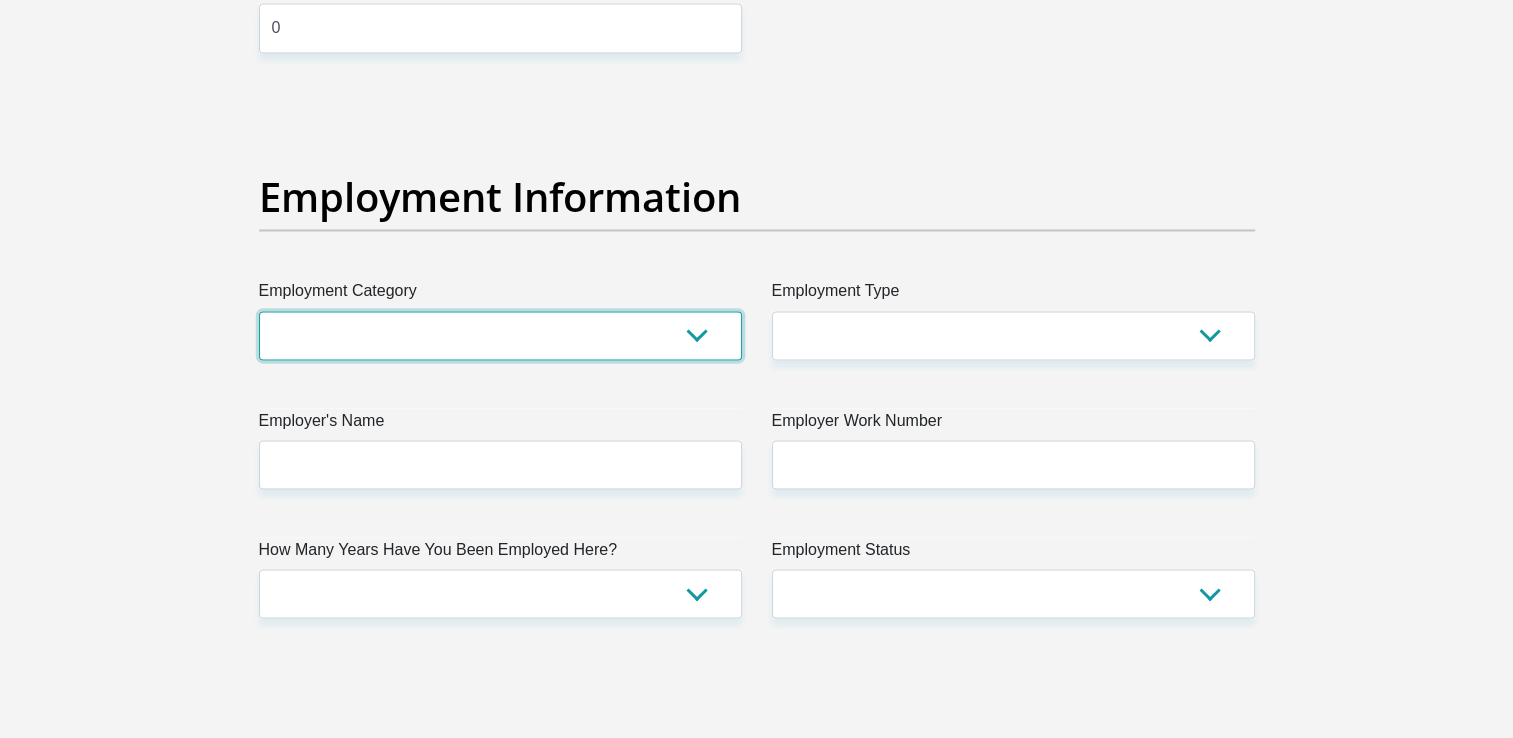 click on "AGRICULTURE
ALCOHOL & TOBACCO
CONSTRUCTION MATERIALS
METALLURGY
EQUIPMENT FOR RENEWABLE ENERGY
SPECIALIZED CONTRACTORS
CAR
GAMING (INCL. INTERNET
OTHER WHOLESALE
UNLICENSED PHARMACEUTICALS
CURRENCY EXCHANGE HOUSES
OTHER FINANCIAL INSTITUTIONS & INSURANCE
REAL ESTATE AGENTS
OIL & GAS
OTHER MATERIALS (E.G. IRON ORE)
PRECIOUS STONES & PRECIOUS METALS
POLITICAL ORGANIZATIONS
RELIGIOUS ORGANIZATIONS(NOT SECTS)
ACTI. HAVING BUSINESS DEAL WITH PUBLIC ADMINISTRATION
LAUNDROMATS" at bounding box center [500, 335] 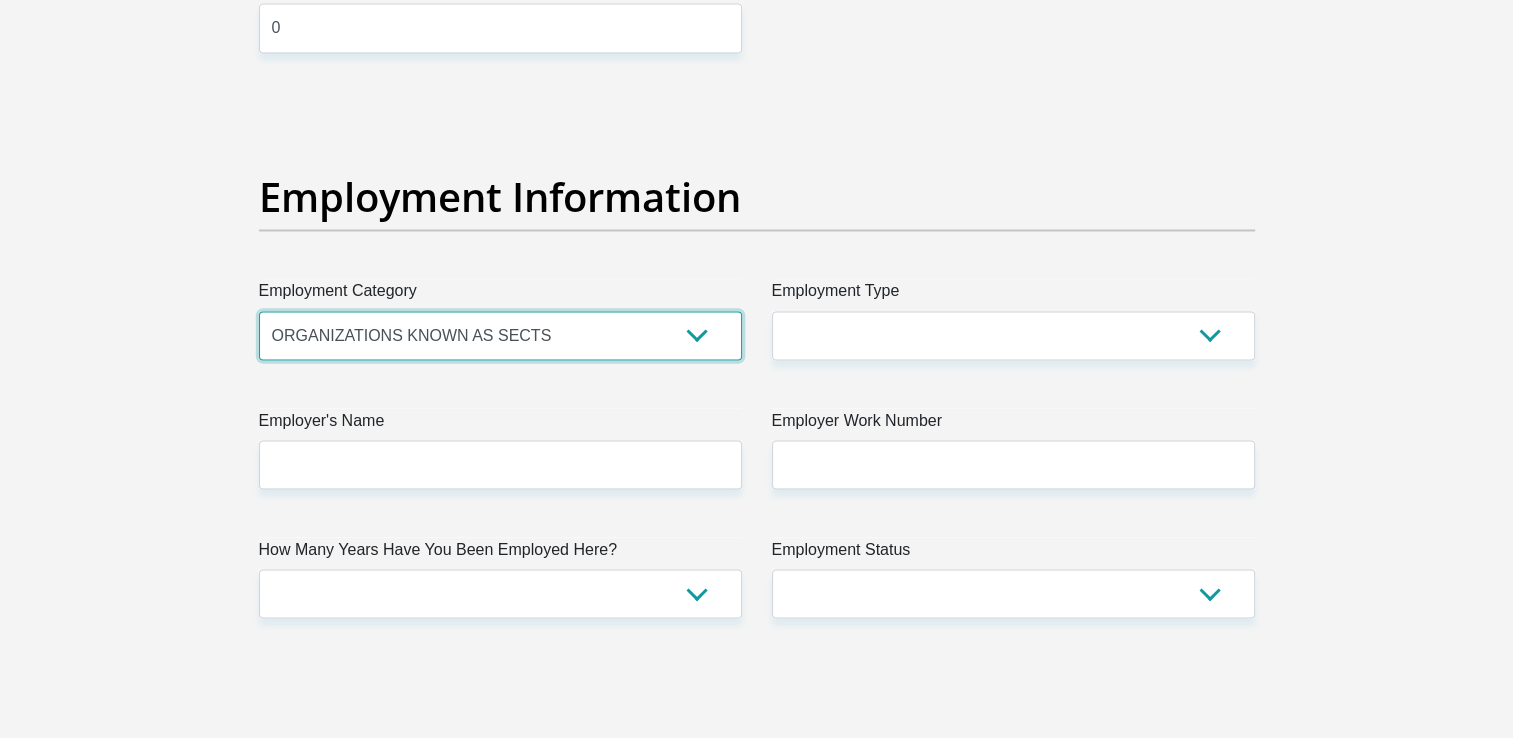 click on "AGRICULTURE
ALCOHOL & TOBACCO
CONSTRUCTION MATERIALS
METALLURGY
EQUIPMENT FOR RENEWABLE ENERGY
SPECIALIZED CONTRACTORS
CAR
GAMING (INCL. INTERNET
OTHER WHOLESALE
UNLICENSED PHARMACEUTICALS
CURRENCY EXCHANGE HOUSES
OTHER FINANCIAL INSTITUTIONS & INSURANCE
REAL ESTATE AGENTS
OIL & GAS
OTHER MATERIALS (E.G. IRON ORE)
PRECIOUS STONES & PRECIOUS METALS
POLITICAL ORGANIZATIONS
RELIGIOUS ORGANIZATIONS(NOT SECTS)
ACTI. HAVING BUSINESS DEAL WITH PUBLIC ADMINISTRATION
LAUNDROMATS" at bounding box center [500, 335] 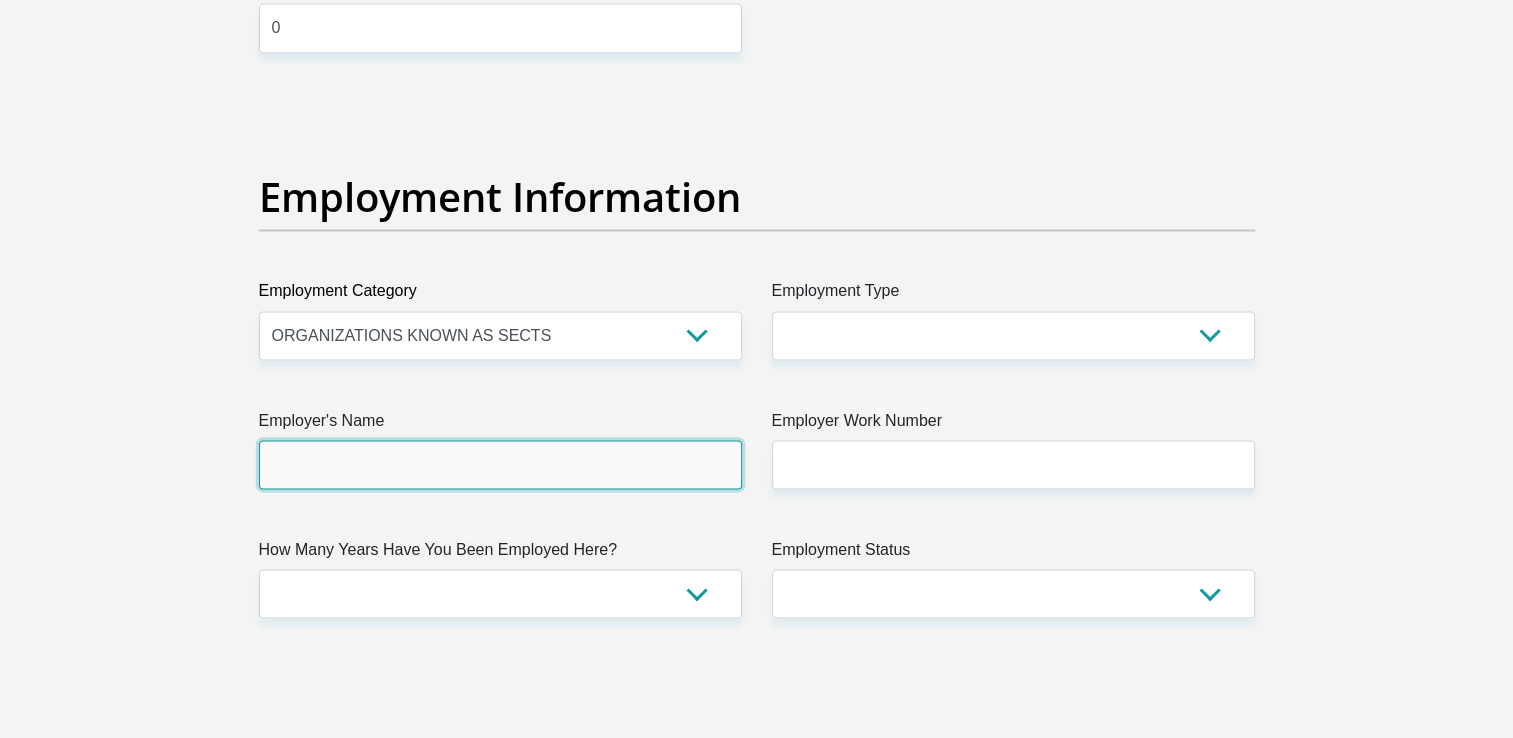 click on "Employer's Name" at bounding box center [500, 464] 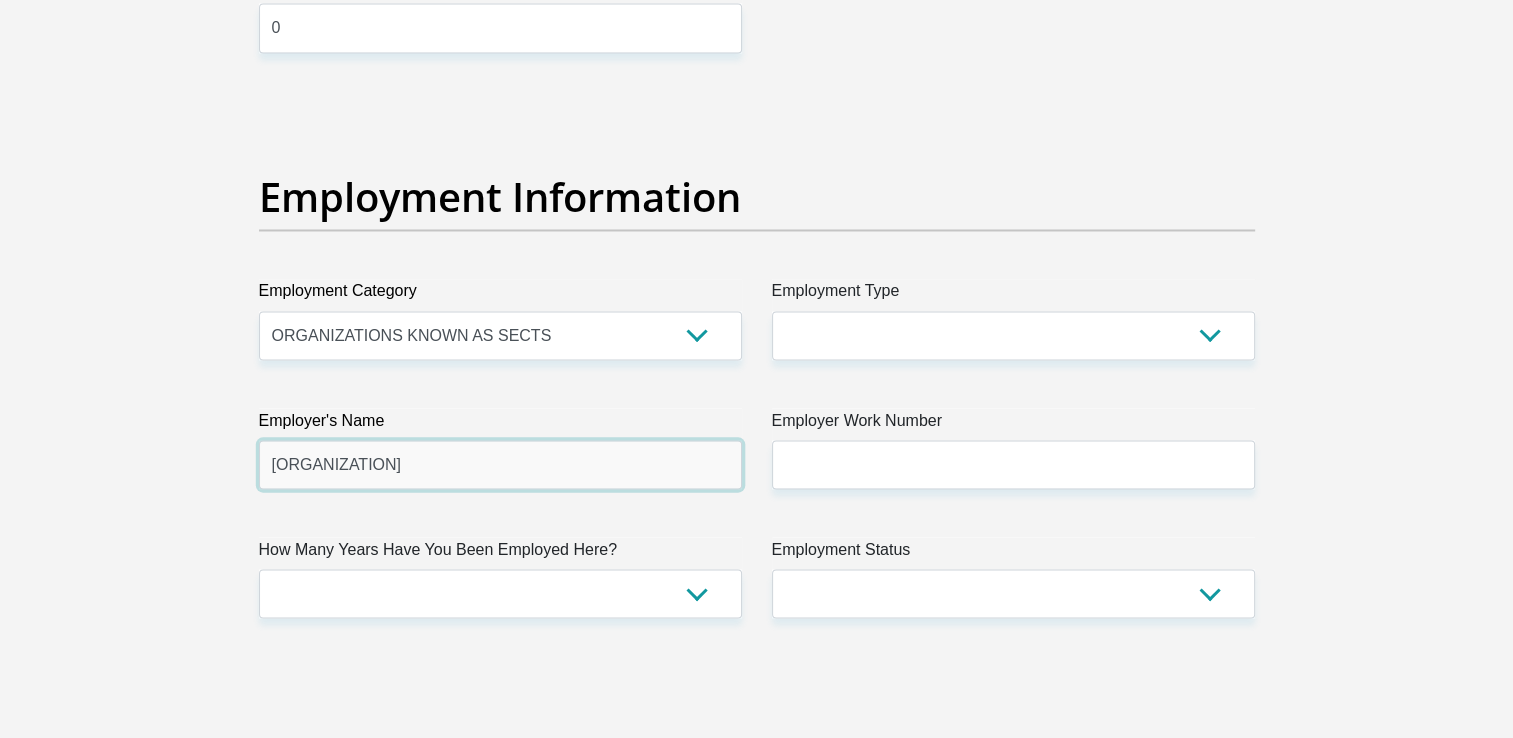 type on "DepartmentofEducation" 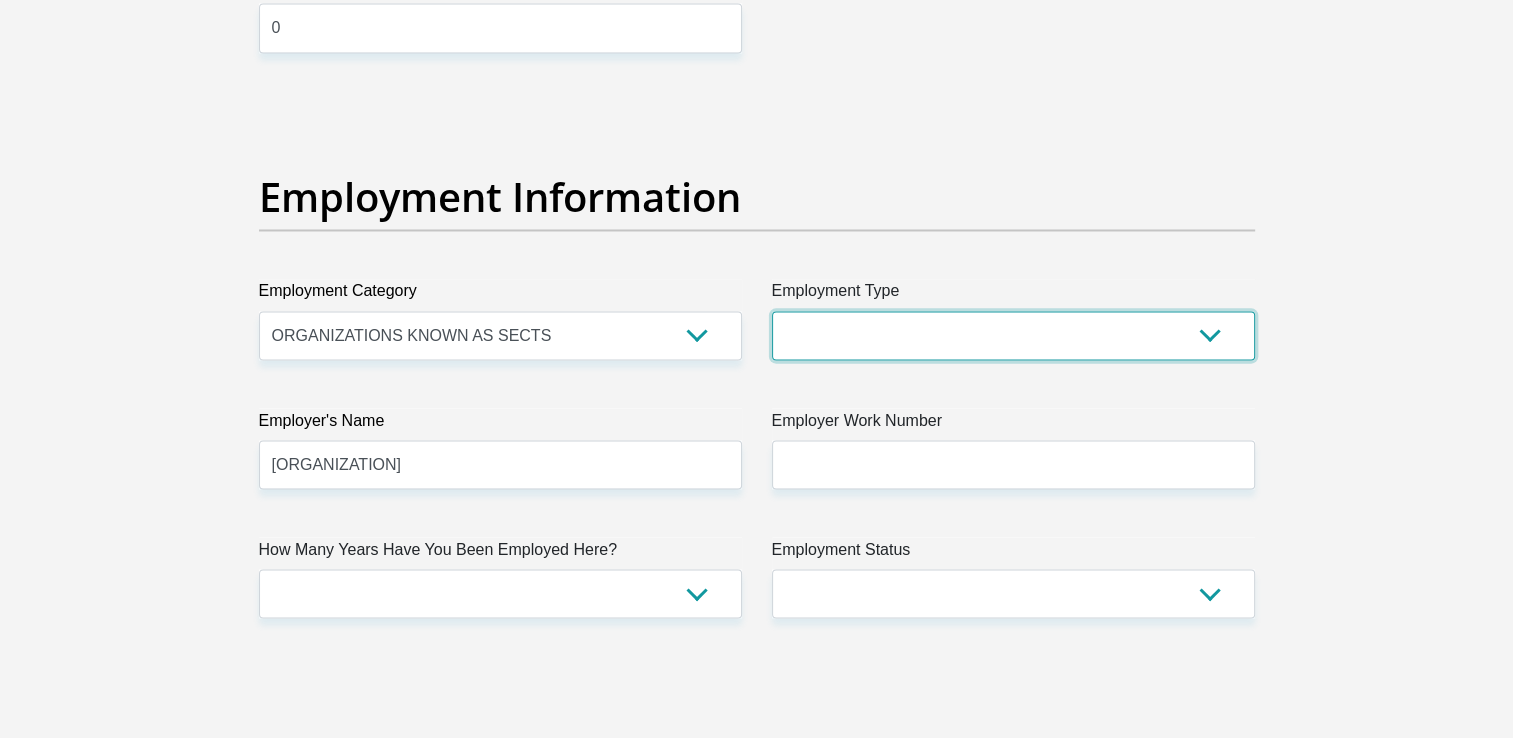 click on "College/Lecturer
Craft Seller
Creative
Driver
Executive
Farmer
Forces - Non Commissioned
Forces - Officer
Hawker
Housewife
Labourer
Licenced Professional
Manager
Miner
Non Licenced Professional
Office Staff/Clerk
Outside Worker
Pensioner
Permanent Teacher
Production/Manufacturing
Sales
Self-Employed
Semi-Professional Worker
Service Industry  Social Worker  Student" at bounding box center [1013, 335] 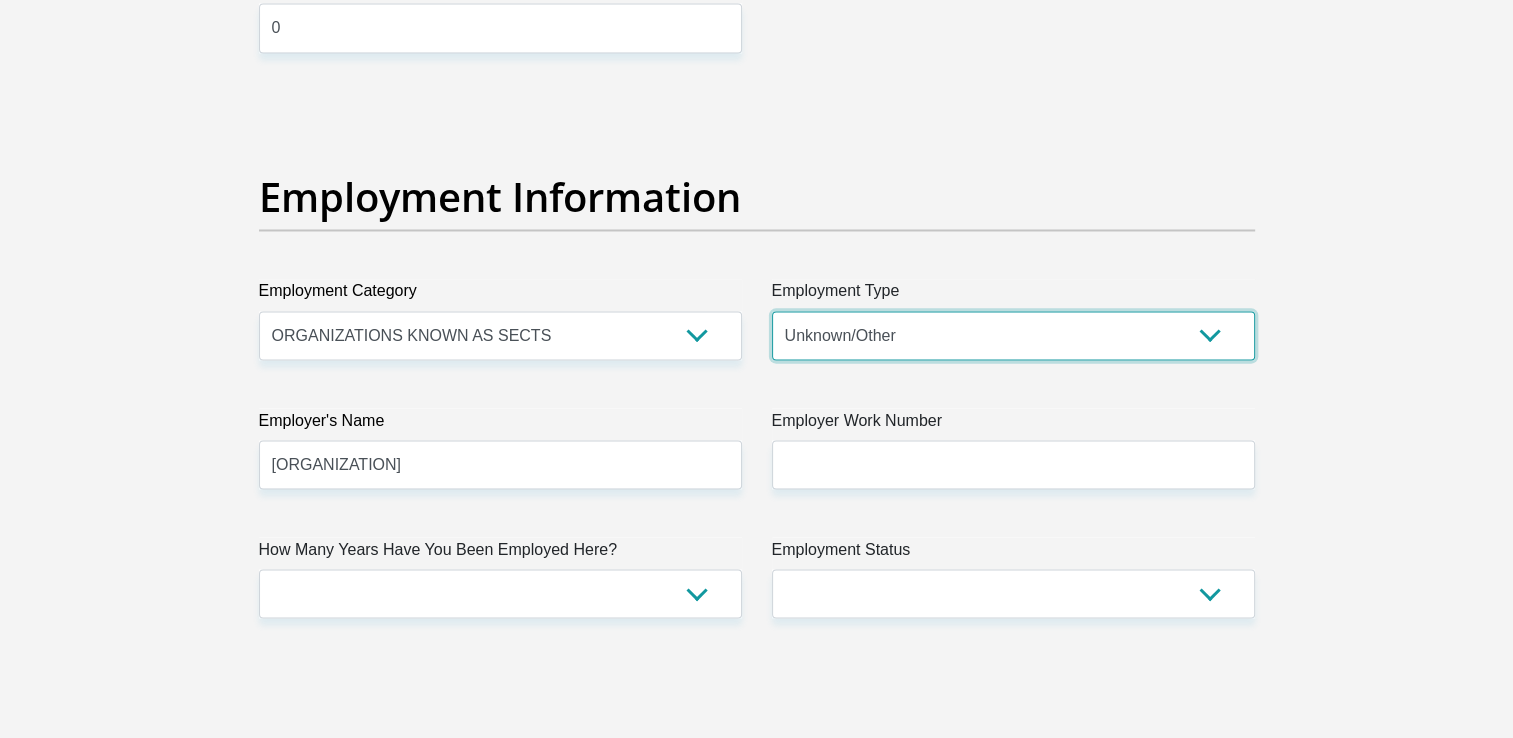 click on "College/Lecturer
Craft Seller
Creative
Driver
Executive
Farmer
Forces - Non Commissioned
Forces - Officer
Hawker
Housewife
Labourer
Licenced Professional
Manager
Miner
Non Licenced Professional
Office Staff/Clerk
Outside Worker
Pensioner
Permanent Teacher
Production/Manufacturing
Sales
Self-Employed
Semi-Professional Worker
Service Industry  Social Worker  Student" at bounding box center [1013, 335] 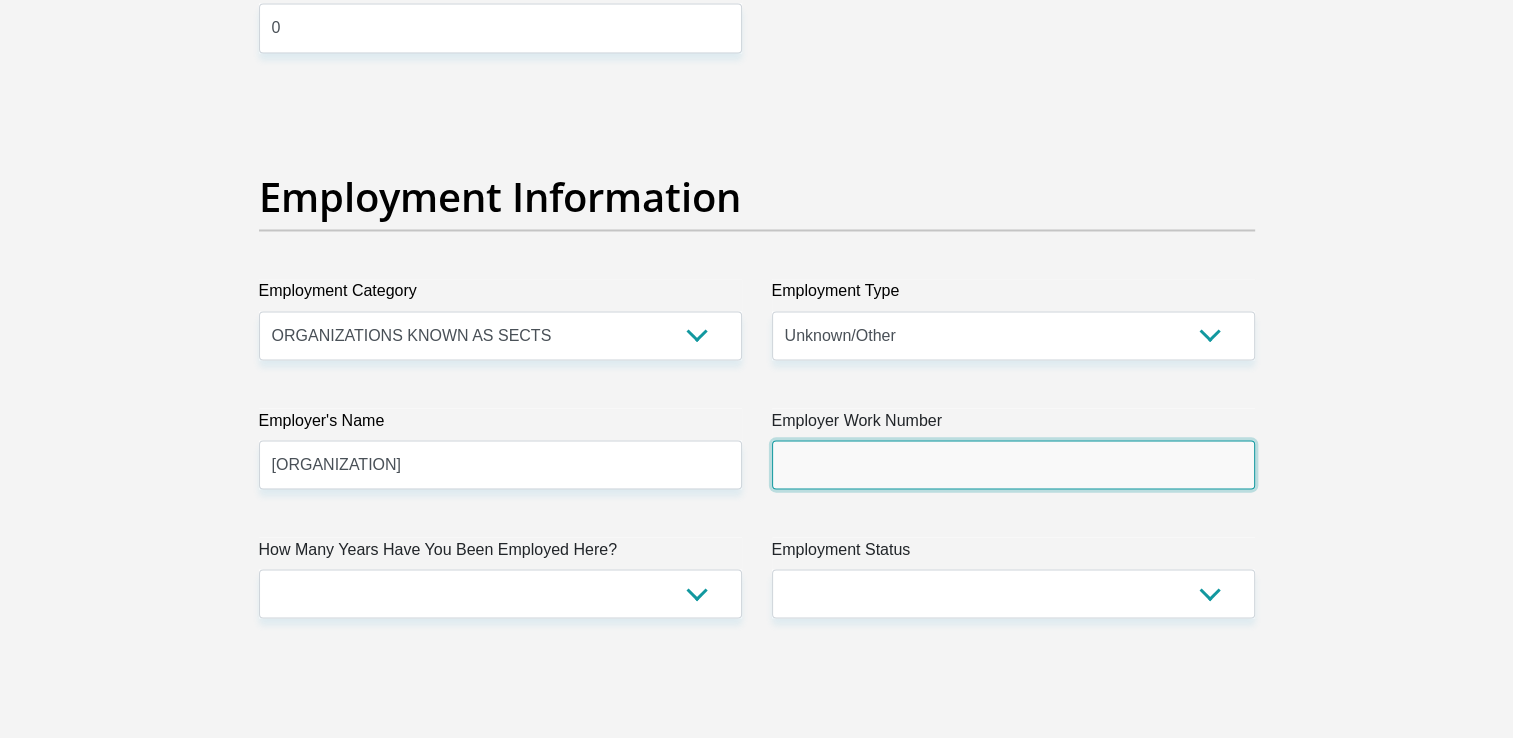 click on "Employer Work Number" at bounding box center [1013, 464] 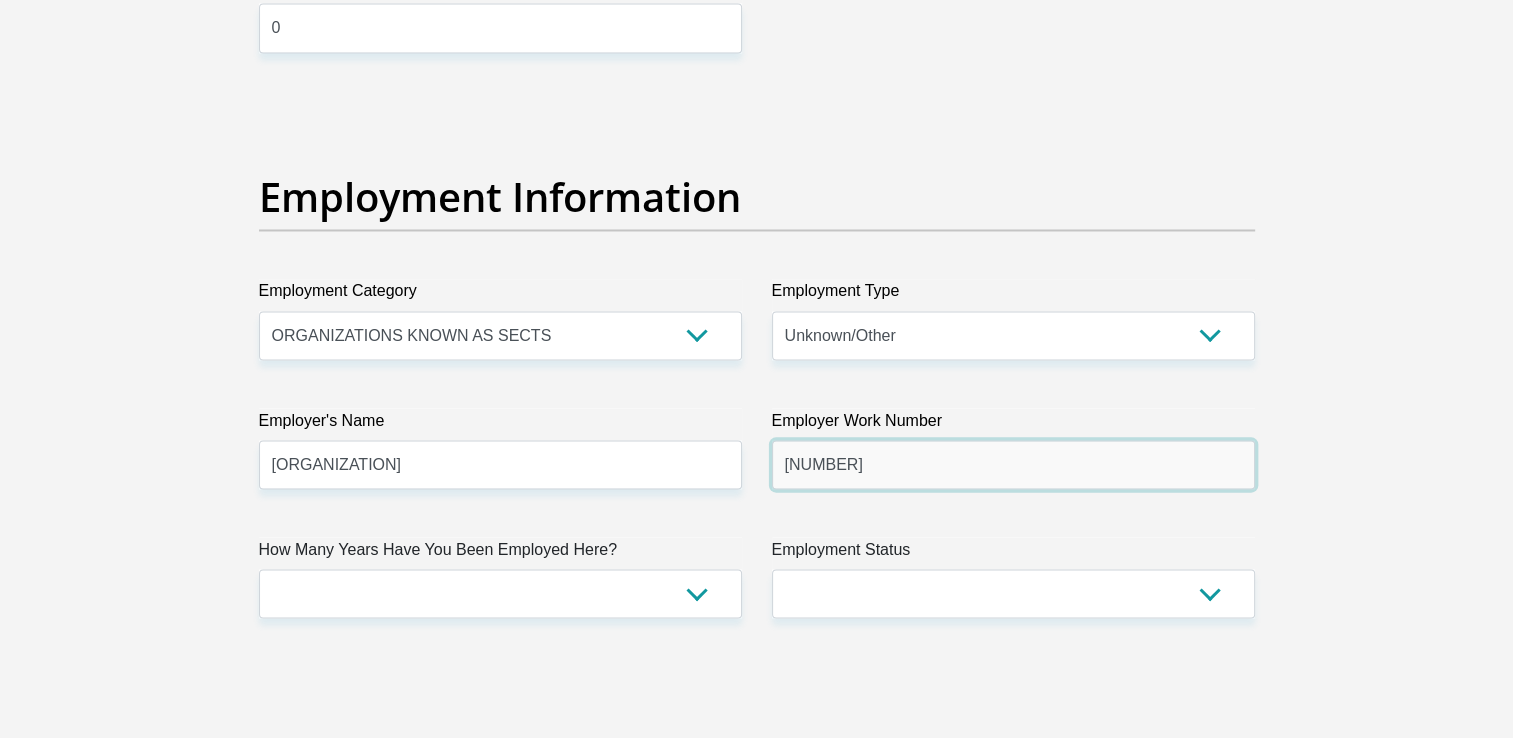 type on "0613898791" 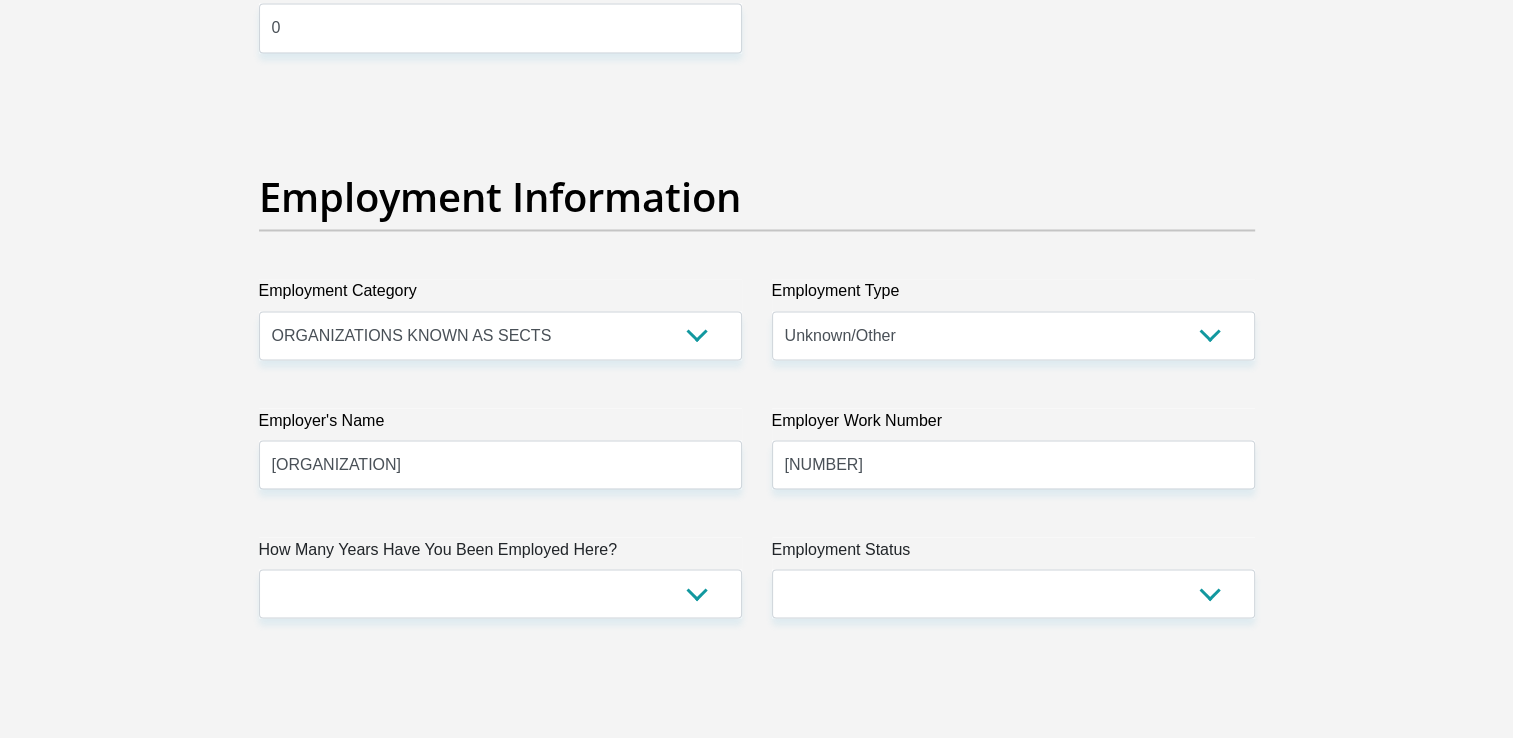 type on "Ogone Vincent" 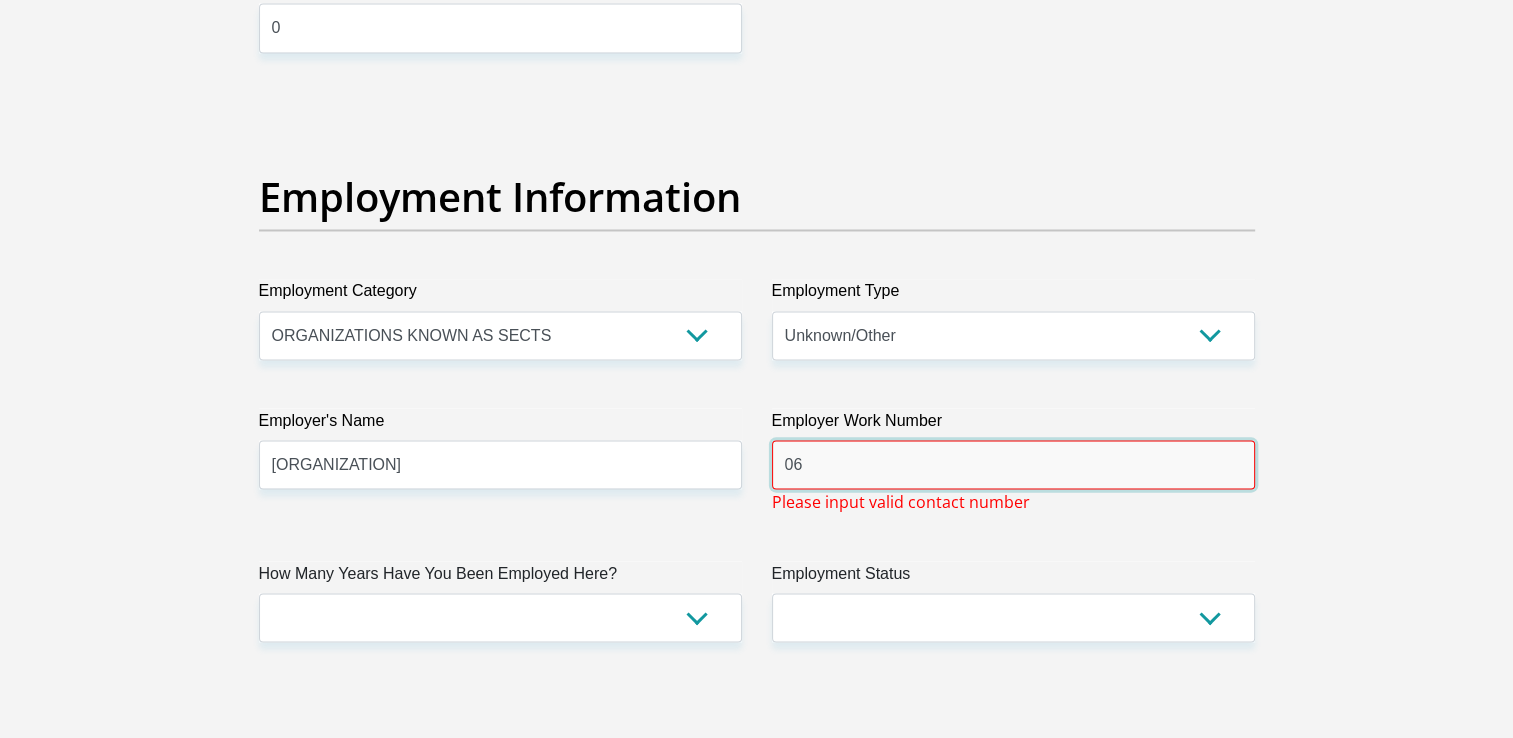 type on "0" 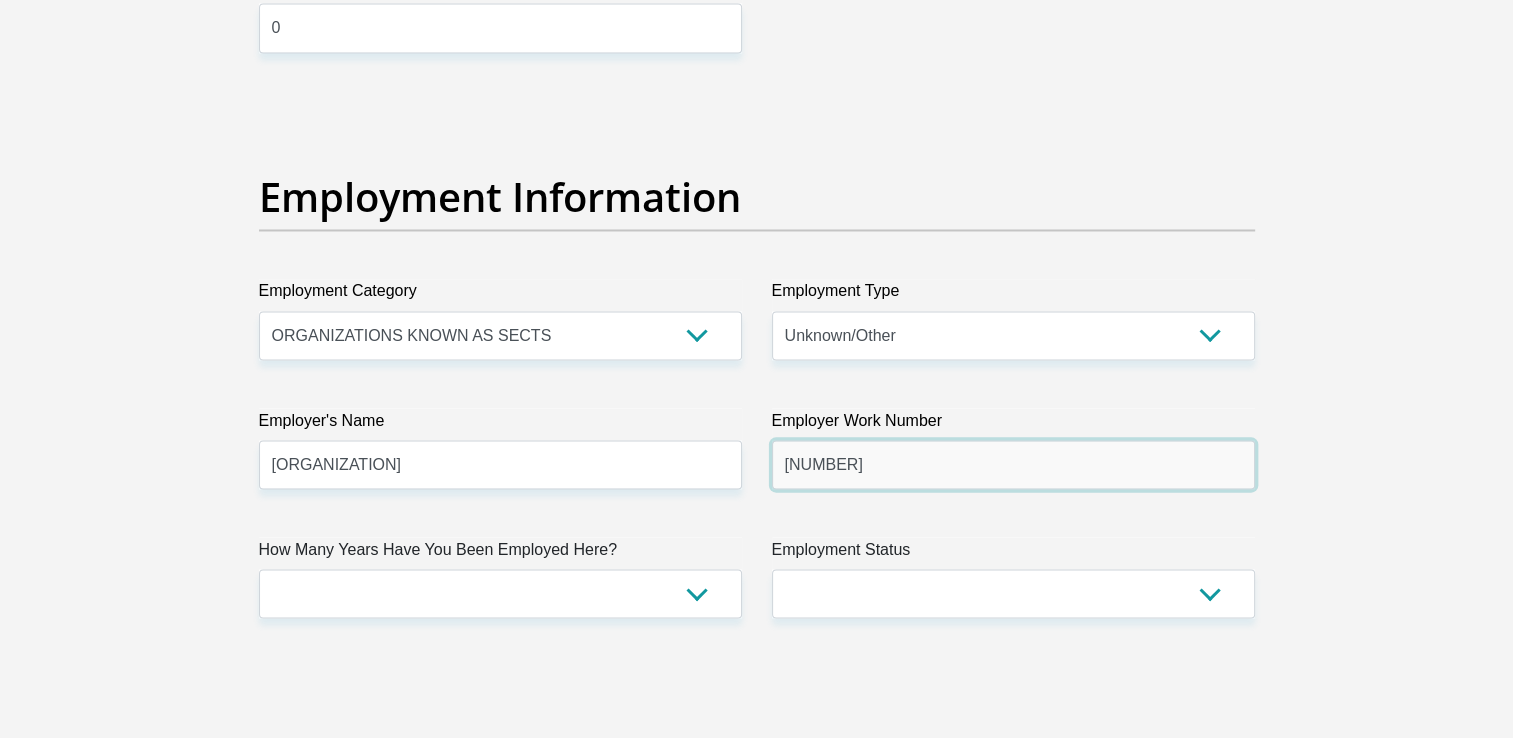 type on "0514048860" 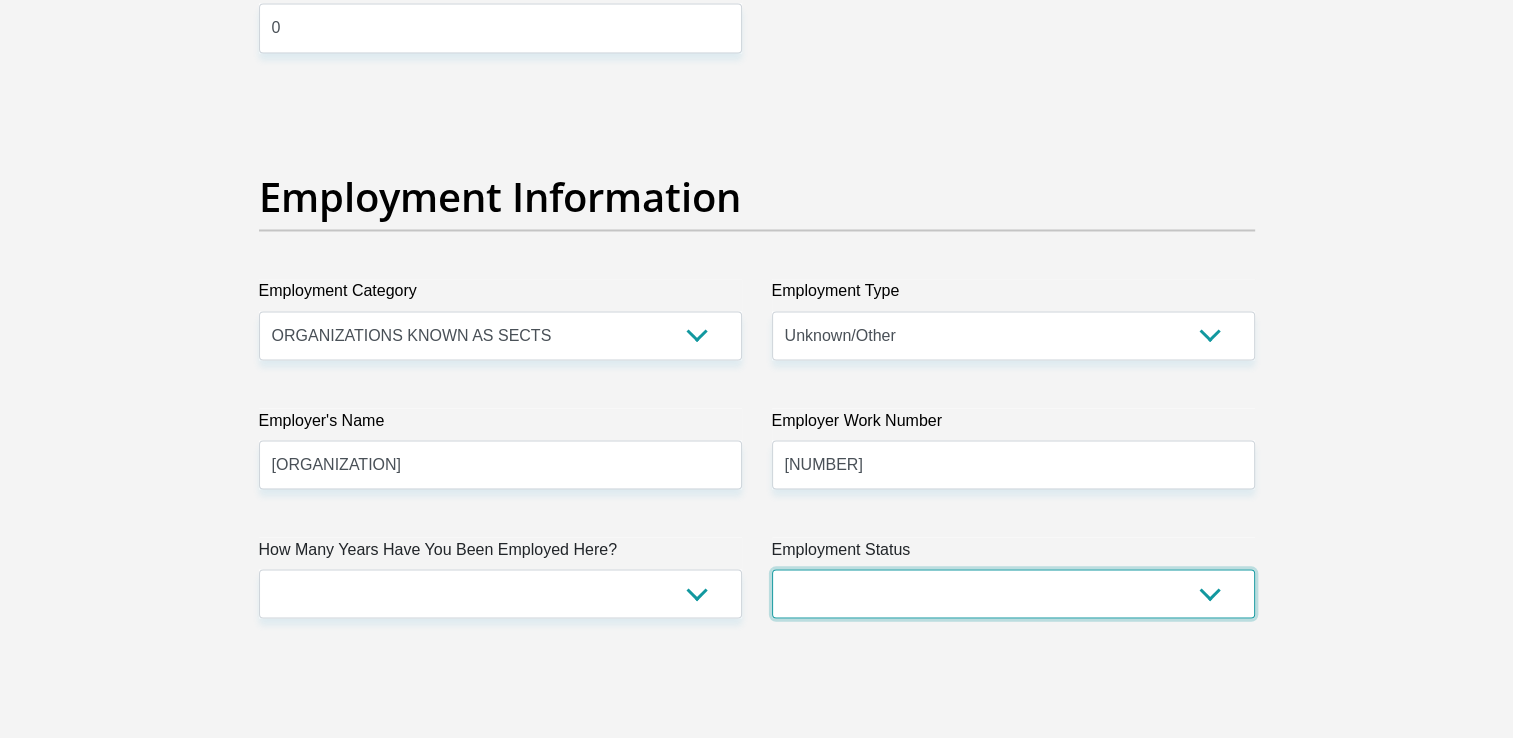 click on "Permanent/Full-time
Part-time/Casual
Contract Worker
Self-Employed
Housewife
Retired
Student
Medically Boarded
Disability
Unemployed" at bounding box center [1013, 593] 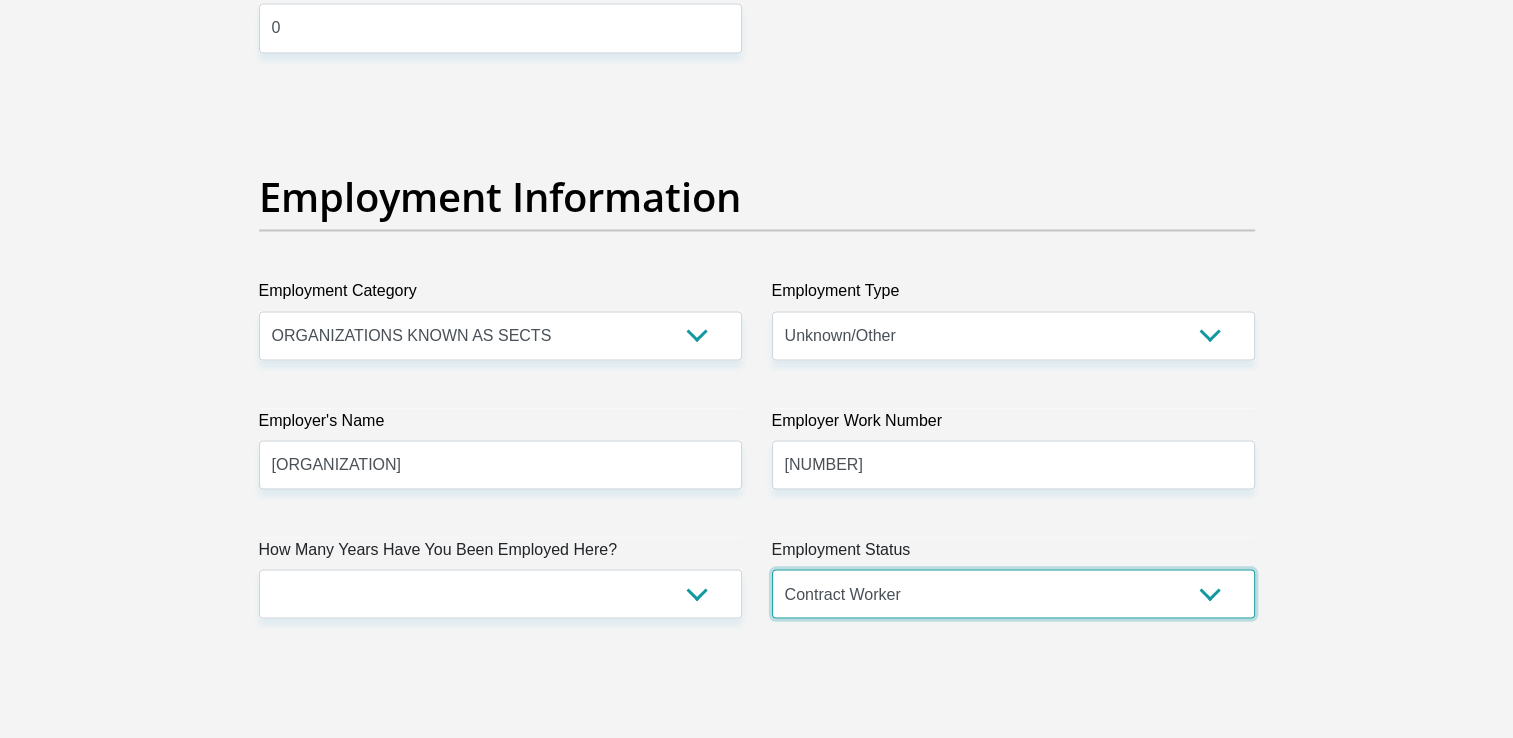 click on "Permanent/Full-time
Part-time/Casual
Contract Worker
Self-Employed
Housewife
Retired
Student
Medically Boarded
Disability
Unemployed" at bounding box center (1013, 593) 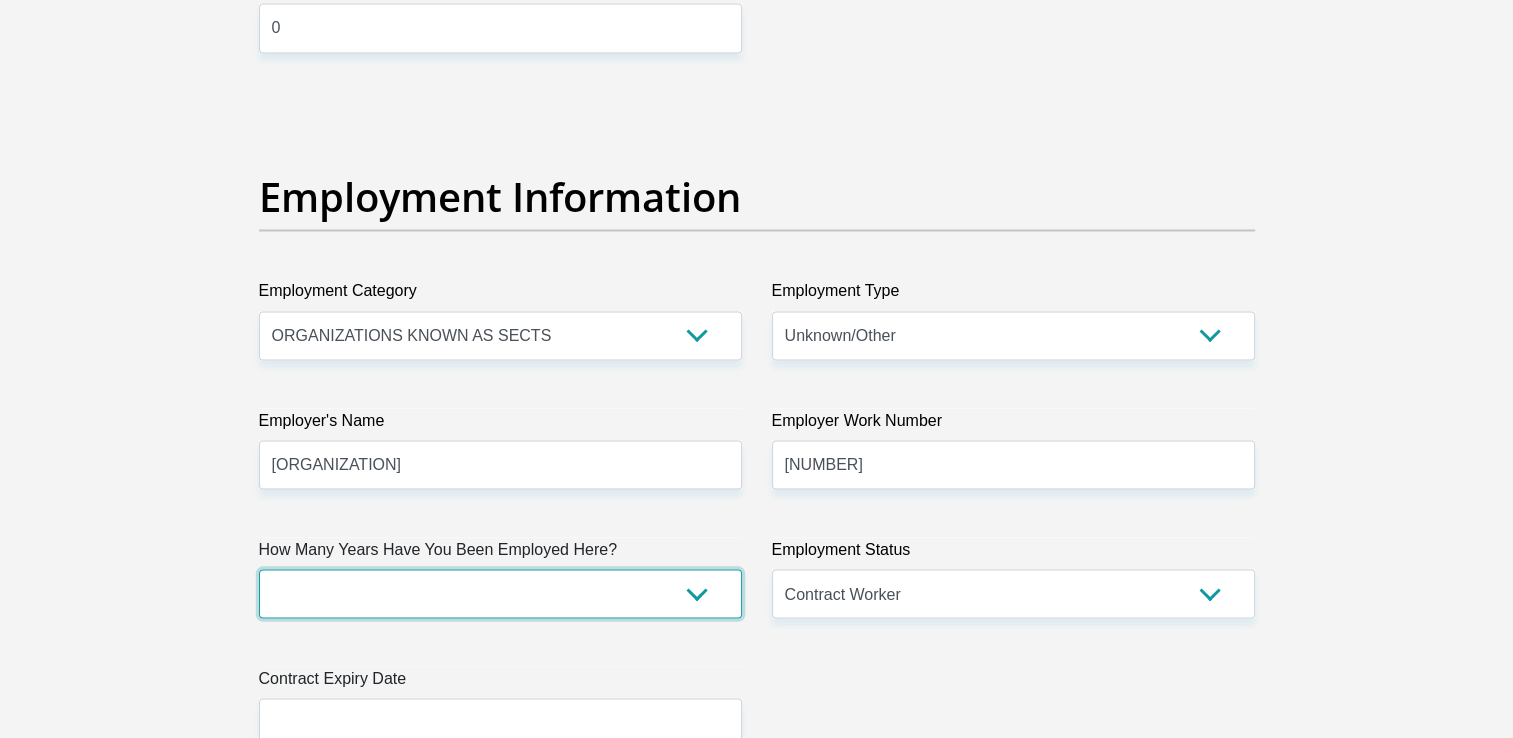 click on "less than 1 year
1-3 years
3-5 years
5+ years" at bounding box center (500, 593) 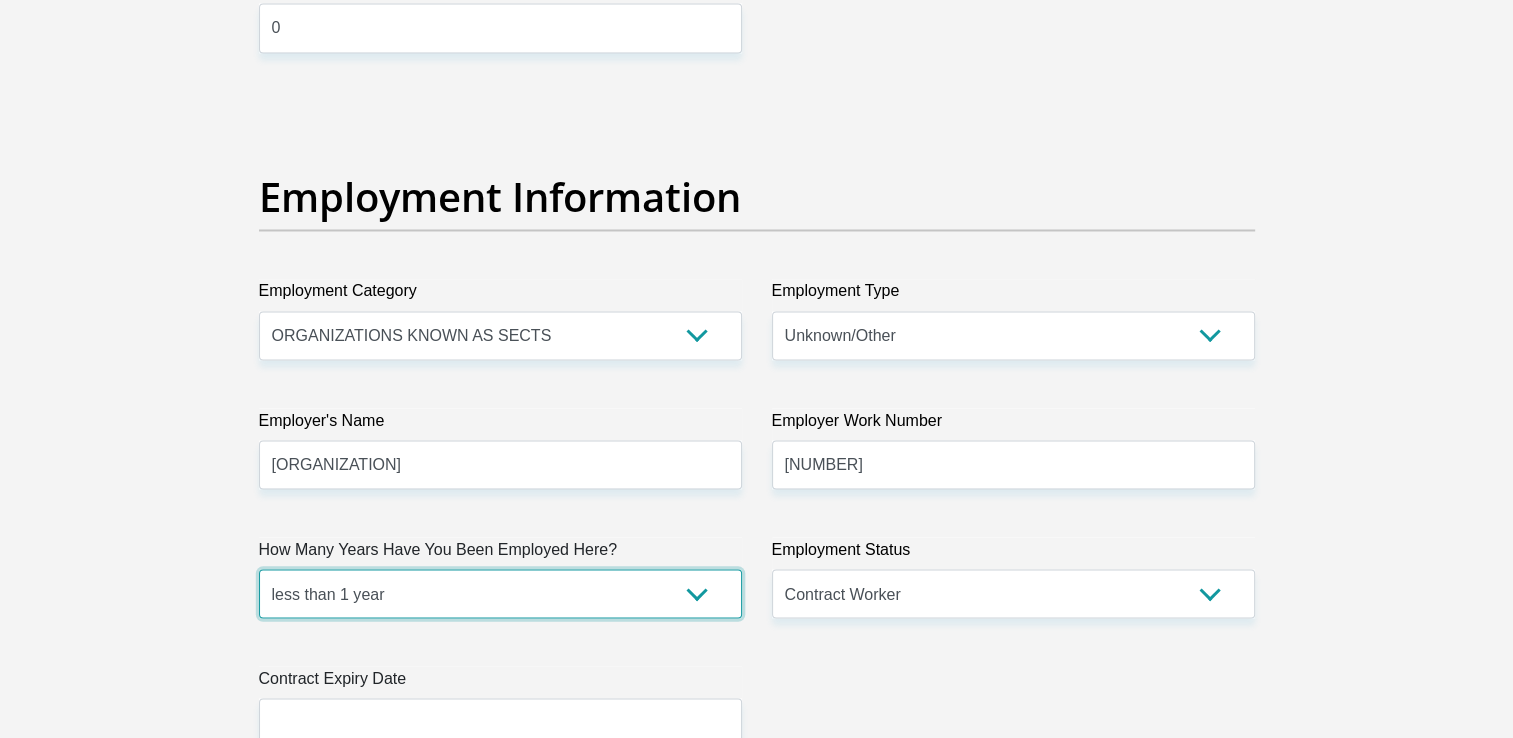 click on "less than 1 year
1-3 years
3-5 years
5+ years" at bounding box center [500, 593] 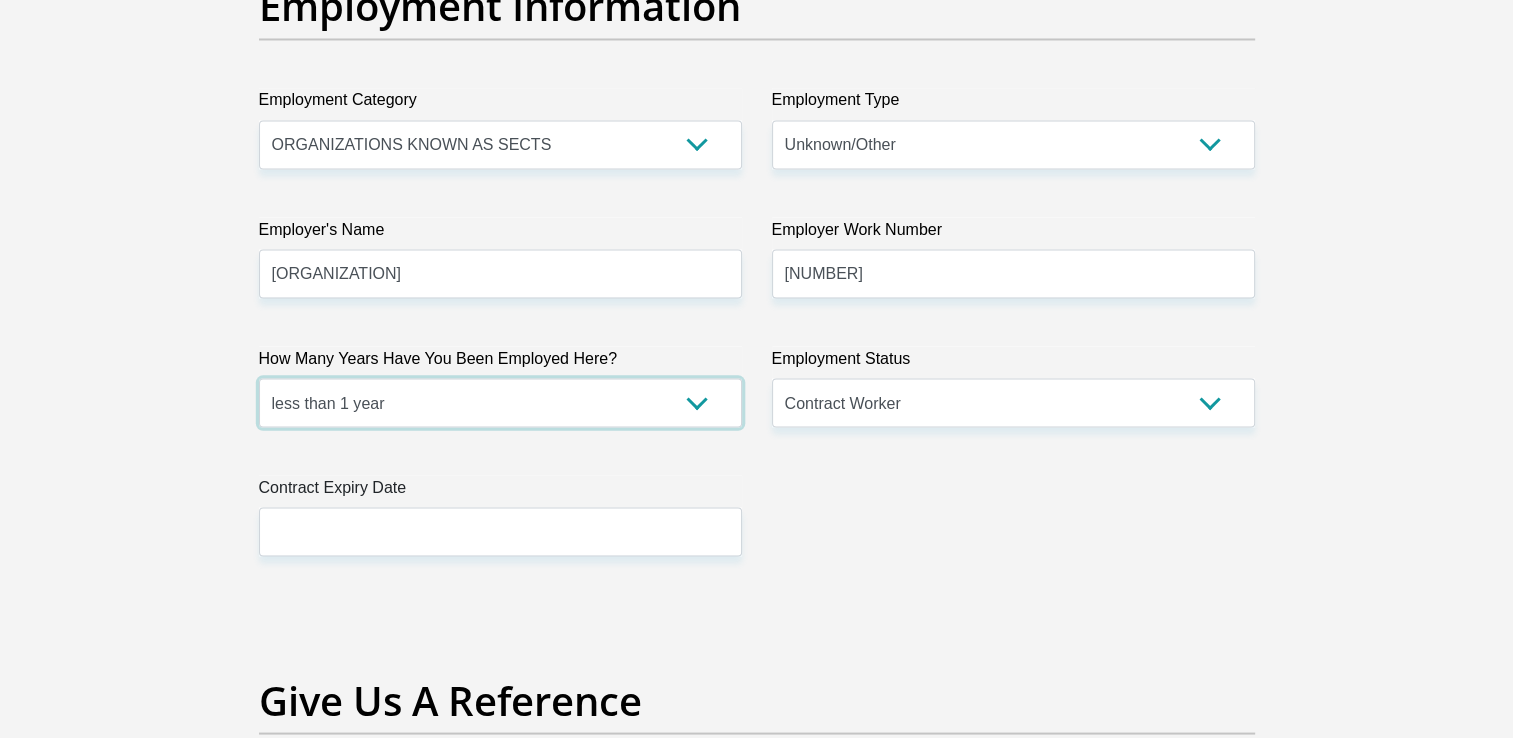 scroll, scrollTop: 3672, scrollLeft: 0, axis: vertical 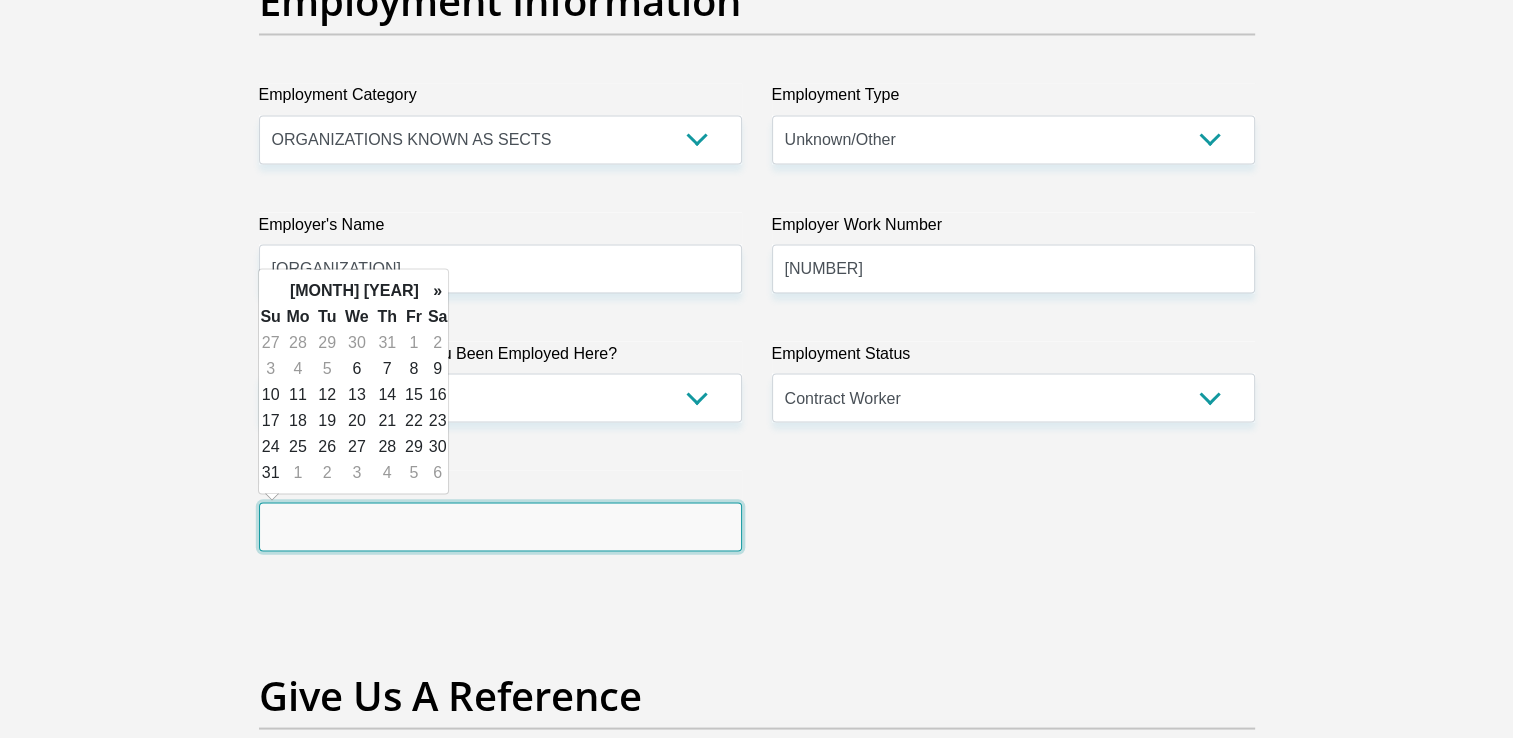 click at bounding box center [500, 526] 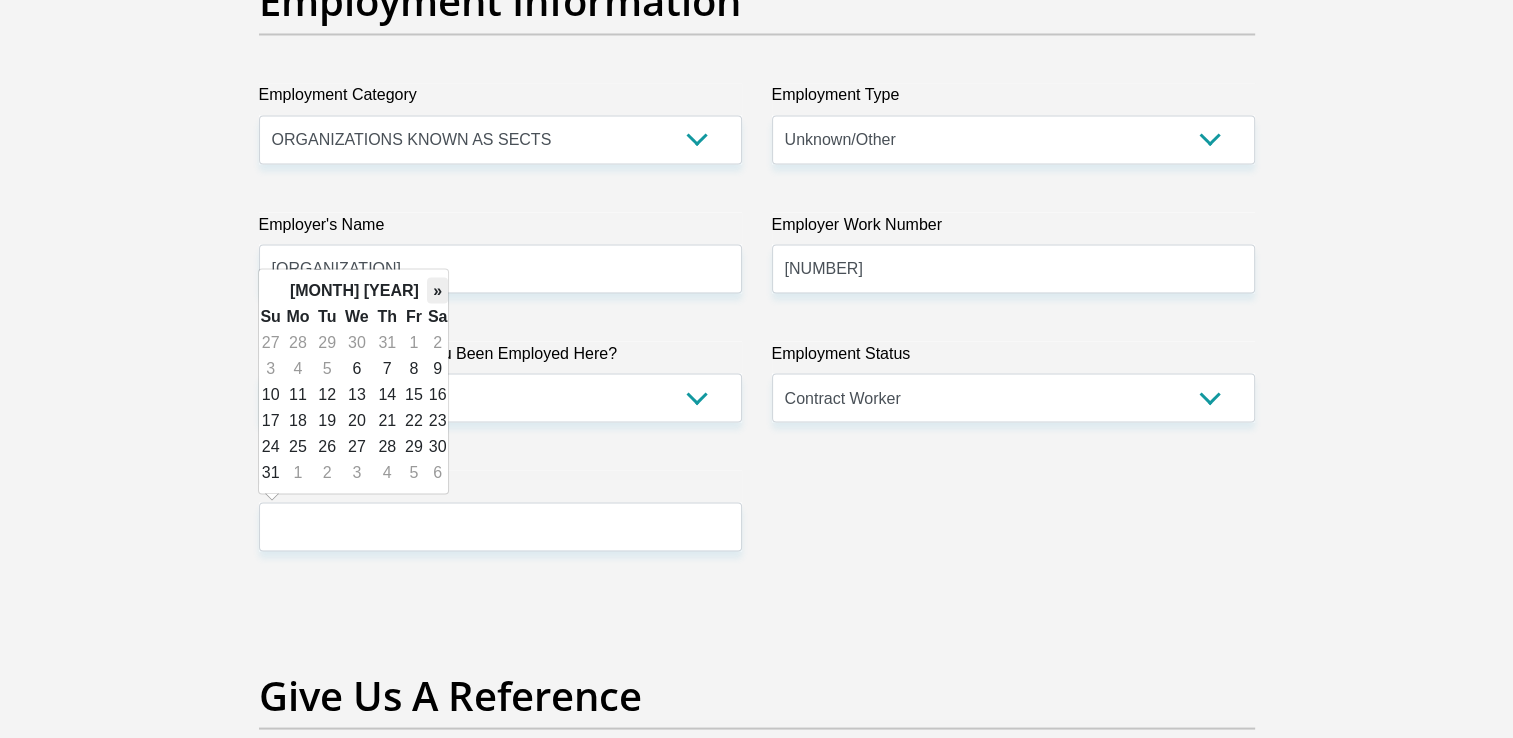 click on "»" at bounding box center (438, 290) 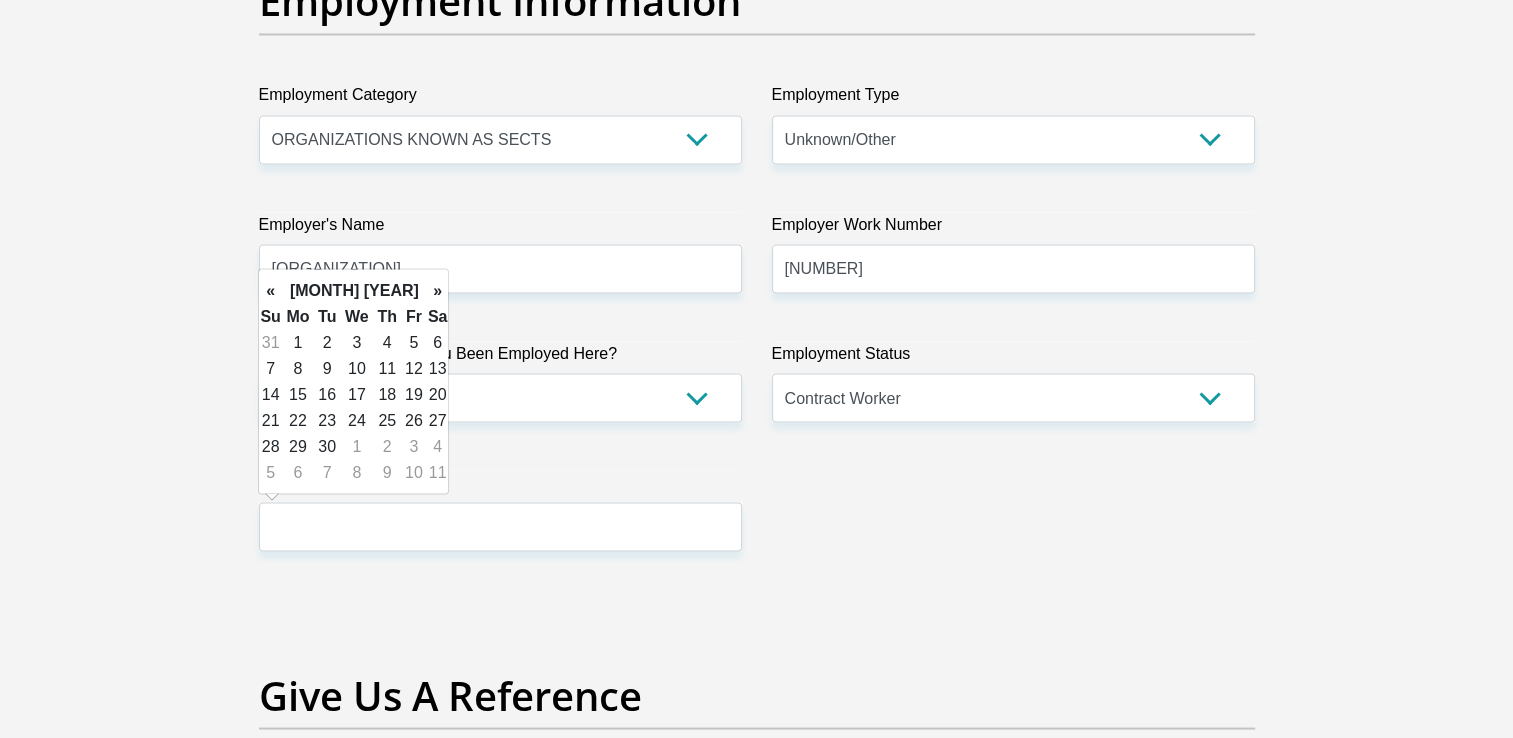 click on "»" at bounding box center [438, 290] 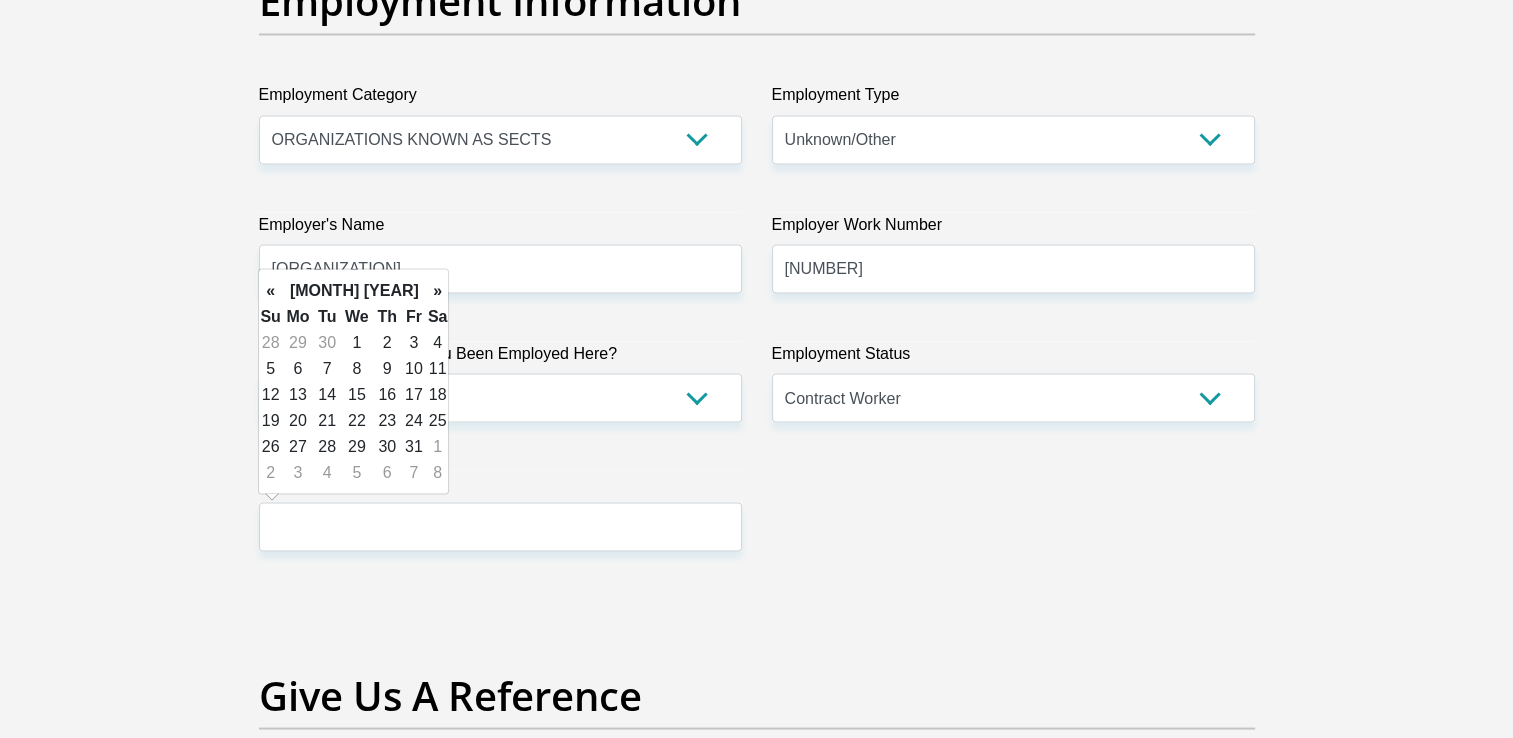 click on "»" at bounding box center (438, 290) 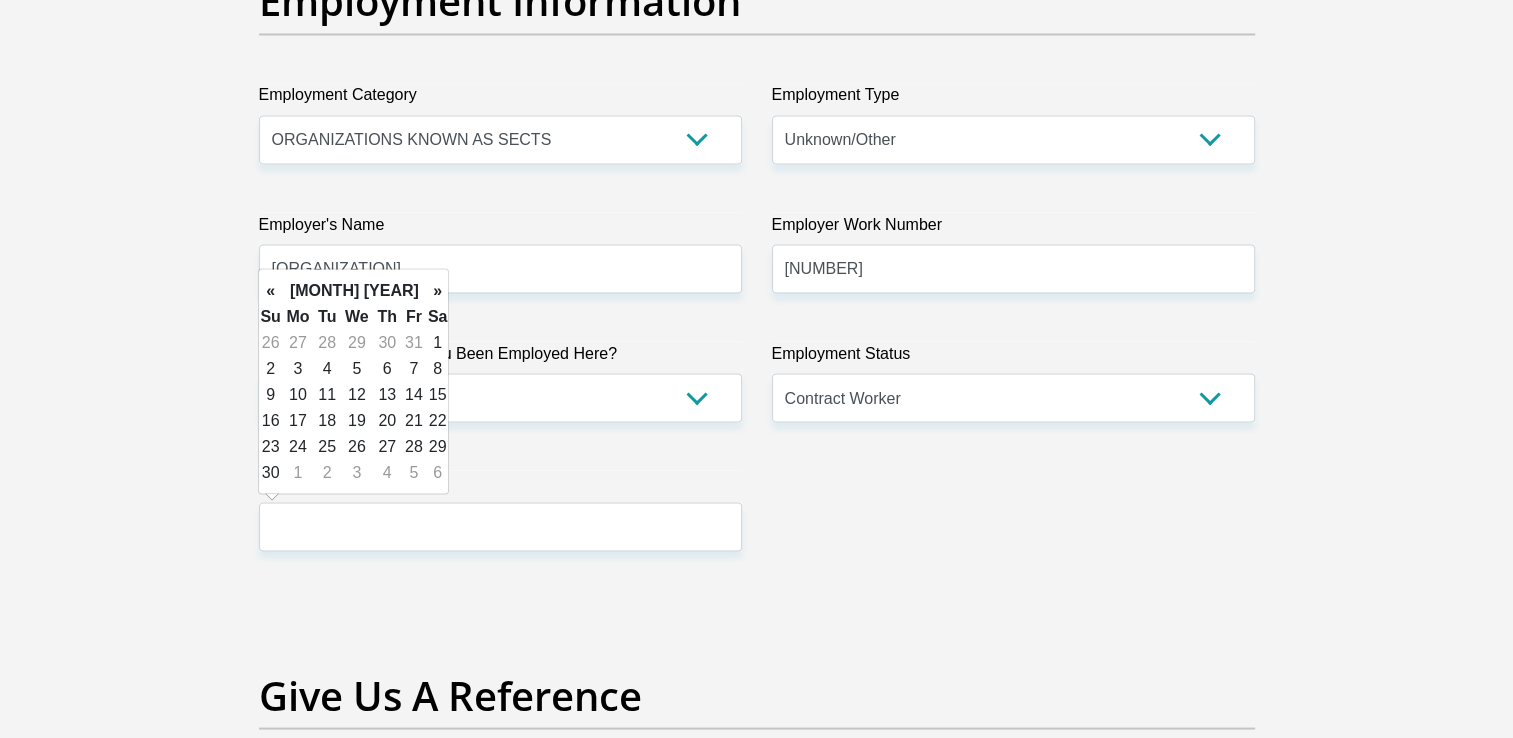 click on "»" at bounding box center (438, 290) 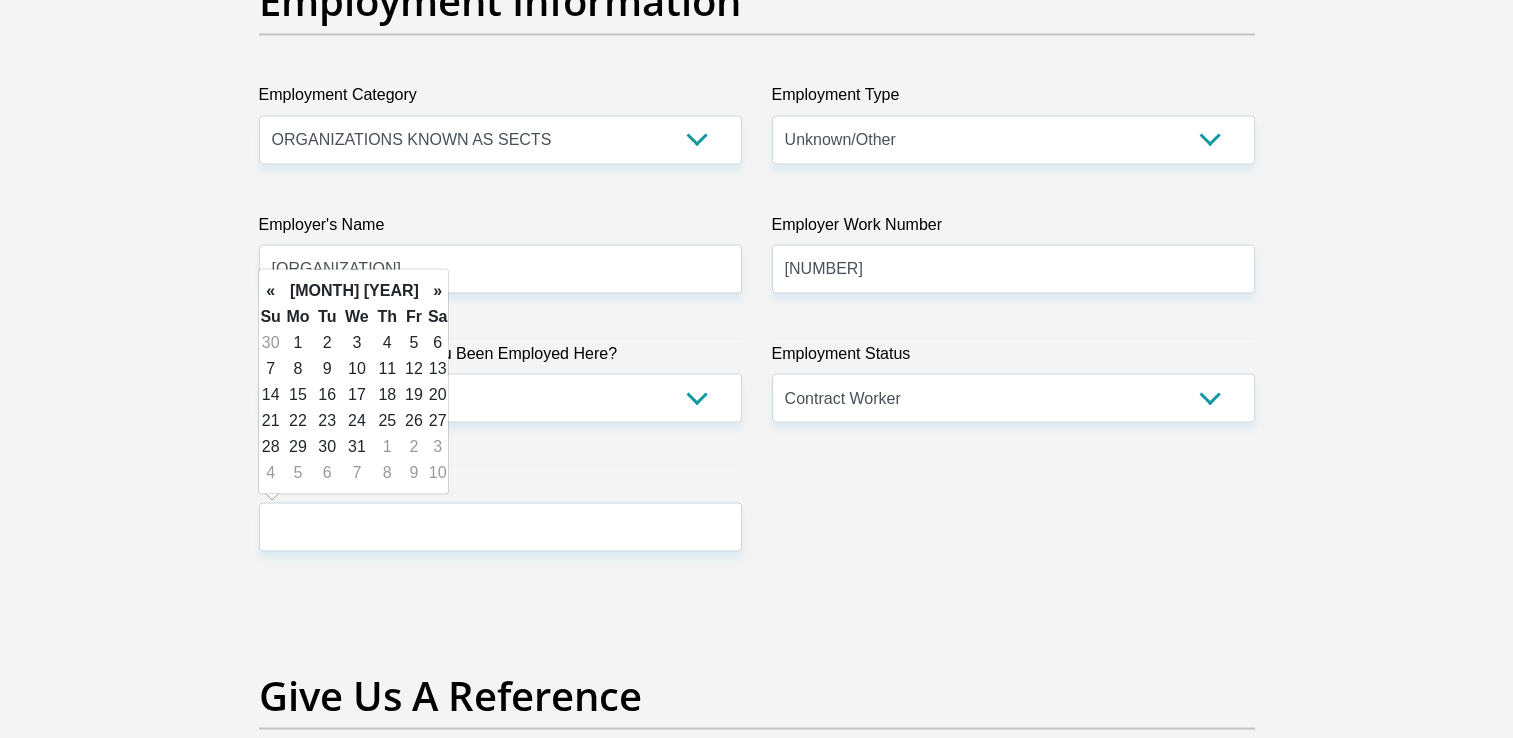 click on "»" at bounding box center (438, 290) 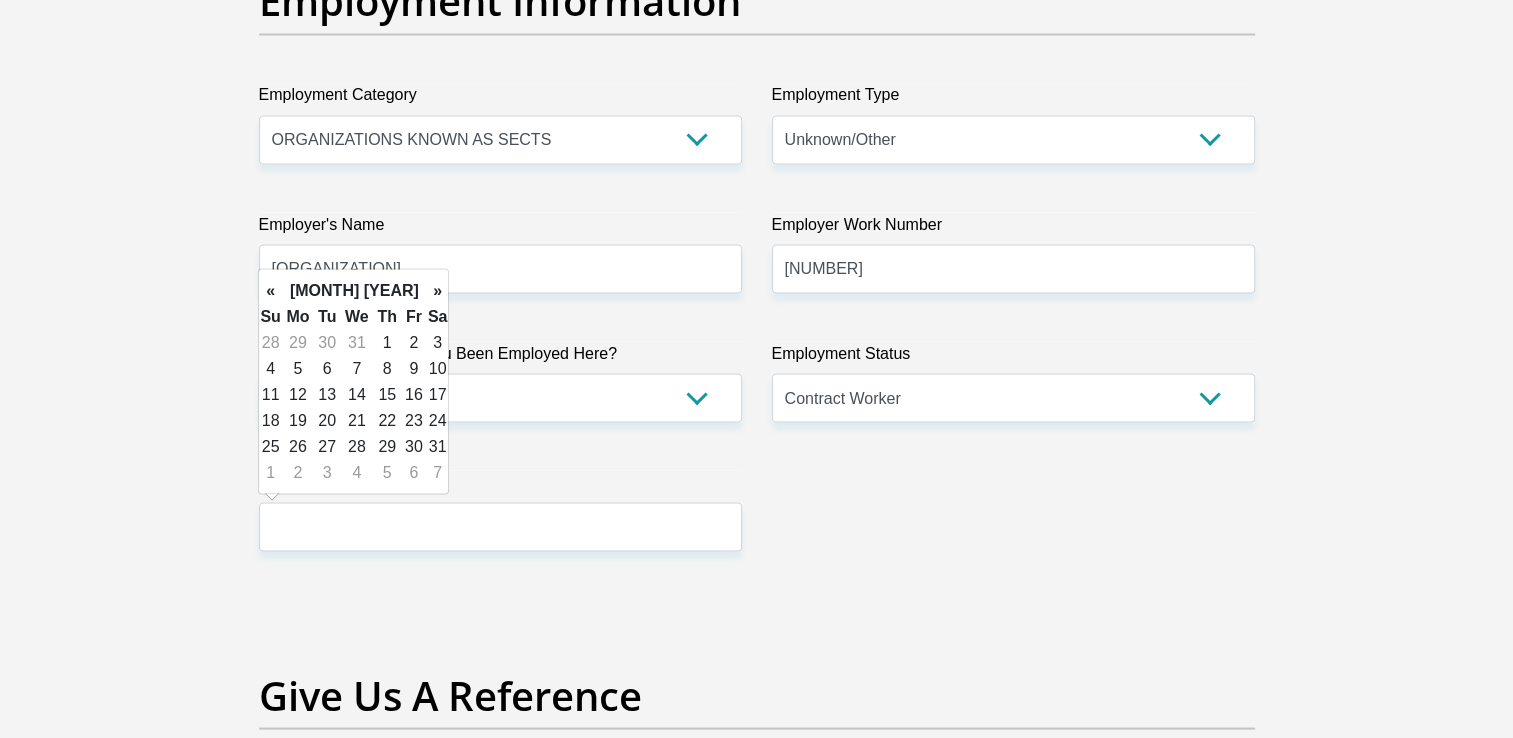 click on "»" at bounding box center (438, 290) 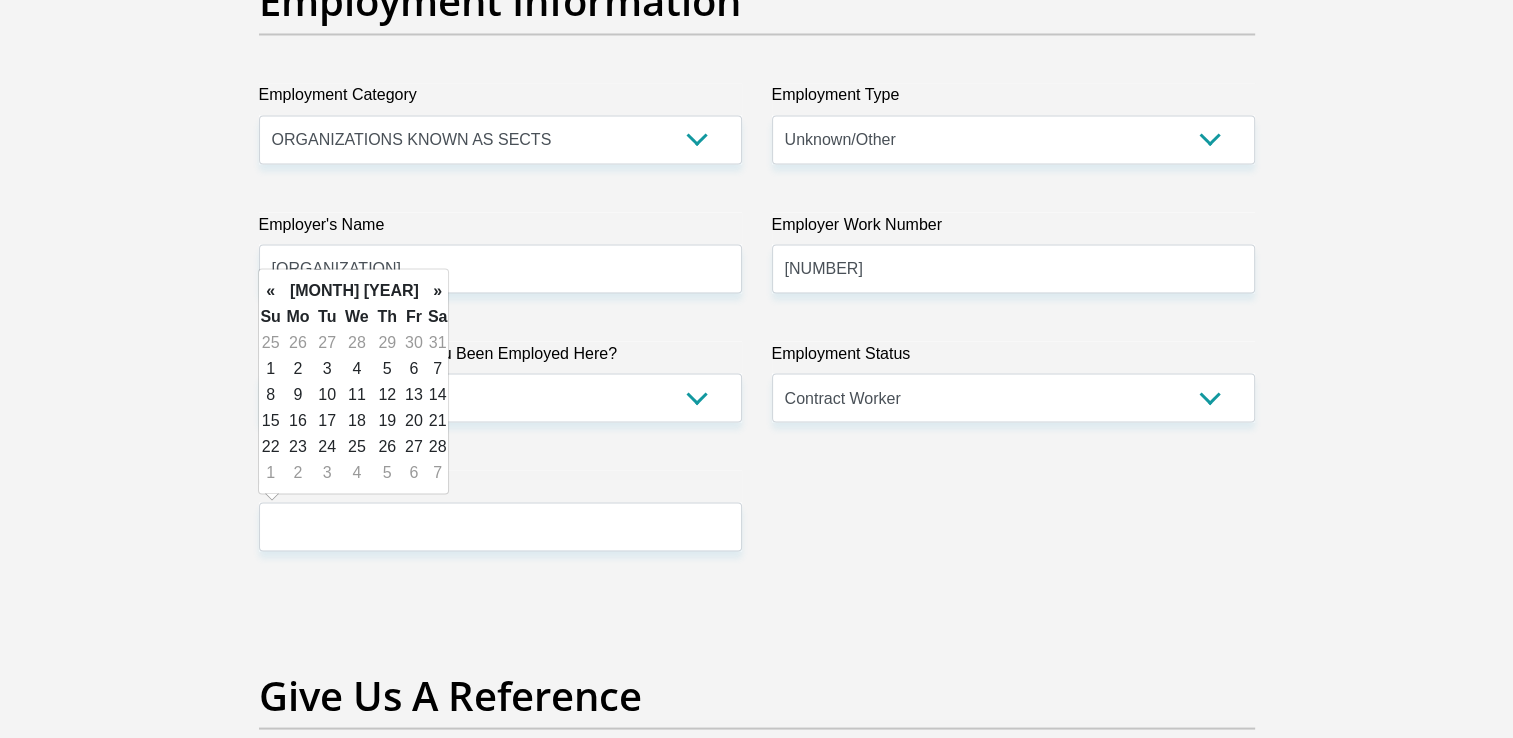 click on "»" at bounding box center (438, 290) 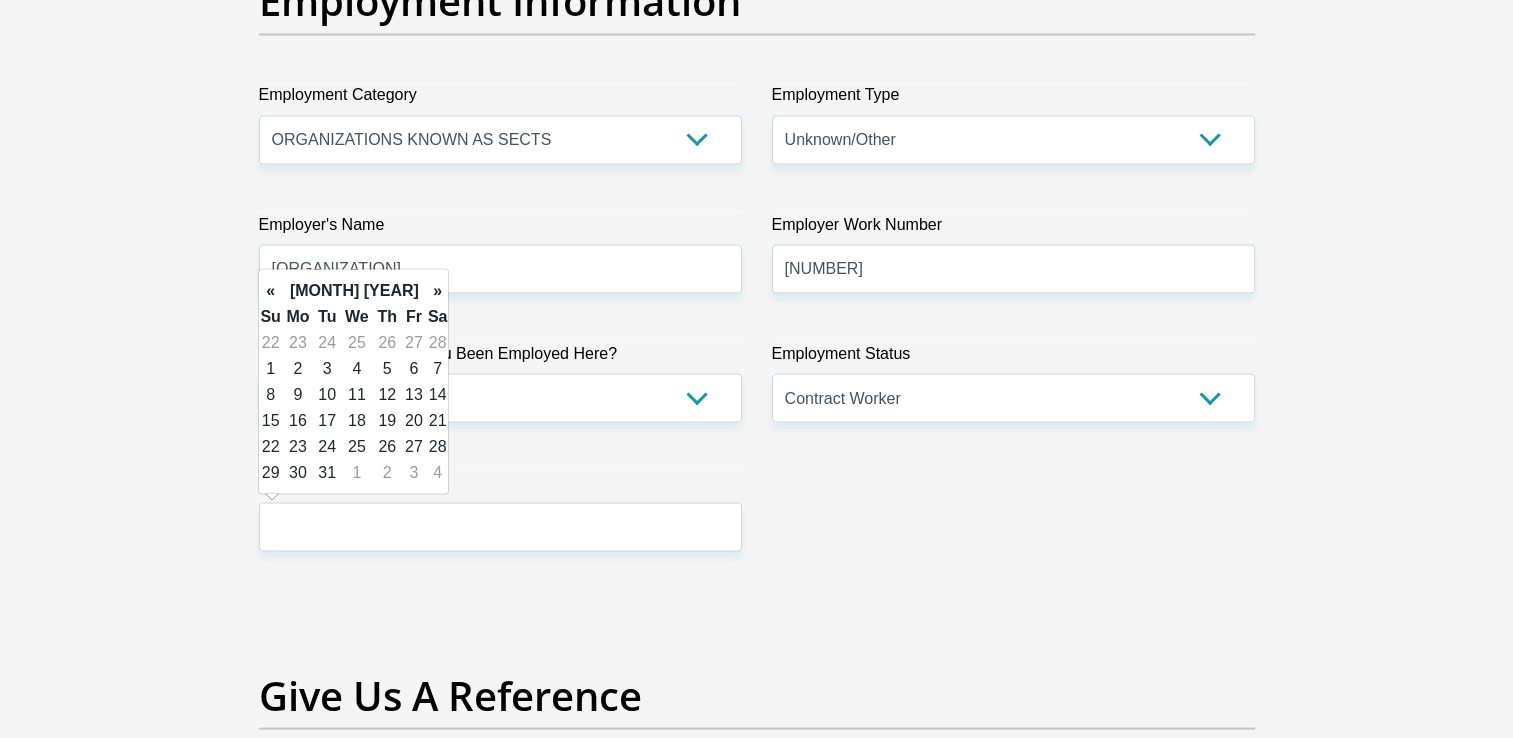 click on "»" at bounding box center (438, 290) 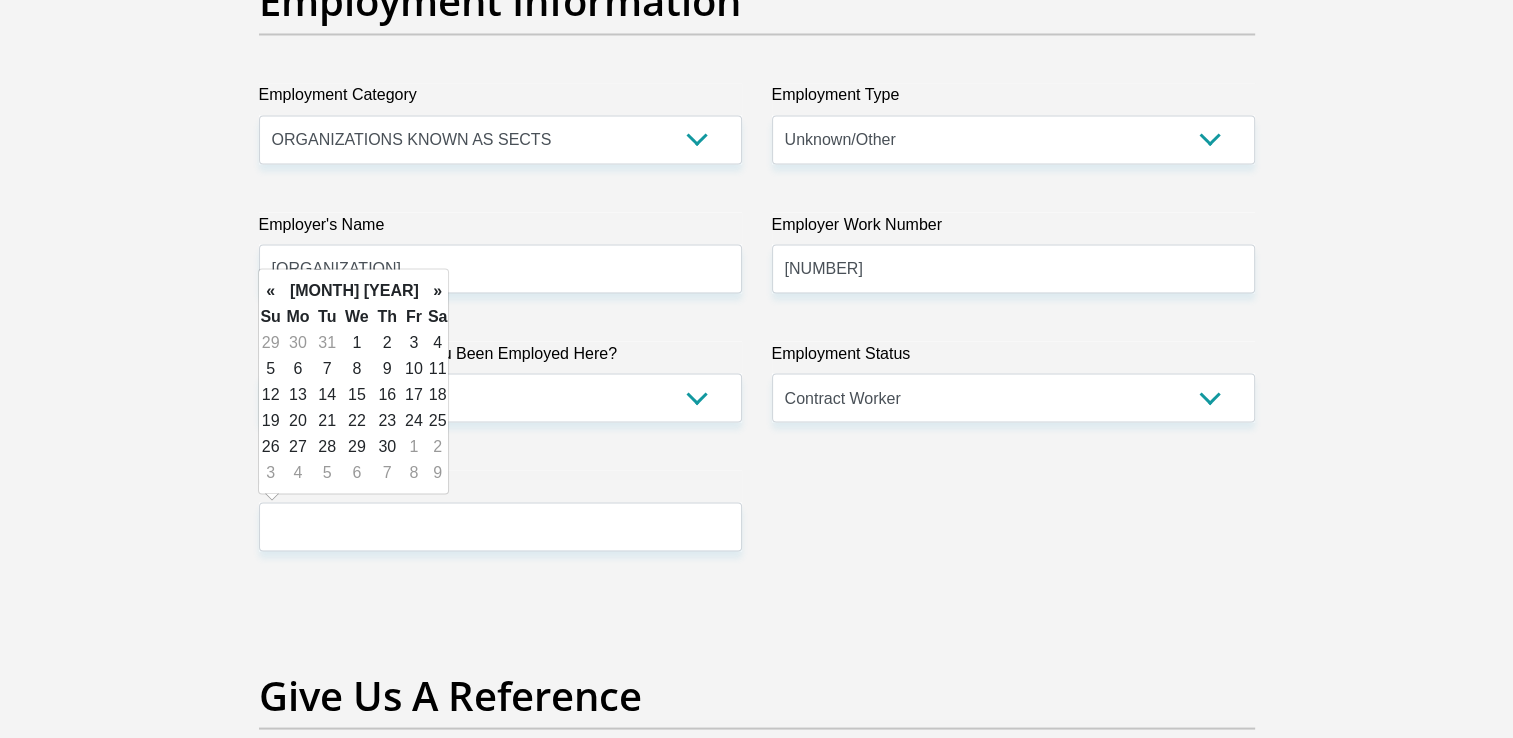click on "»" at bounding box center (438, 290) 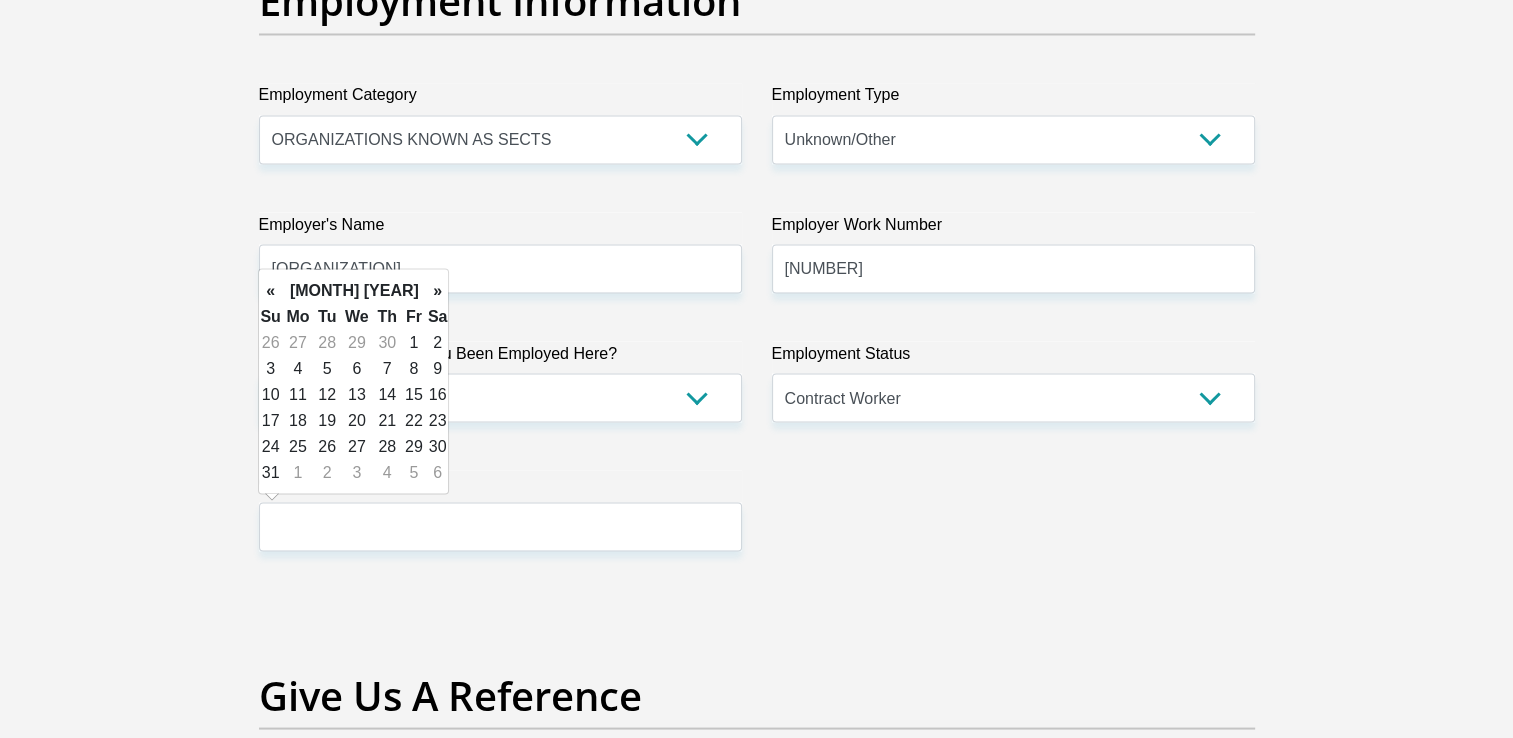 click on "»" at bounding box center (438, 290) 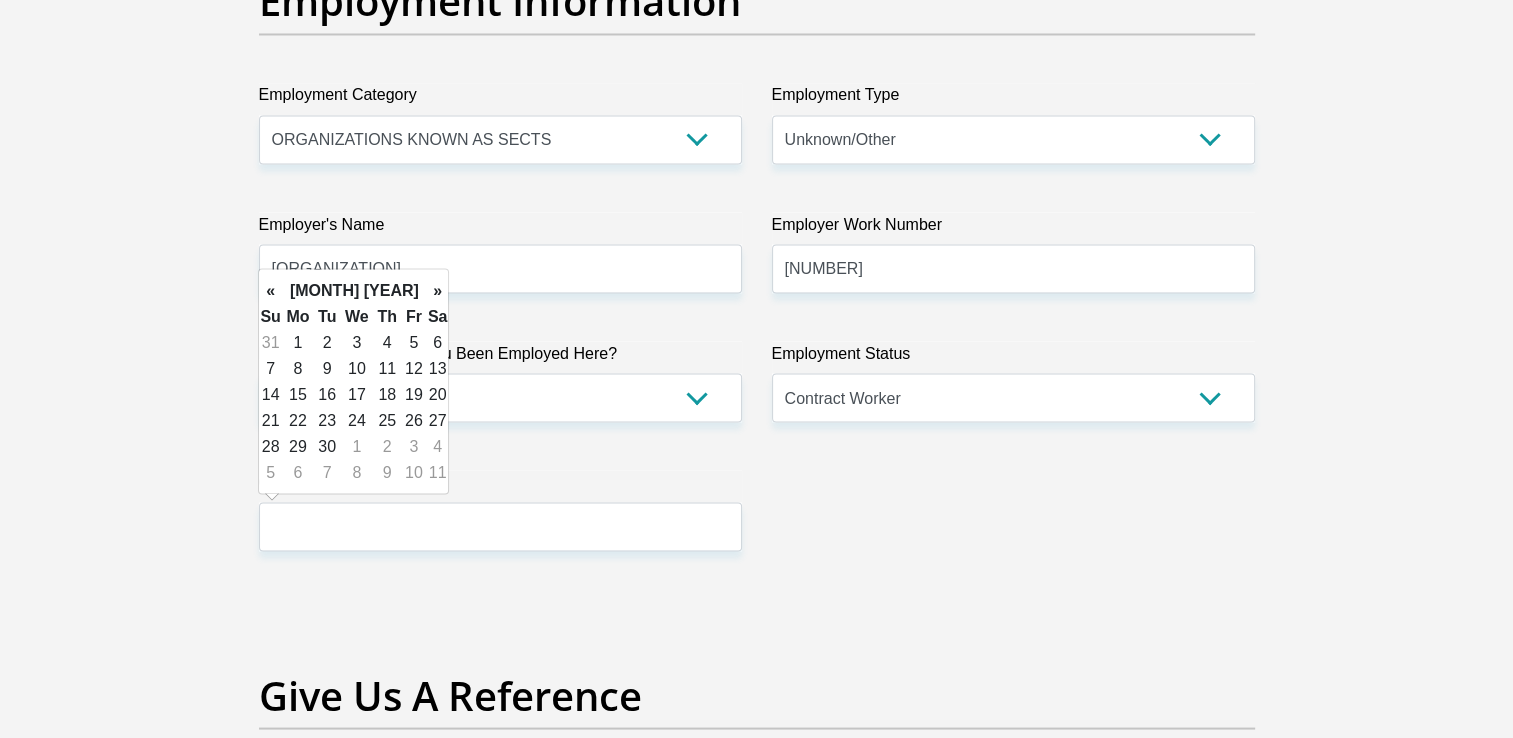 click on "»" at bounding box center (438, 290) 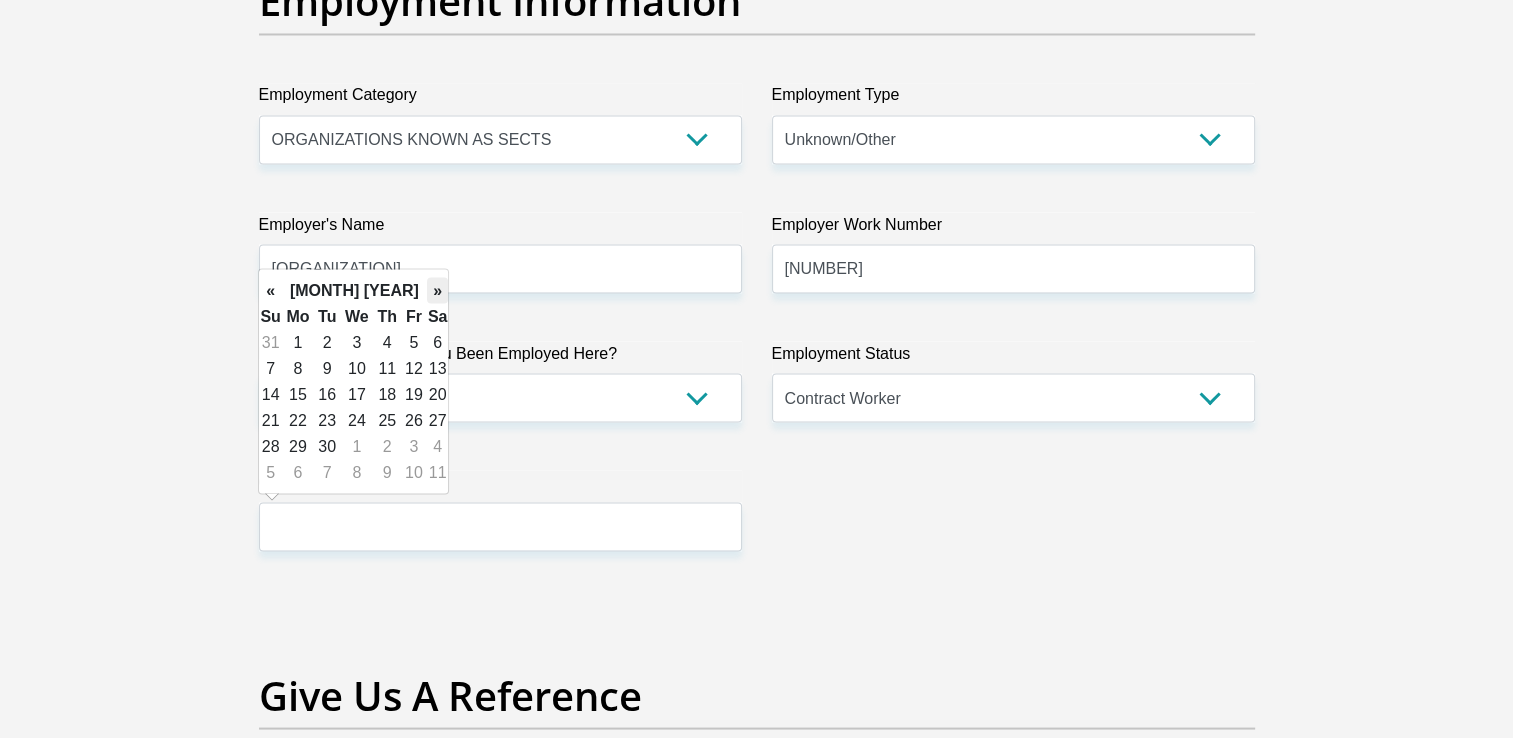 click on "»" at bounding box center [438, 290] 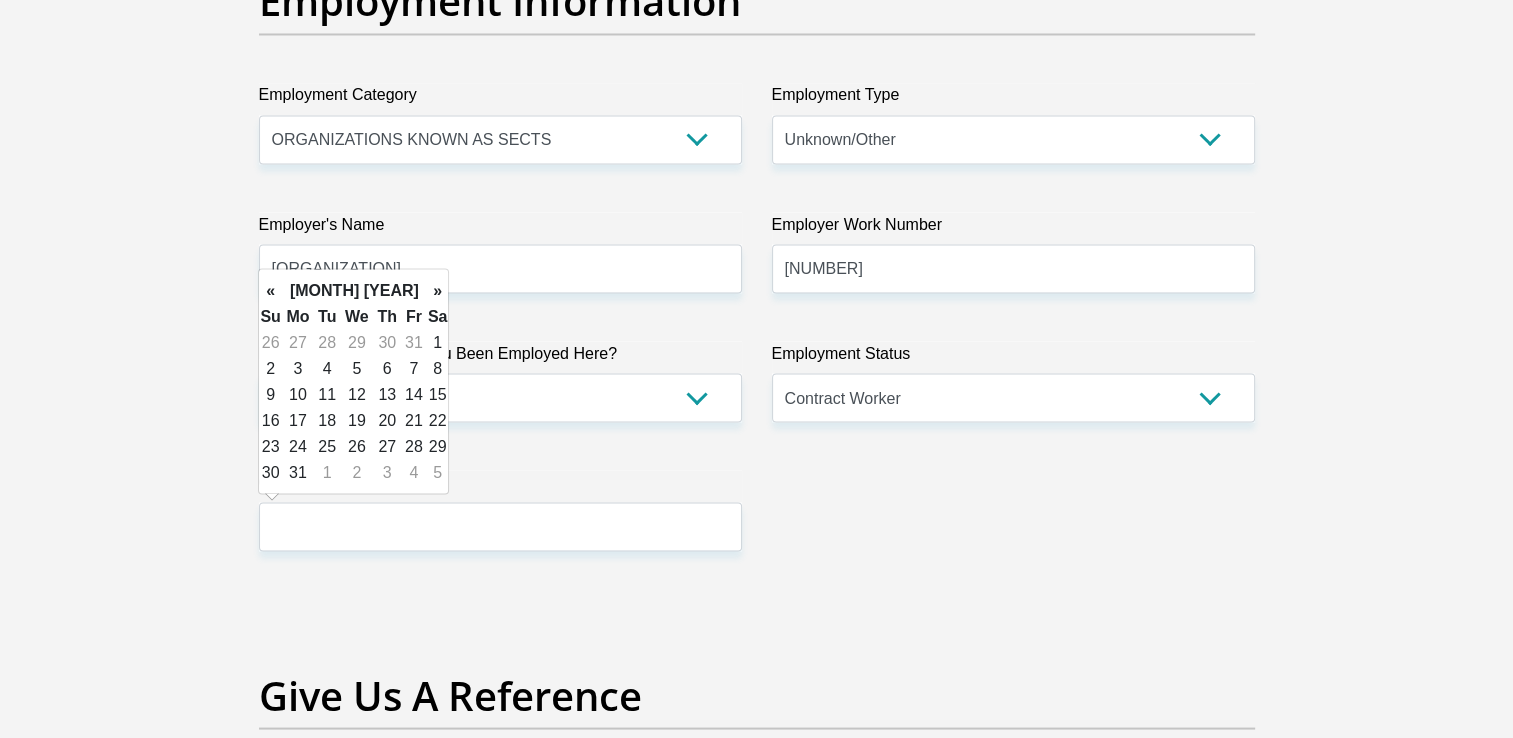 click on "»" at bounding box center [438, 290] 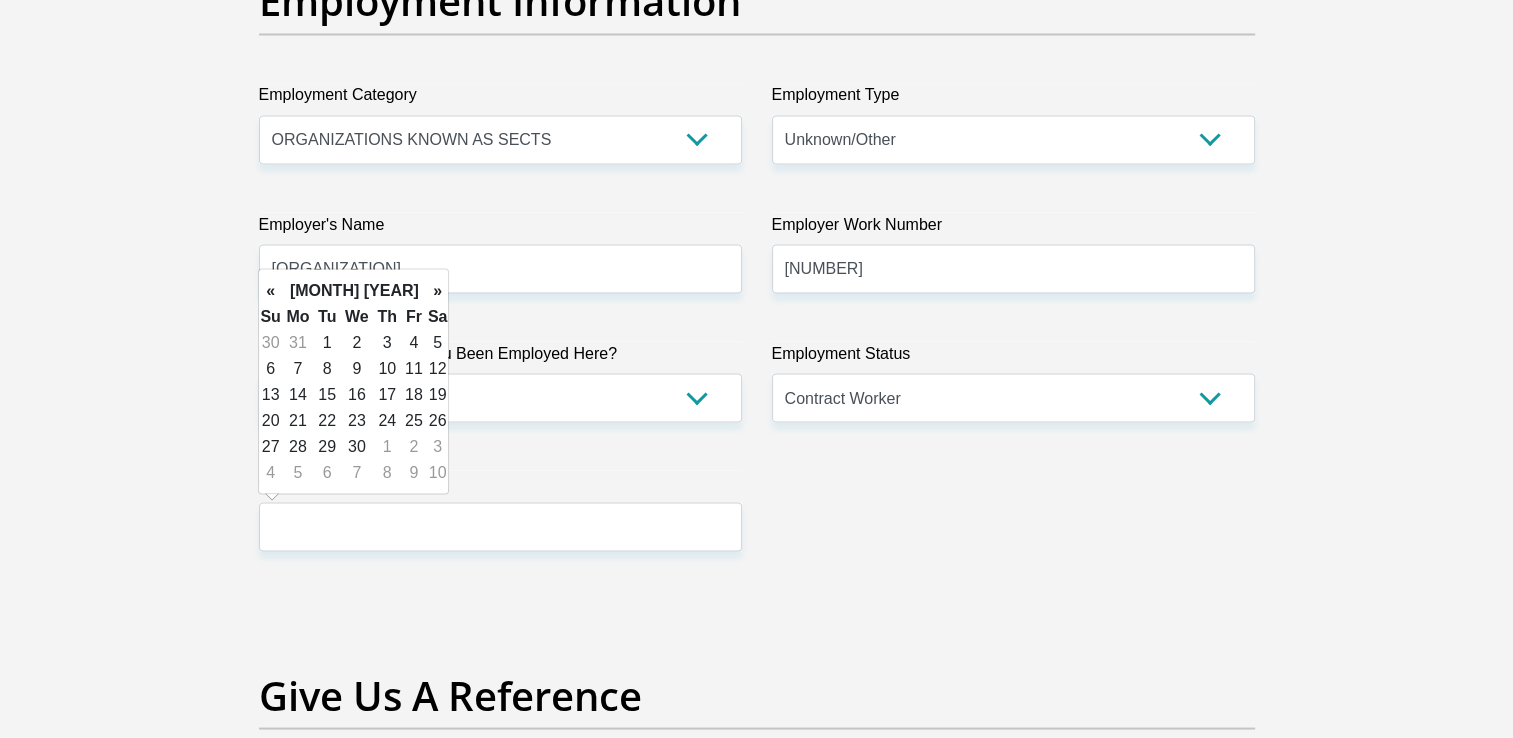 click on "»" at bounding box center [438, 290] 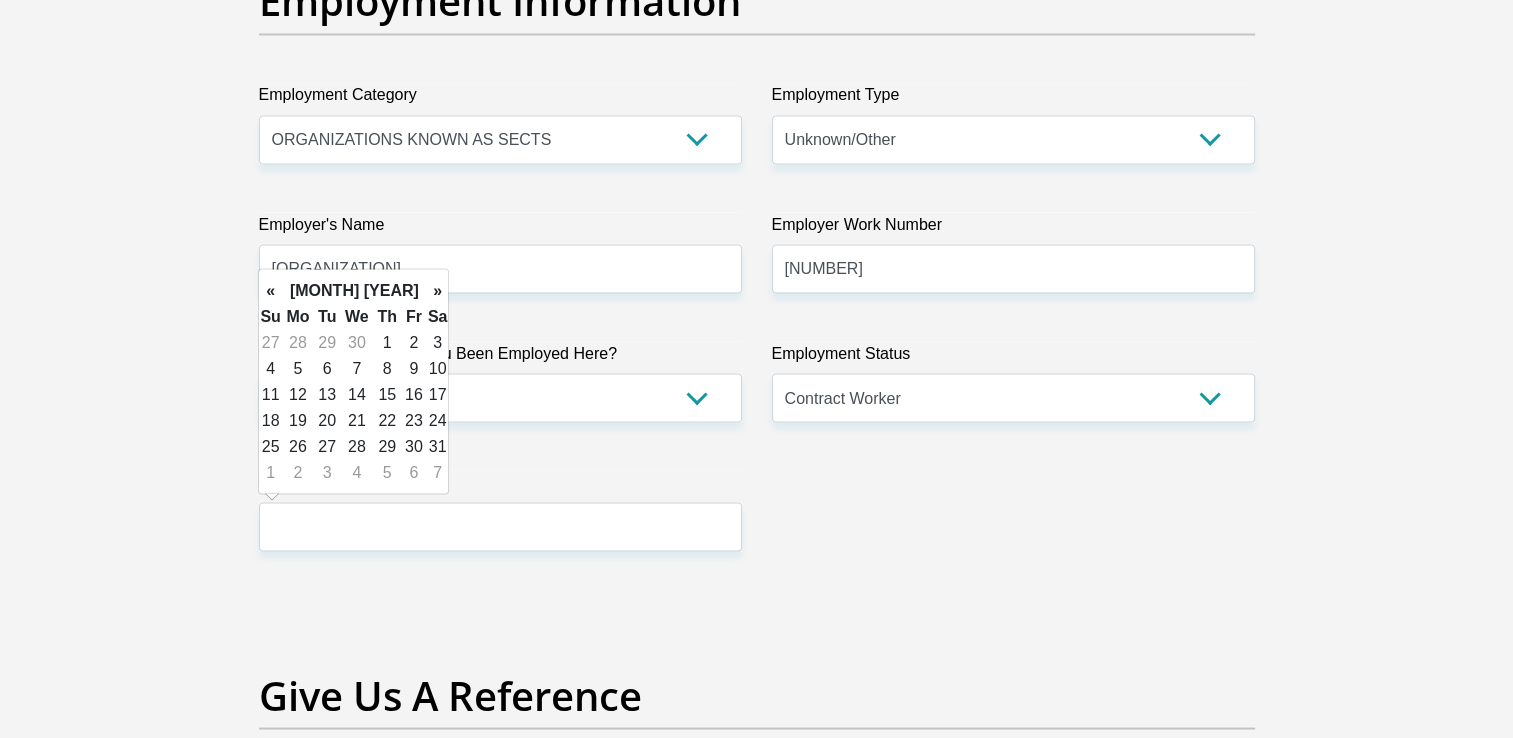 click on "»" at bounding box center (438, 290) 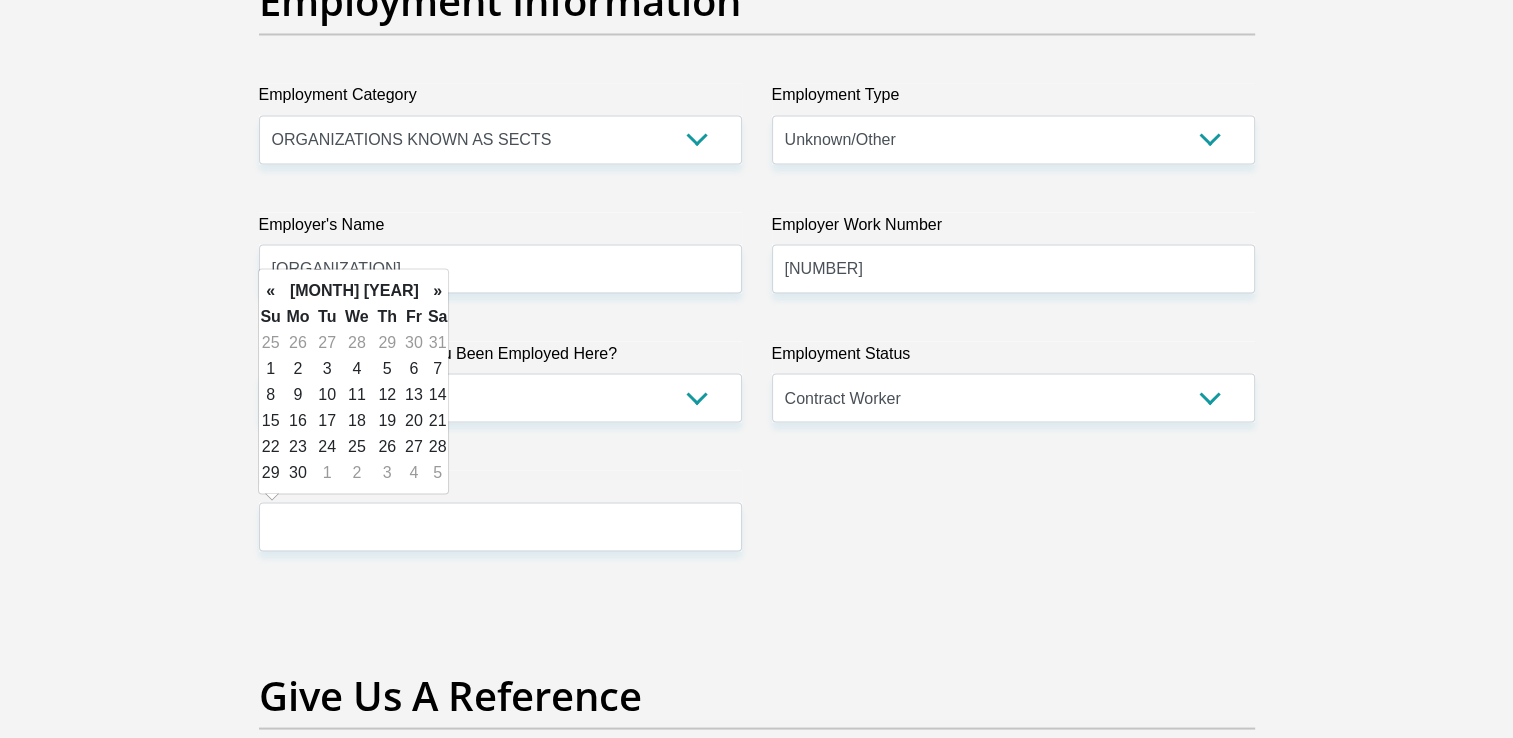 click on "»" at bounding box center (438, 290) 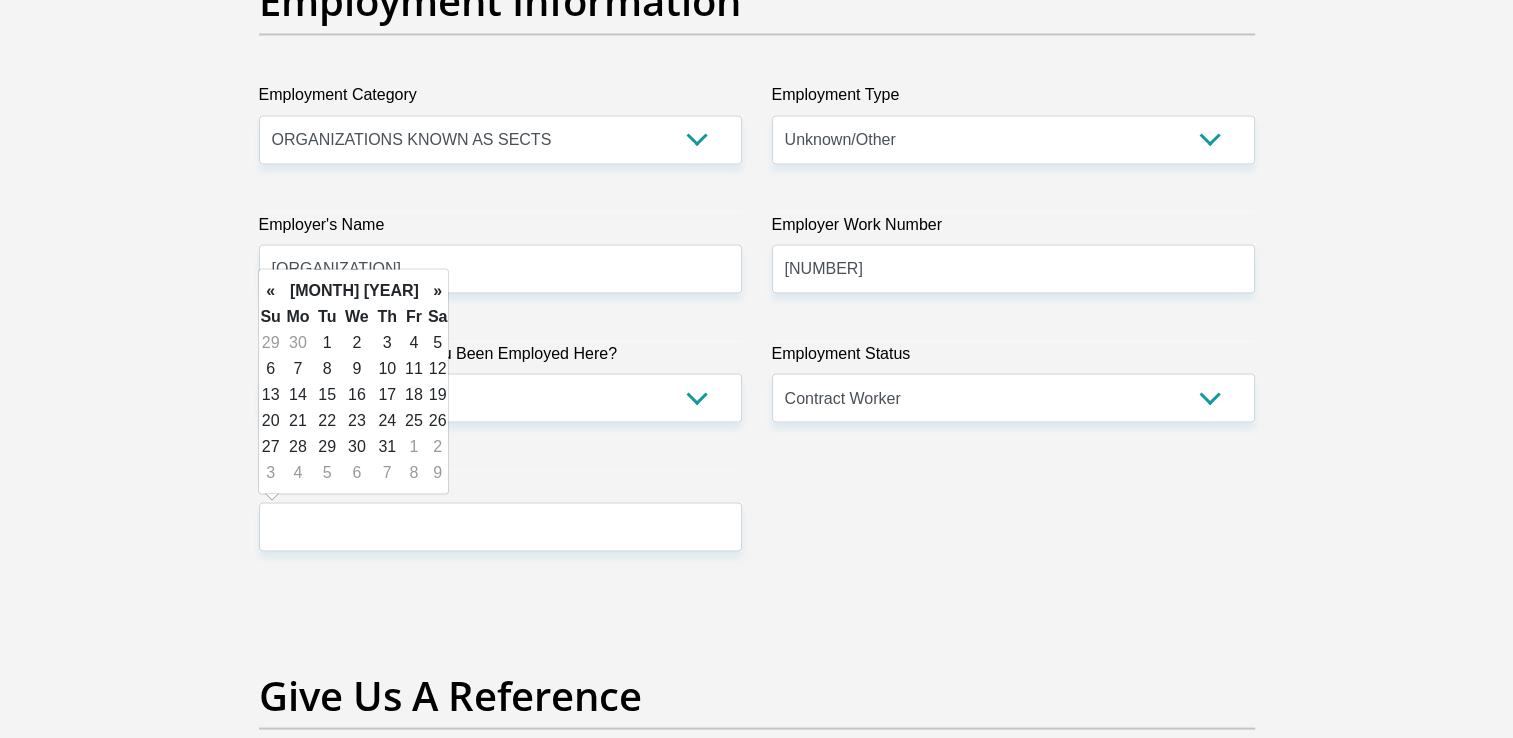 click on "»" at bounding box center (438, 290) 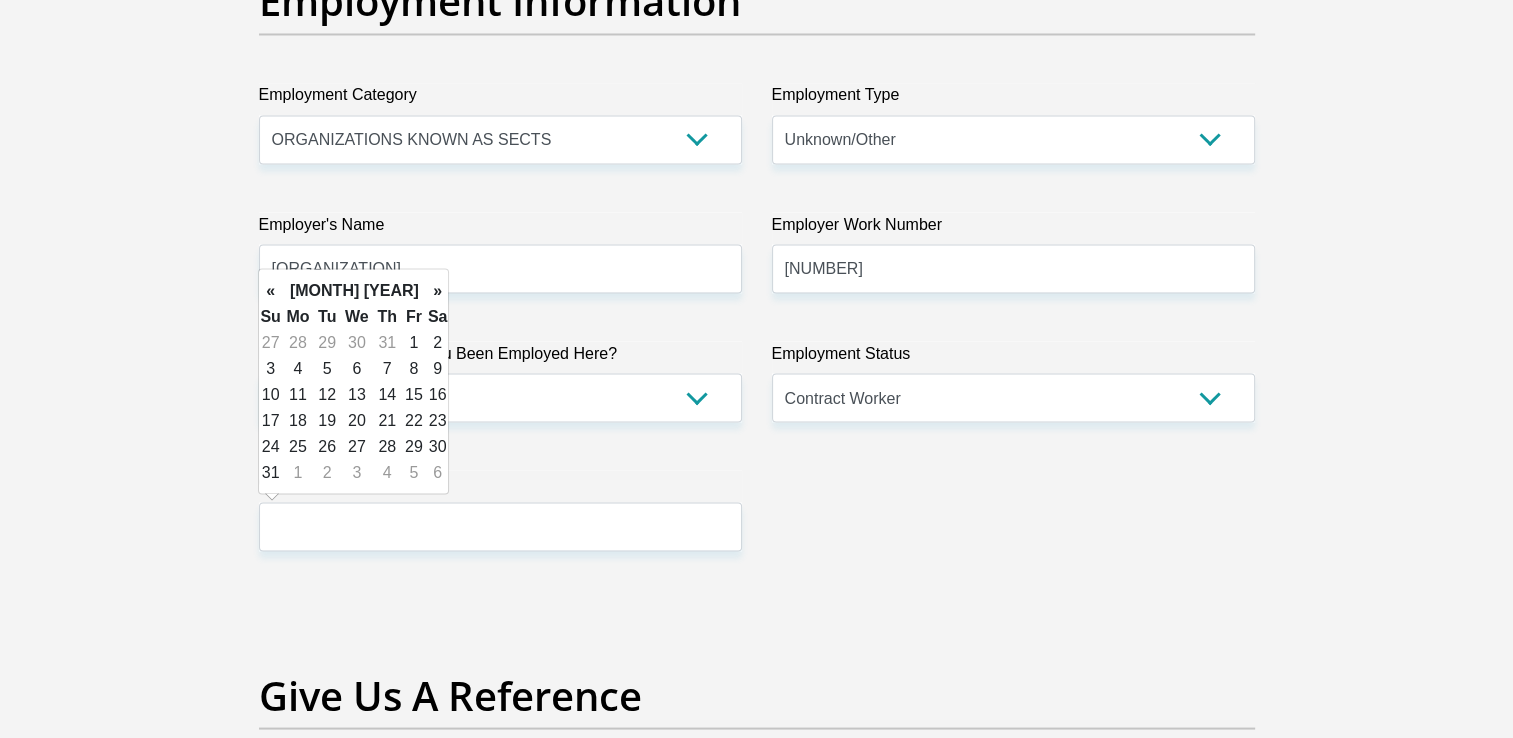 click on "»" at bounding box center (438, 290) 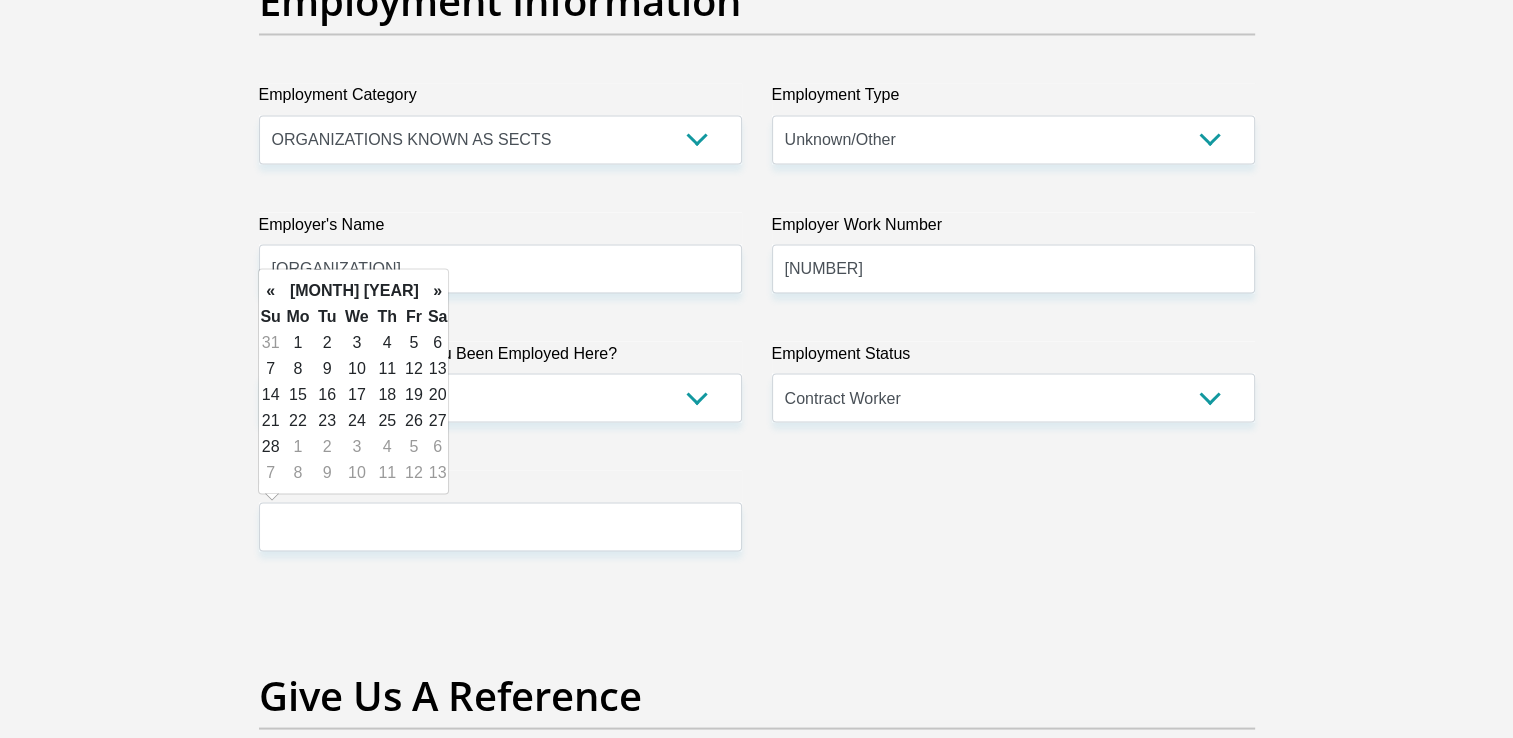 click on "»" at bounding box center [438, 290] 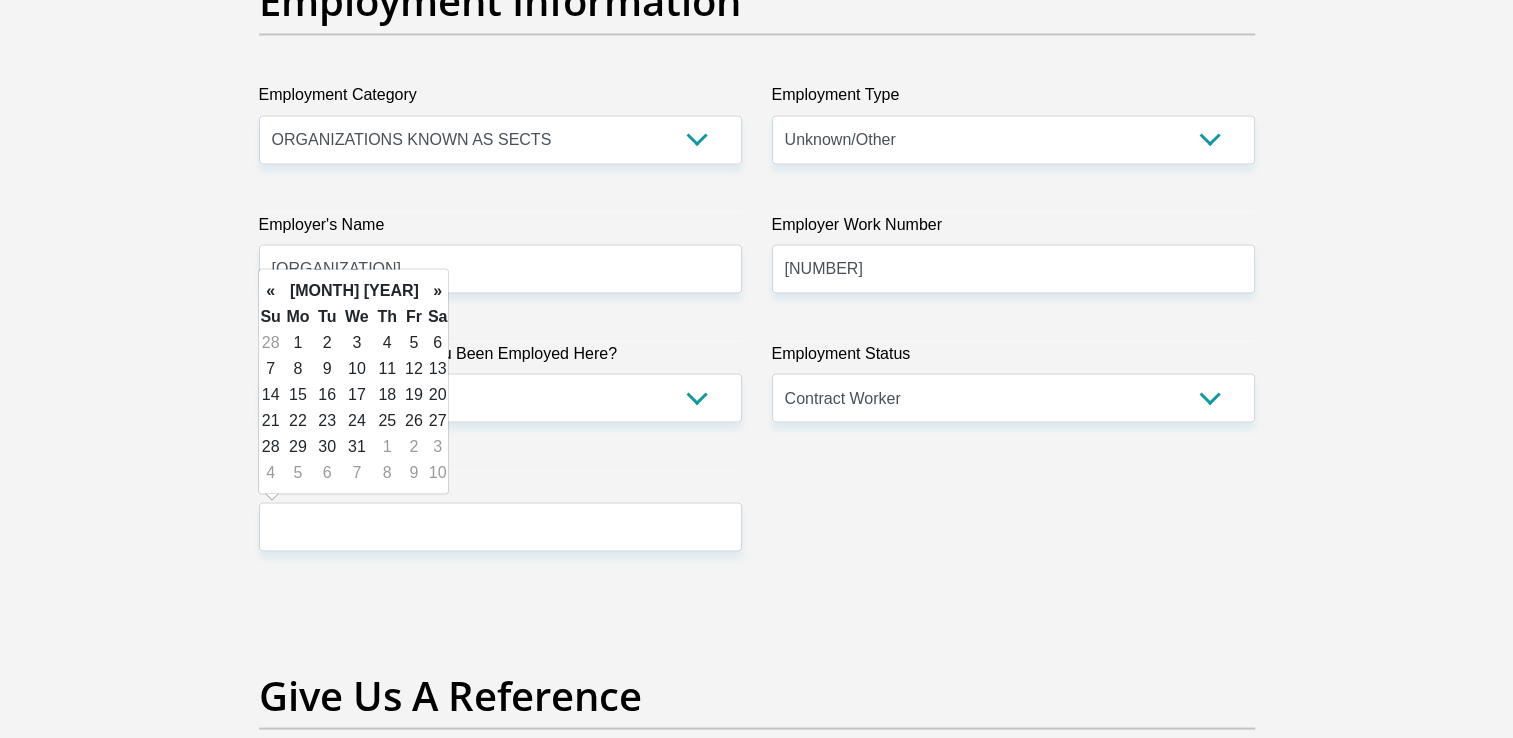 click on "»" at bounding box center (438, 290) 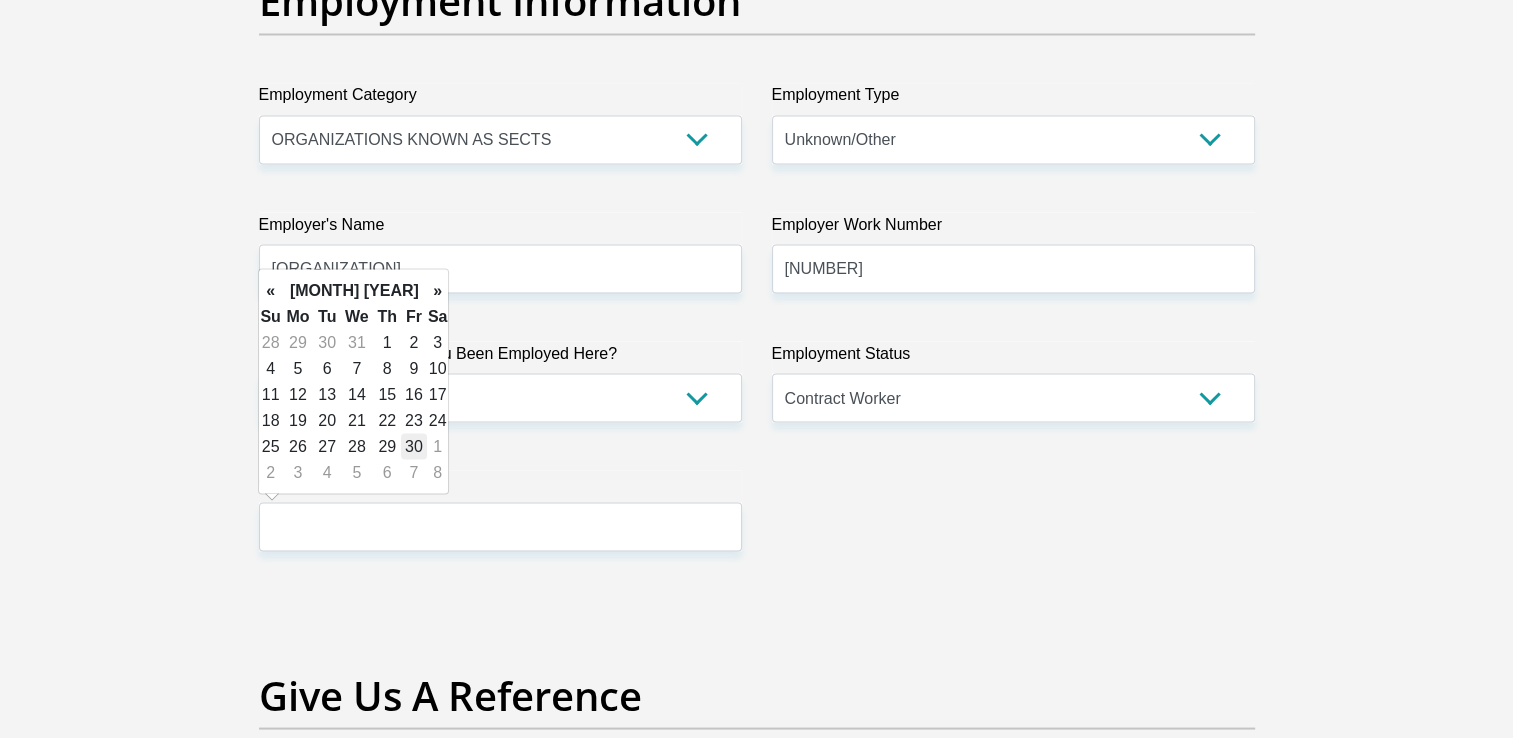 click on "30" at bounding box center [414, 446] 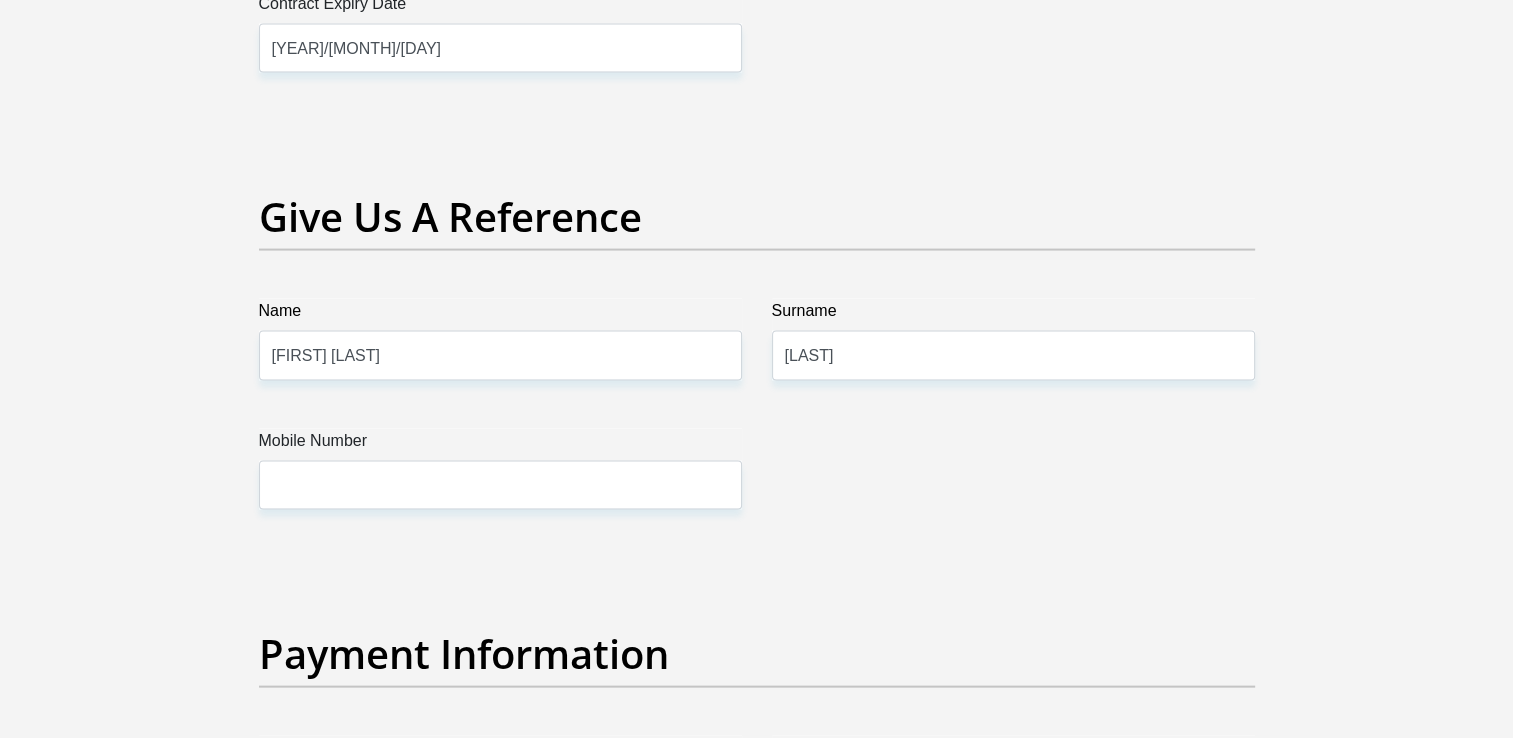 scroll, scrollTop: 4152, scrollLeft: 0, axis: vertical 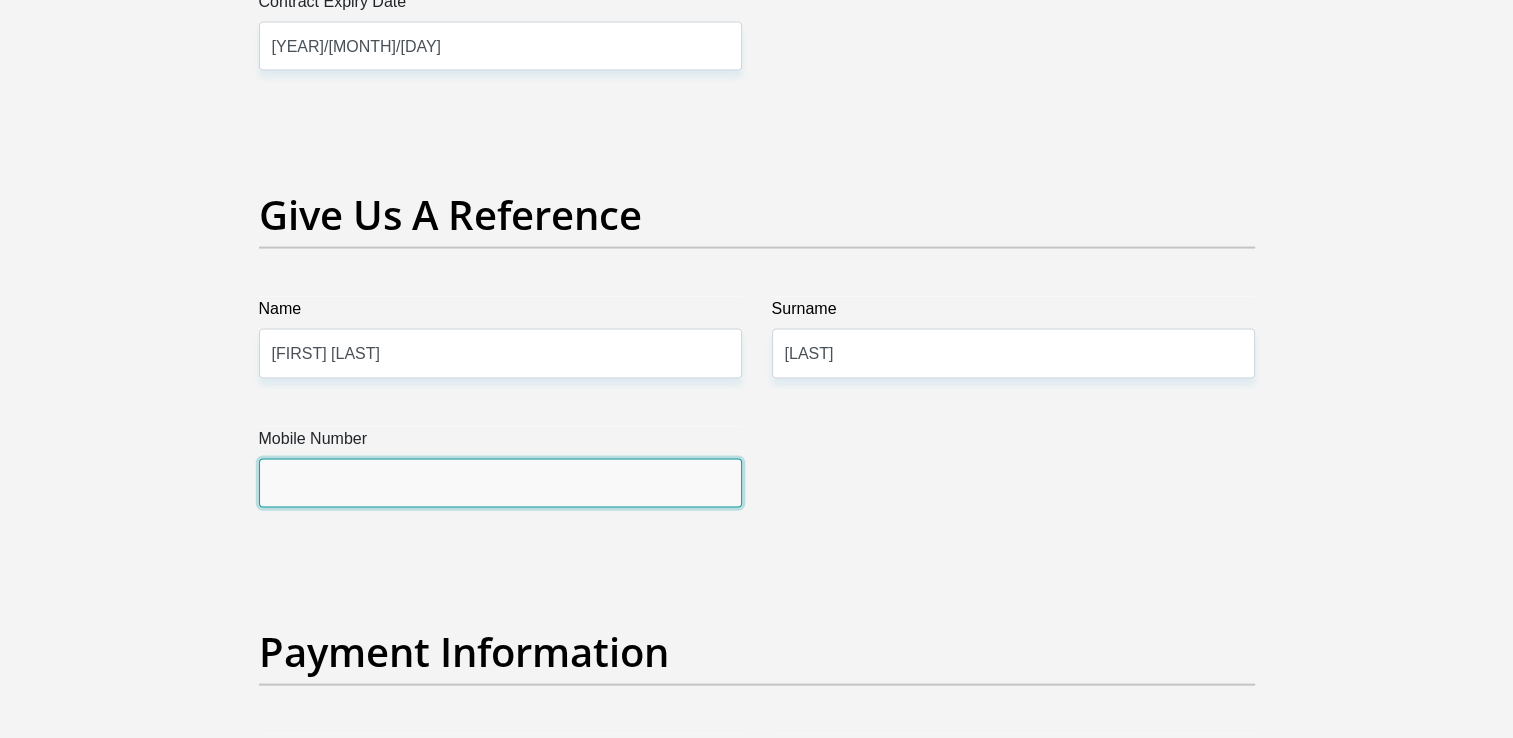 click on "Mobile Number" at bounding box center (500, 483) 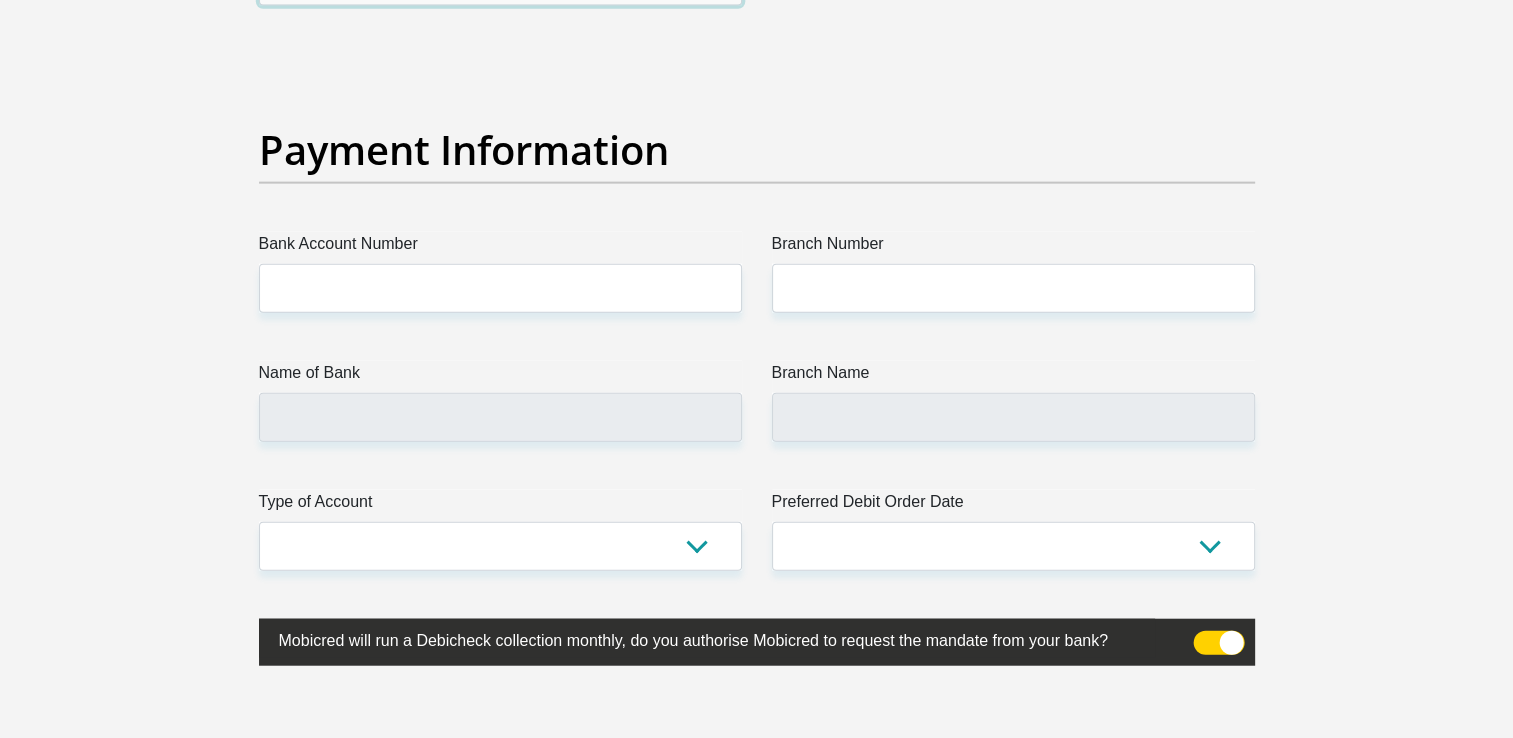 scroll, scrollTop: 4655, scrollLeft: 0, axis: vertical 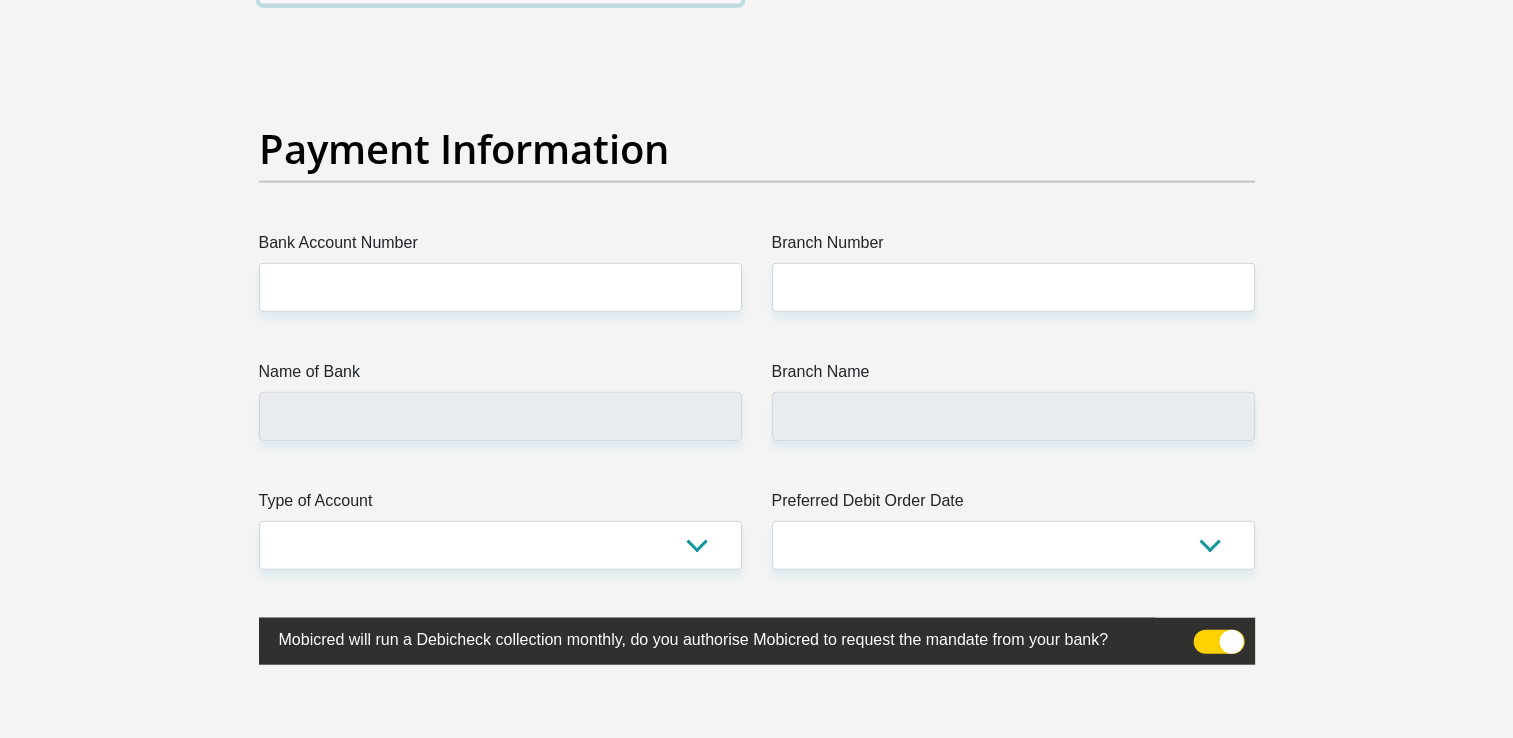 type on "0613898791" 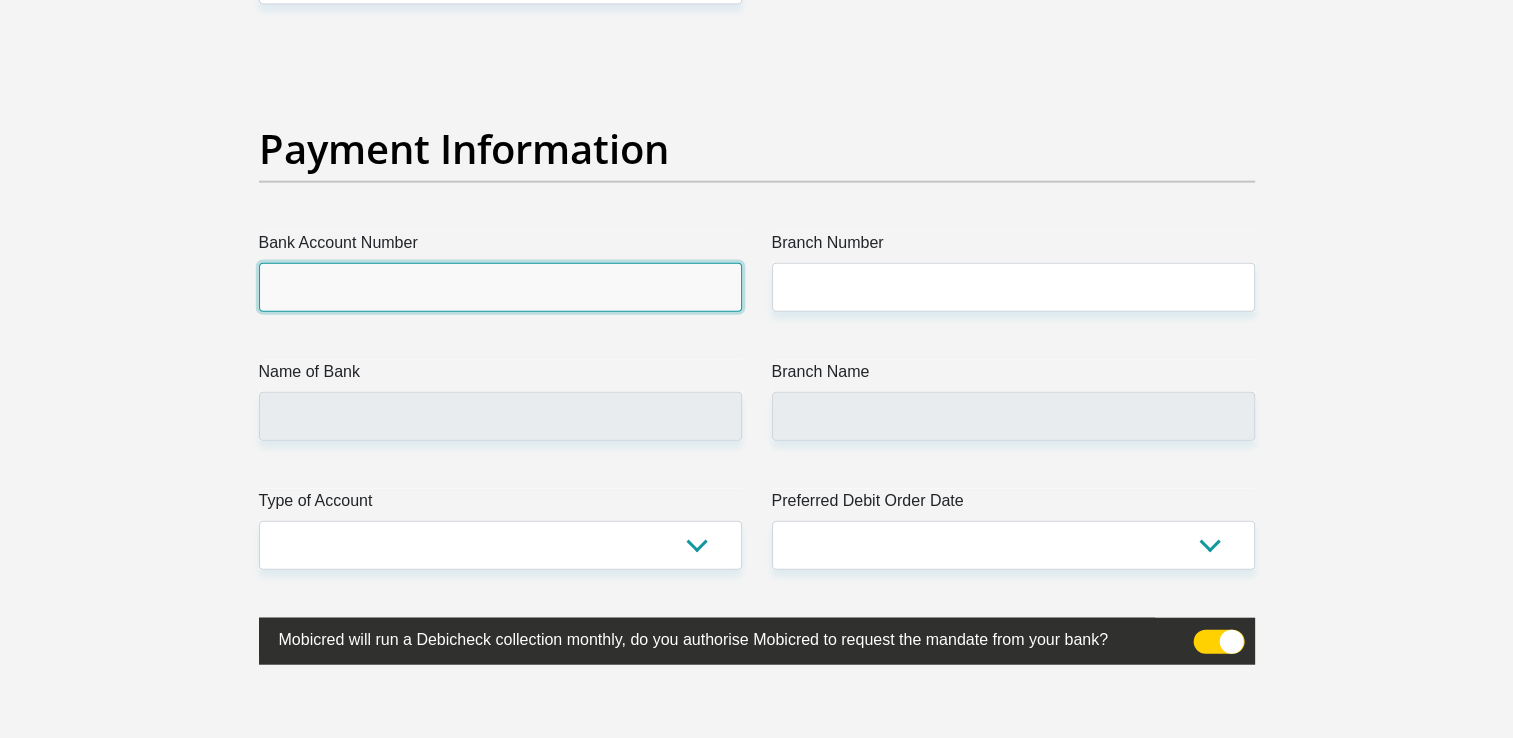 click on "Bank Account Number" at bounding box center [500, 287] 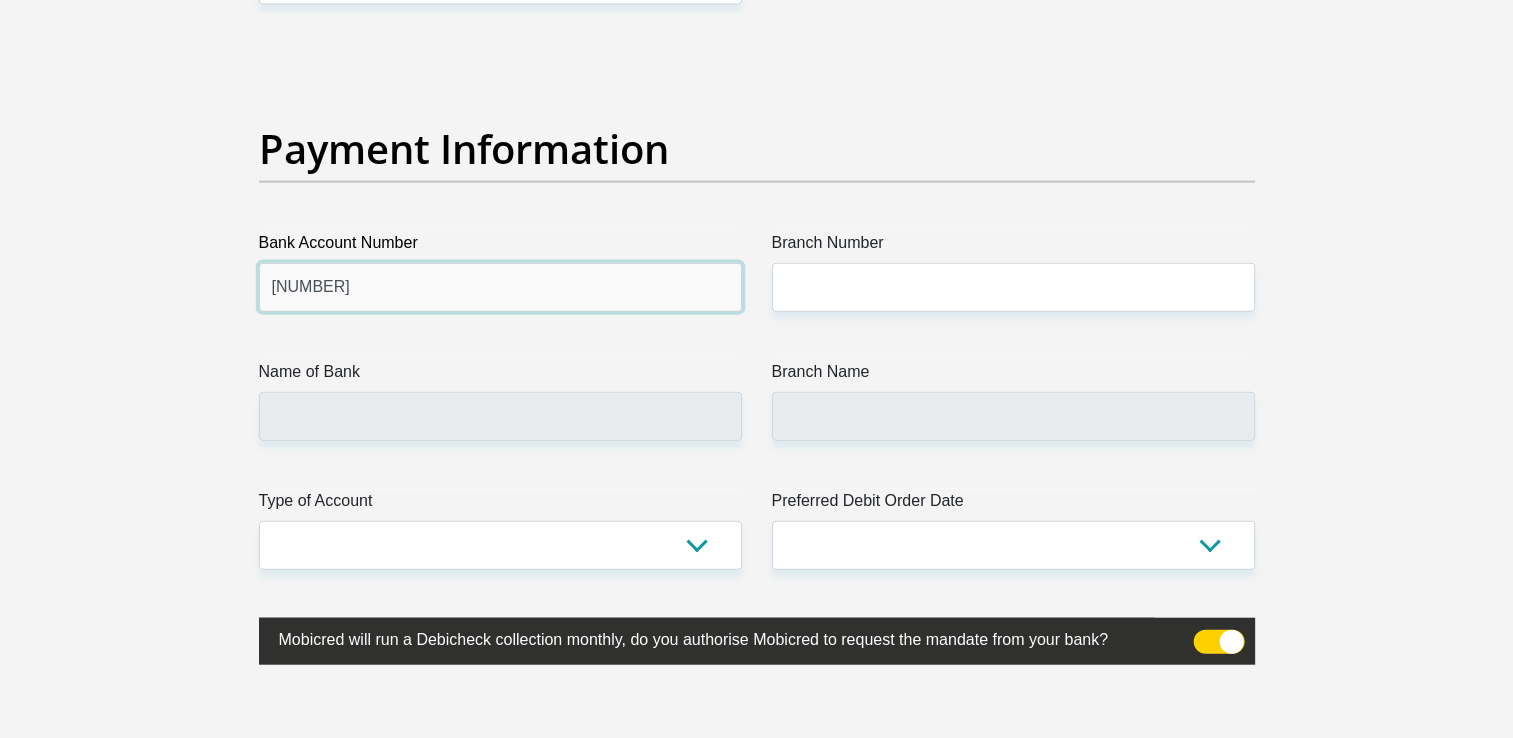 type on "62763114784" 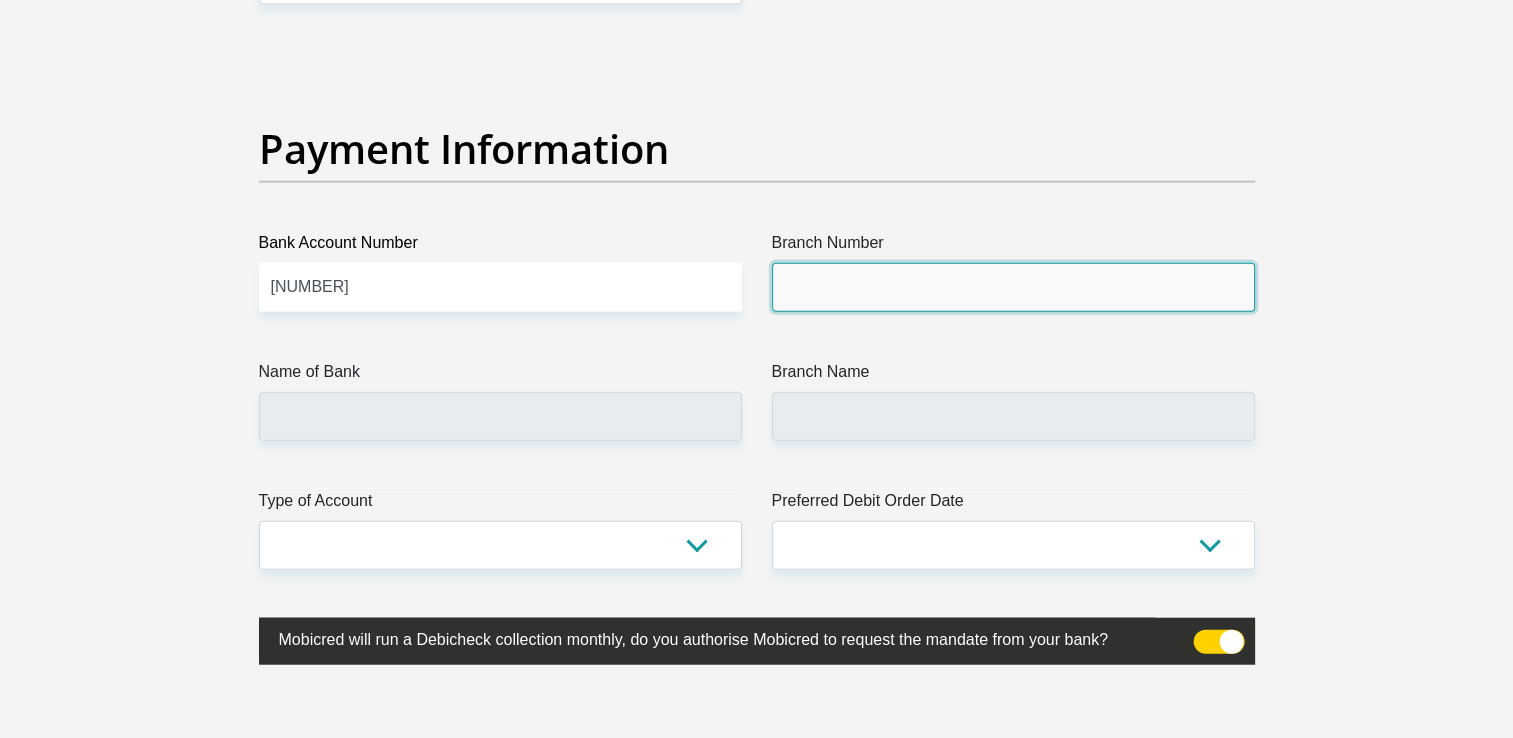 click on "Branch Number" at bounding box center (1013, 287) 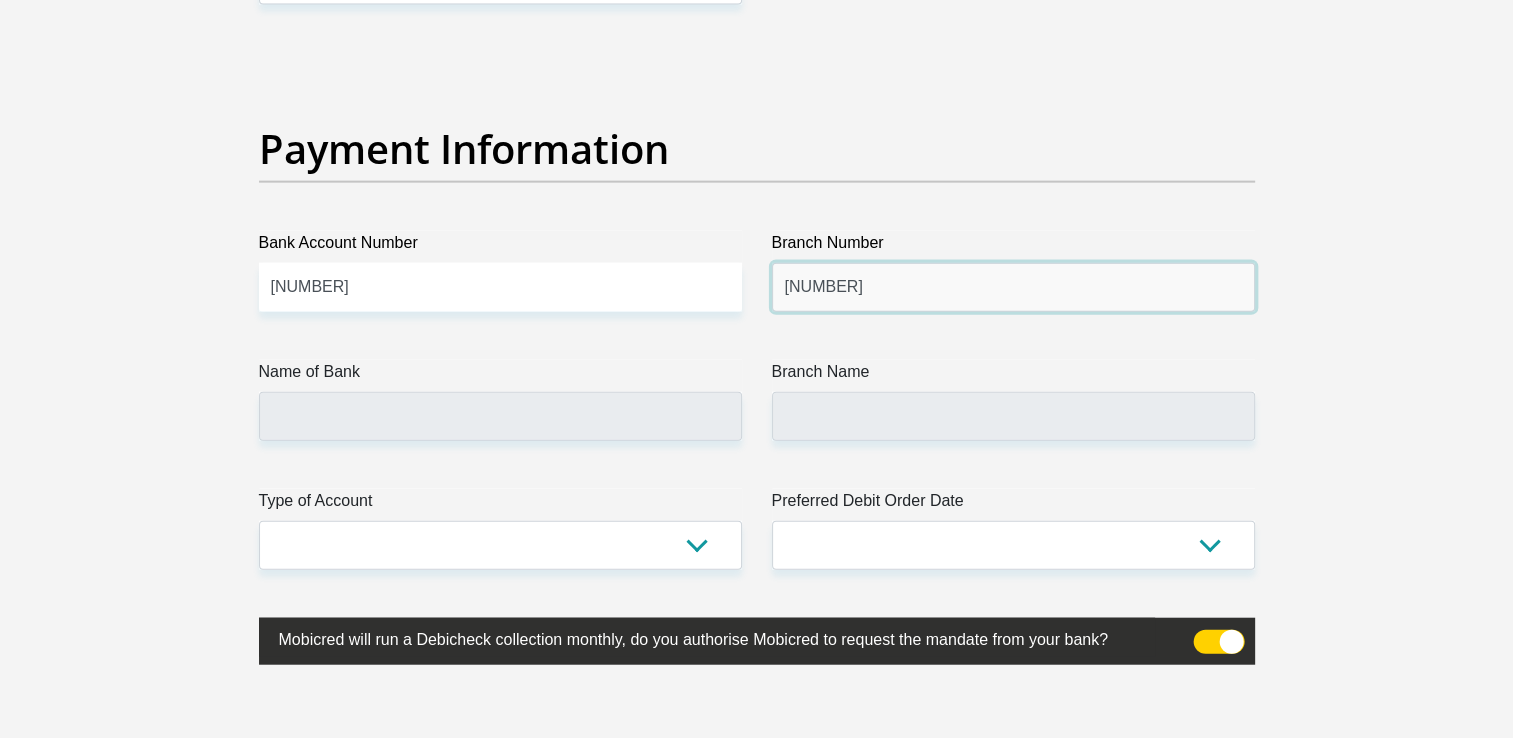 type on "230834" 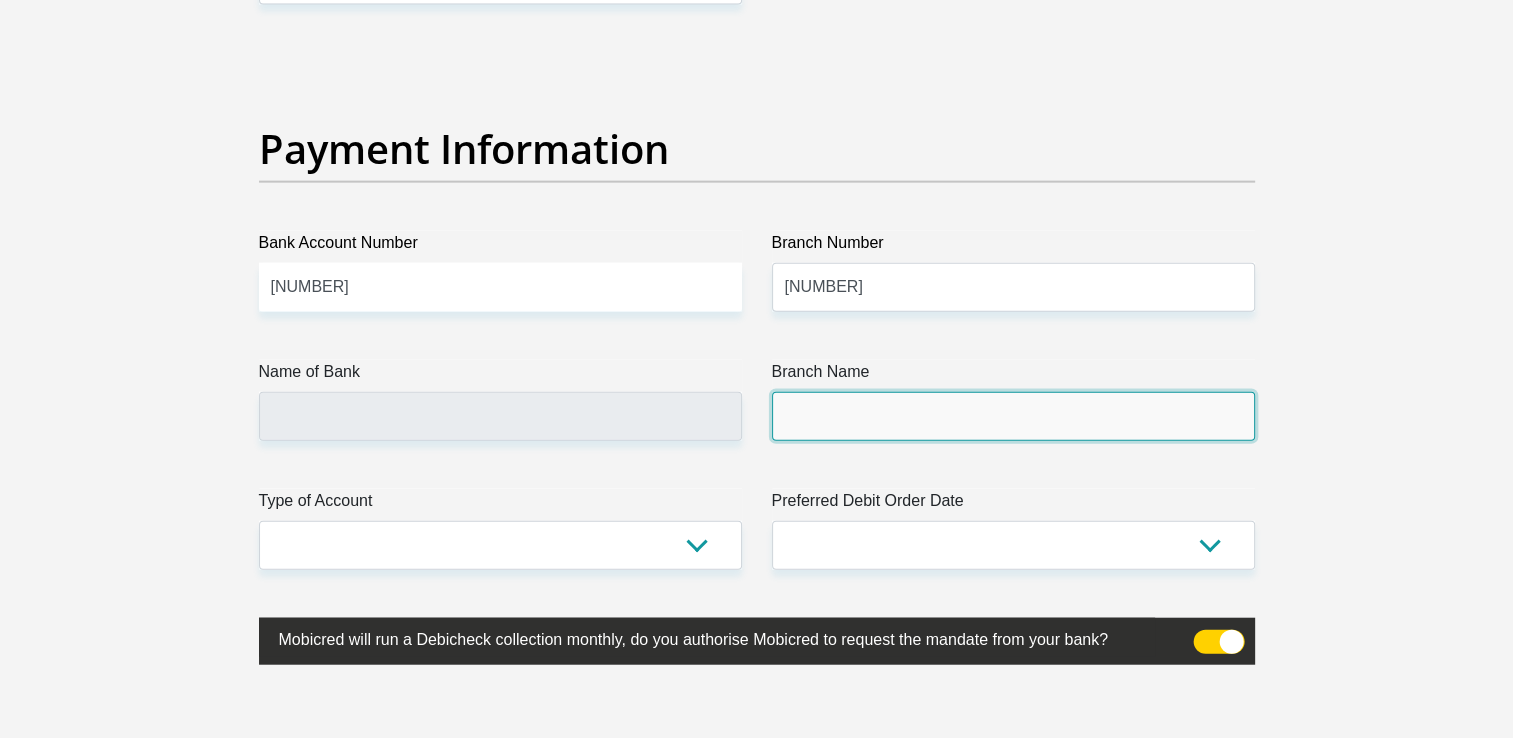 click on "Branch Name" at bounding box center [1013, 416] 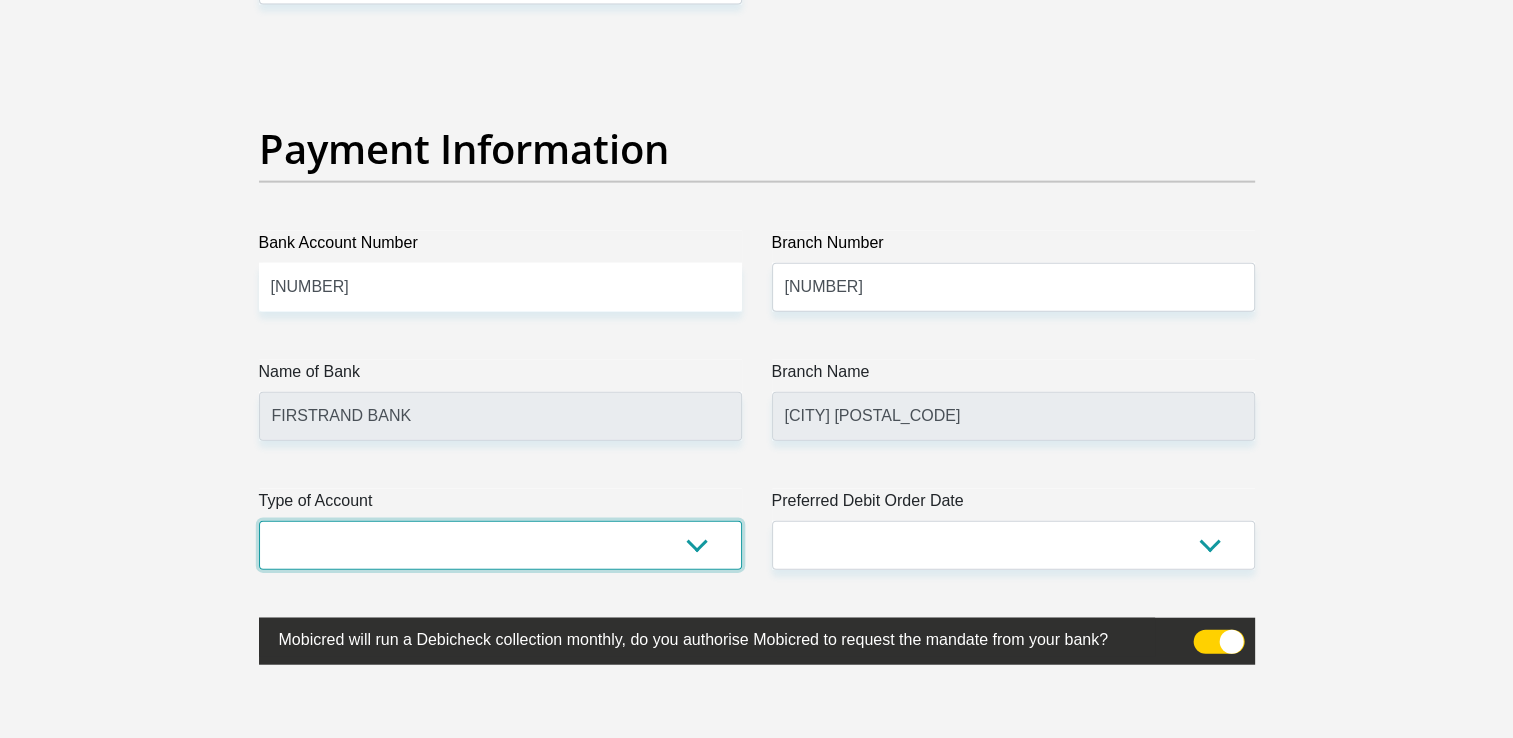 click on "Cheque
Savings" at bounding box center [500, 545] 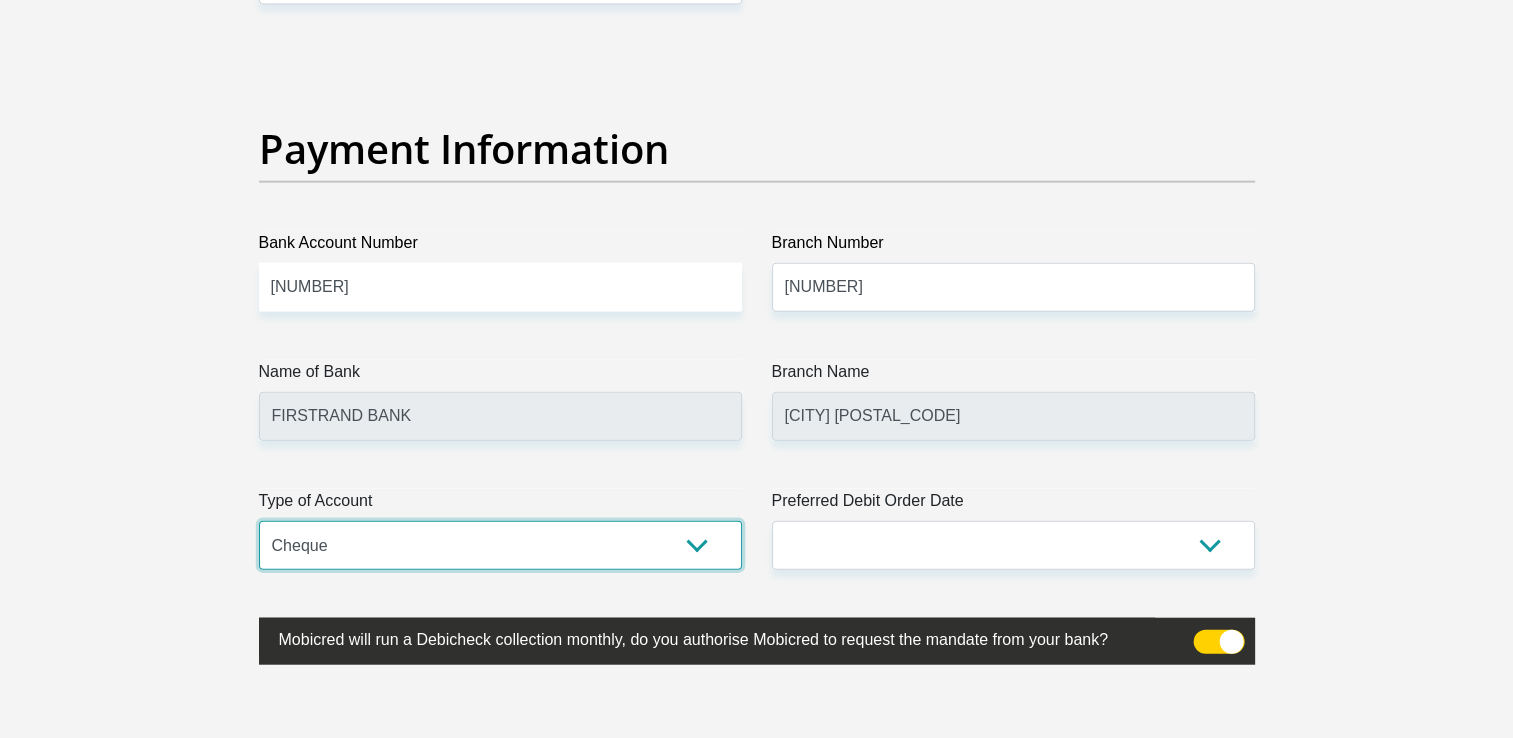 click on "Cheque
Savings" at bounding box center (500, 545) 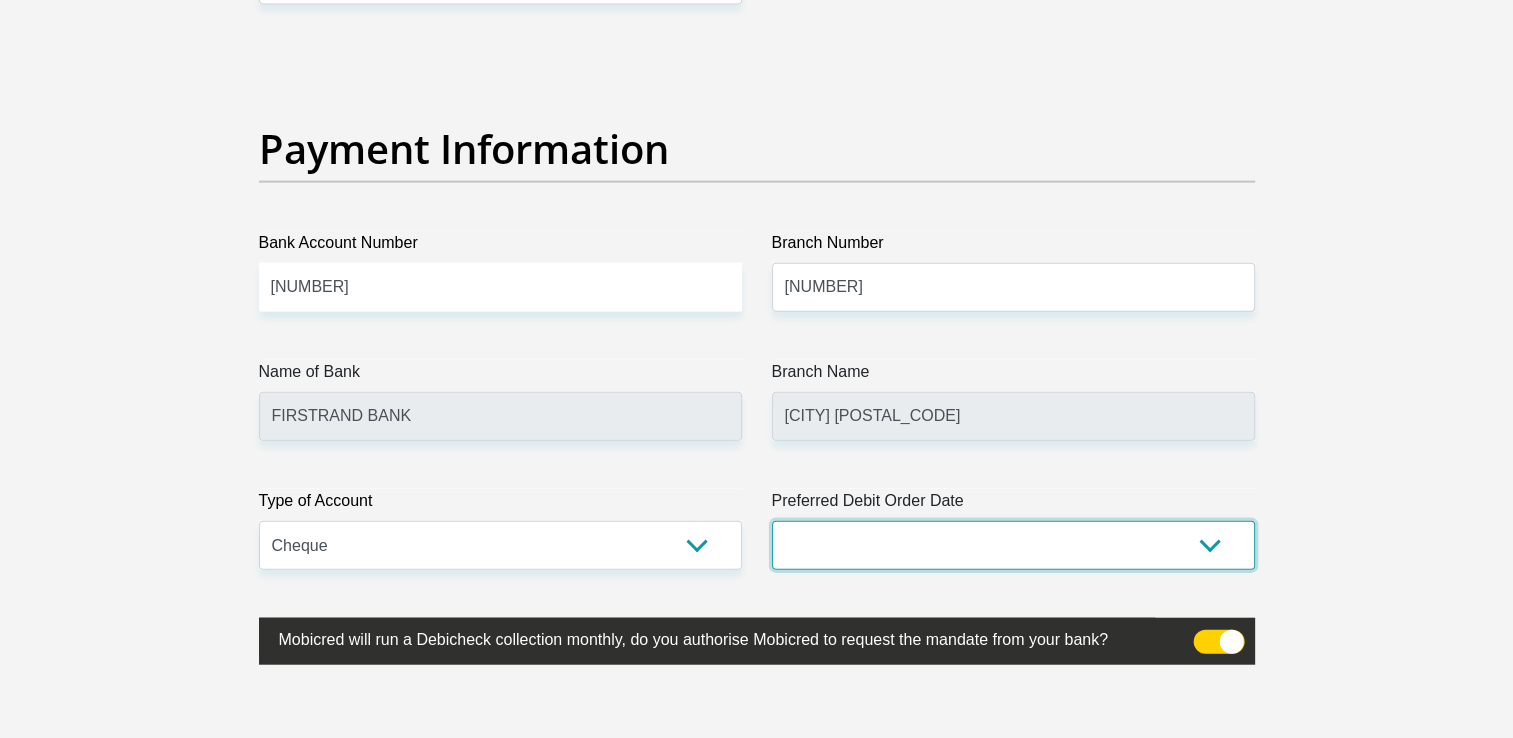 click on "1st
2nd
3rd
4th
5th
7th
18th
19th
20th
21st
22nd
23rd
24th
25th
26th
27th
28th
29th
30th" at bounding box center [1013, 545] 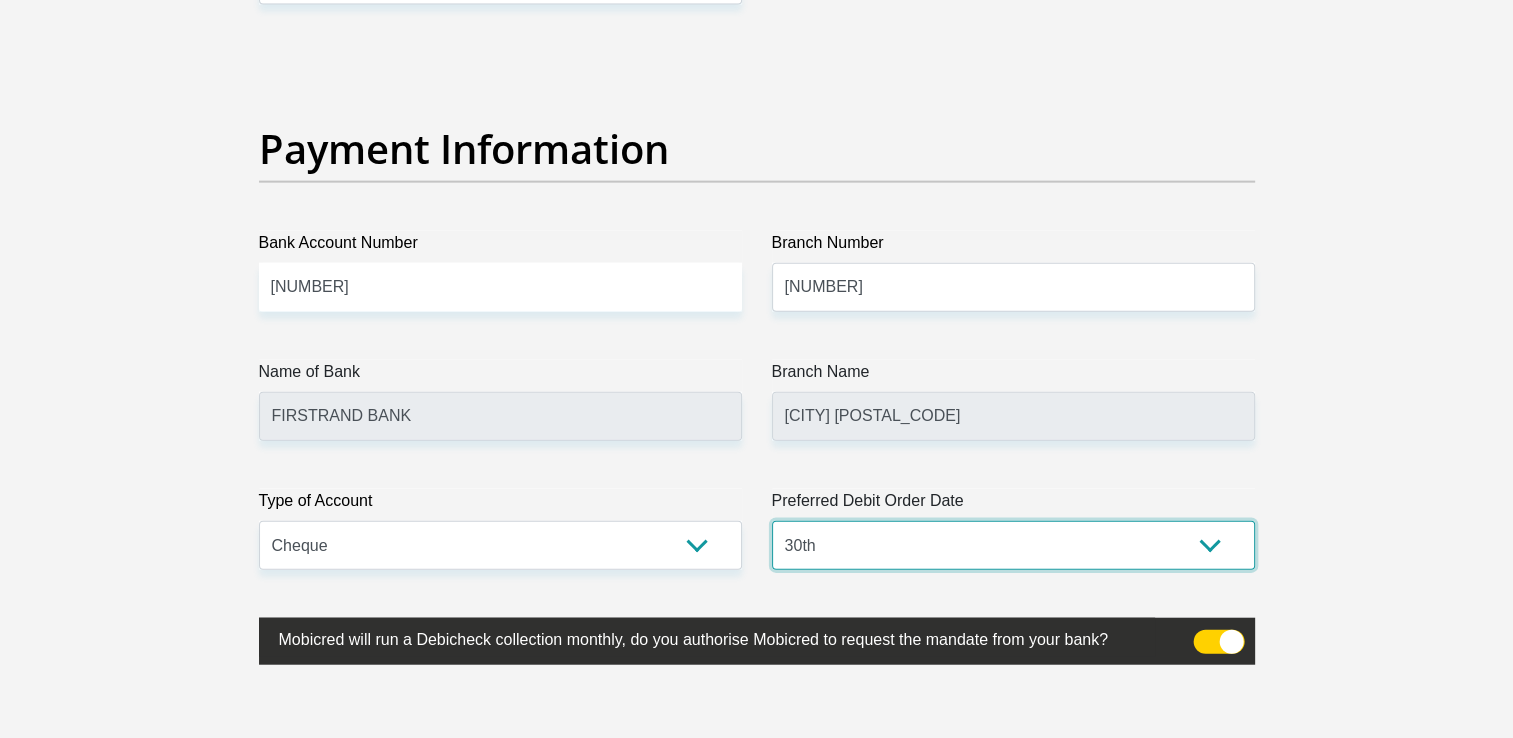 click on "1st
2nd
3rd
4th
5th
7th
18th
19th
20th
21st
22nd
23rd
24th
25th
26th
27th
28th
29th
30th" at bounding box center (1013, 545) 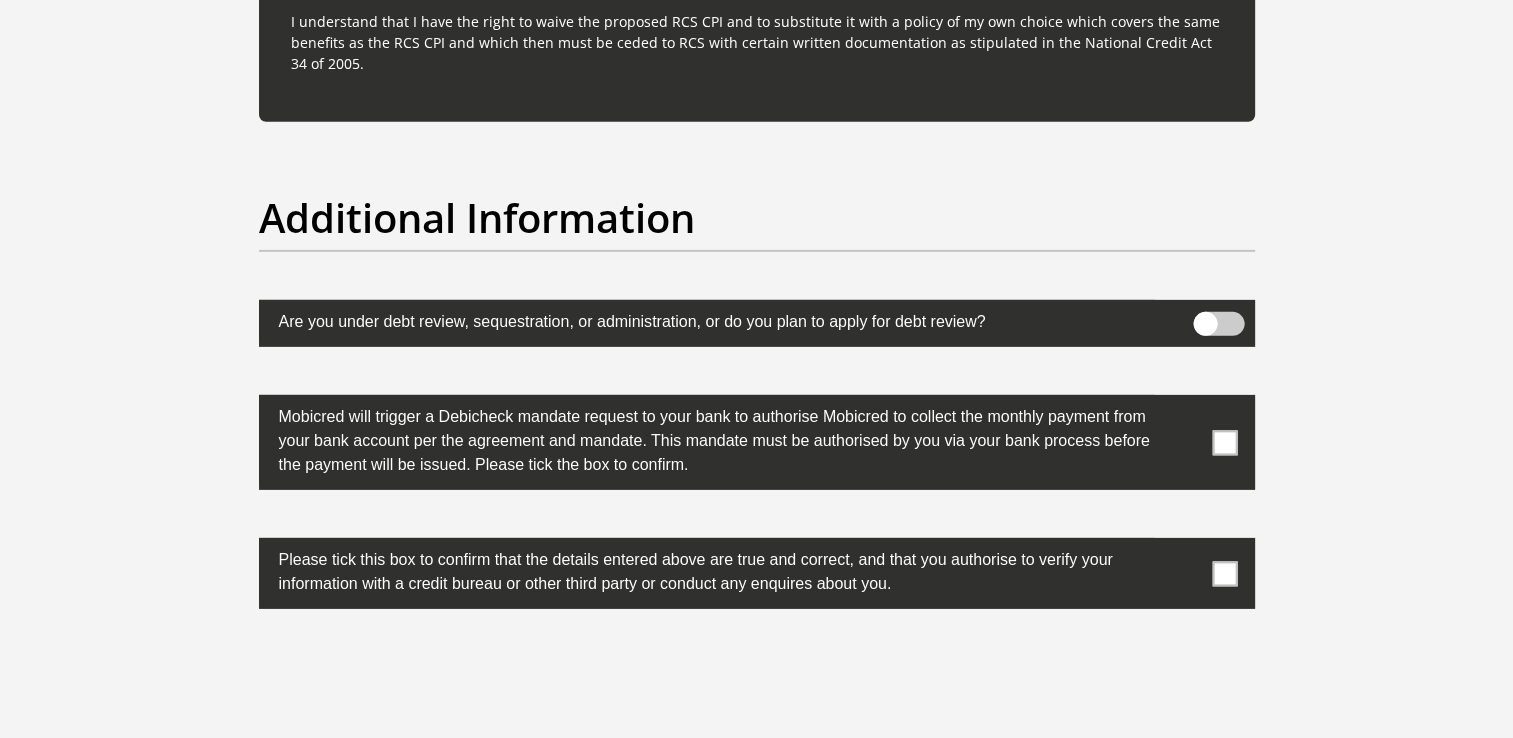 scroll, scrollTop: 6280, scrollLeft: 0, axis: vertical 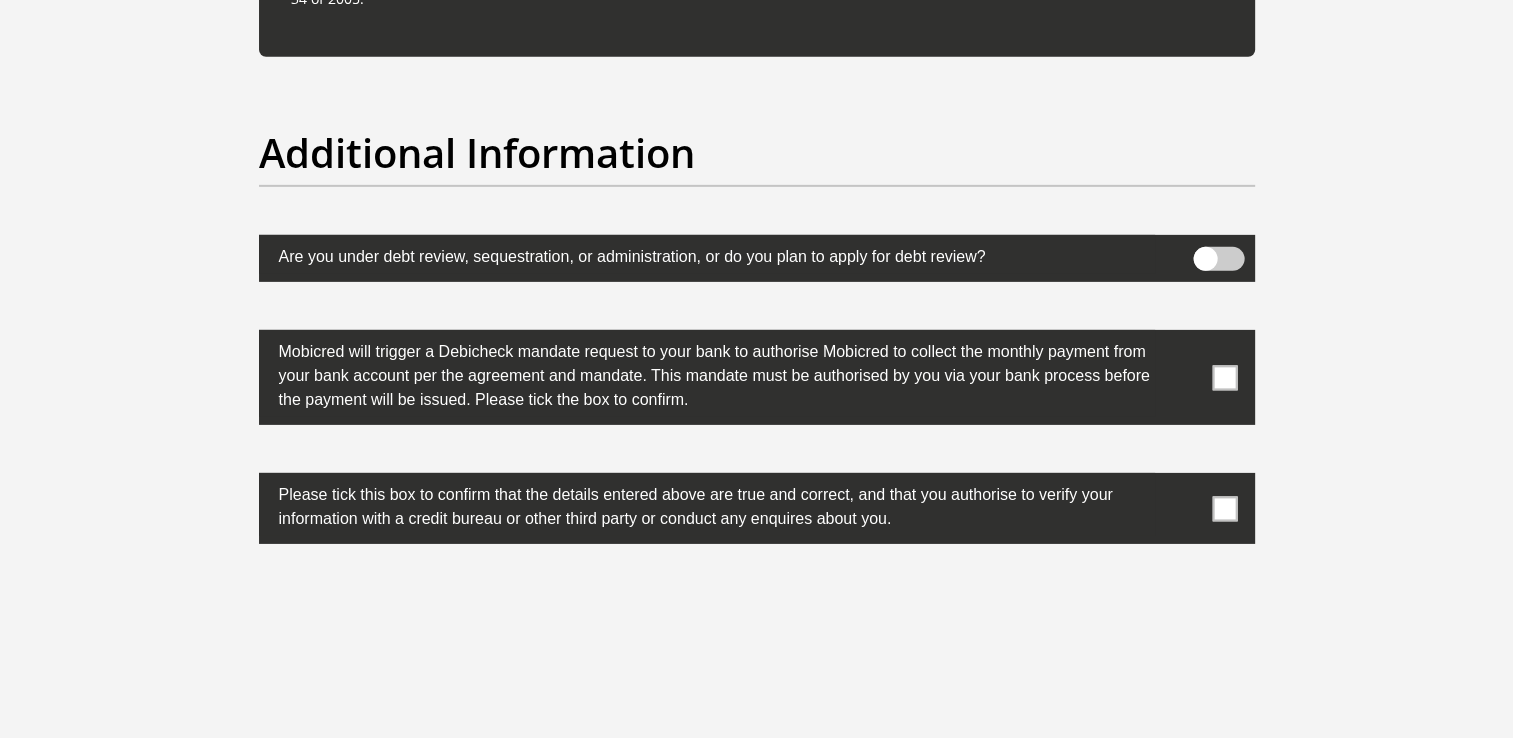 click at bounding box center [1224, 377] 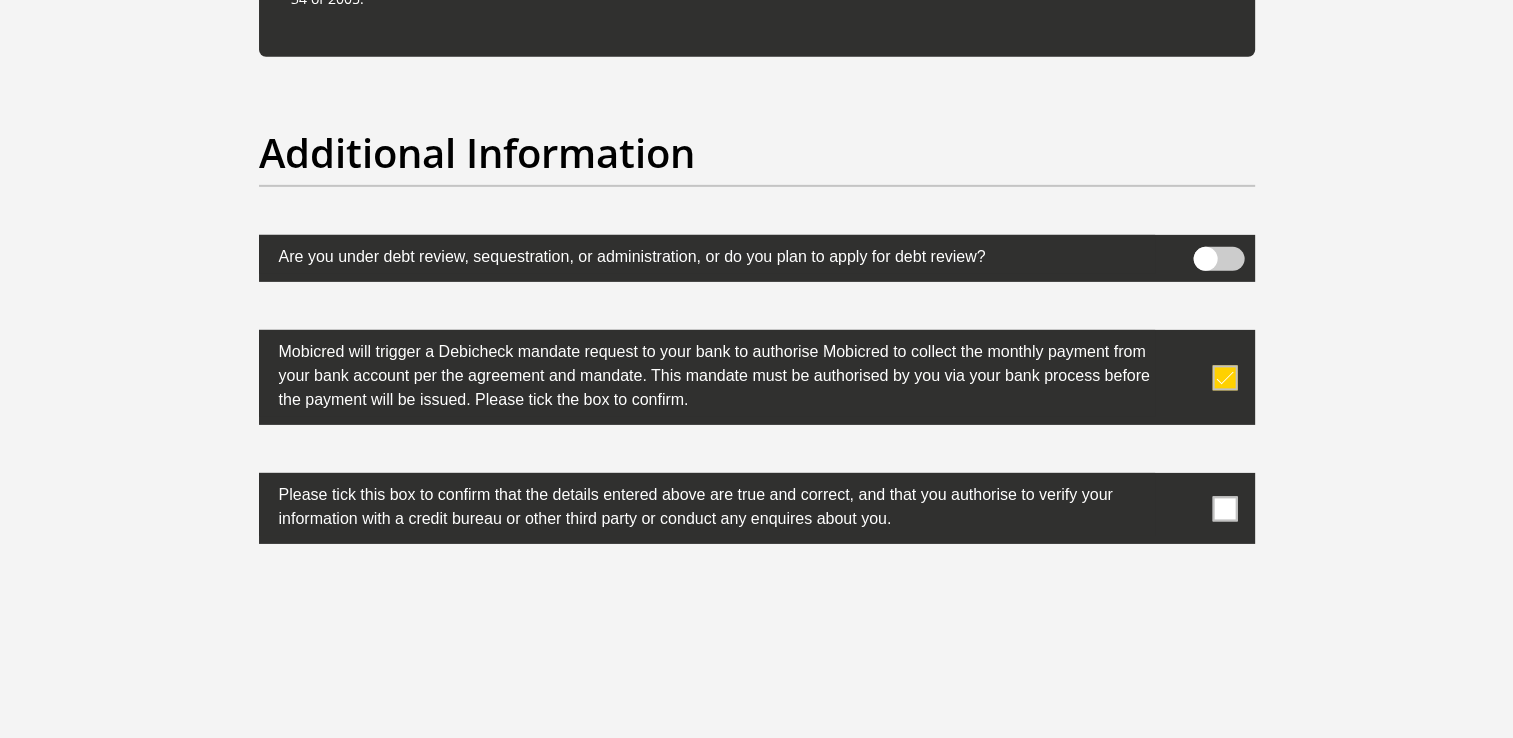 click at bounding box center [1224, 508] 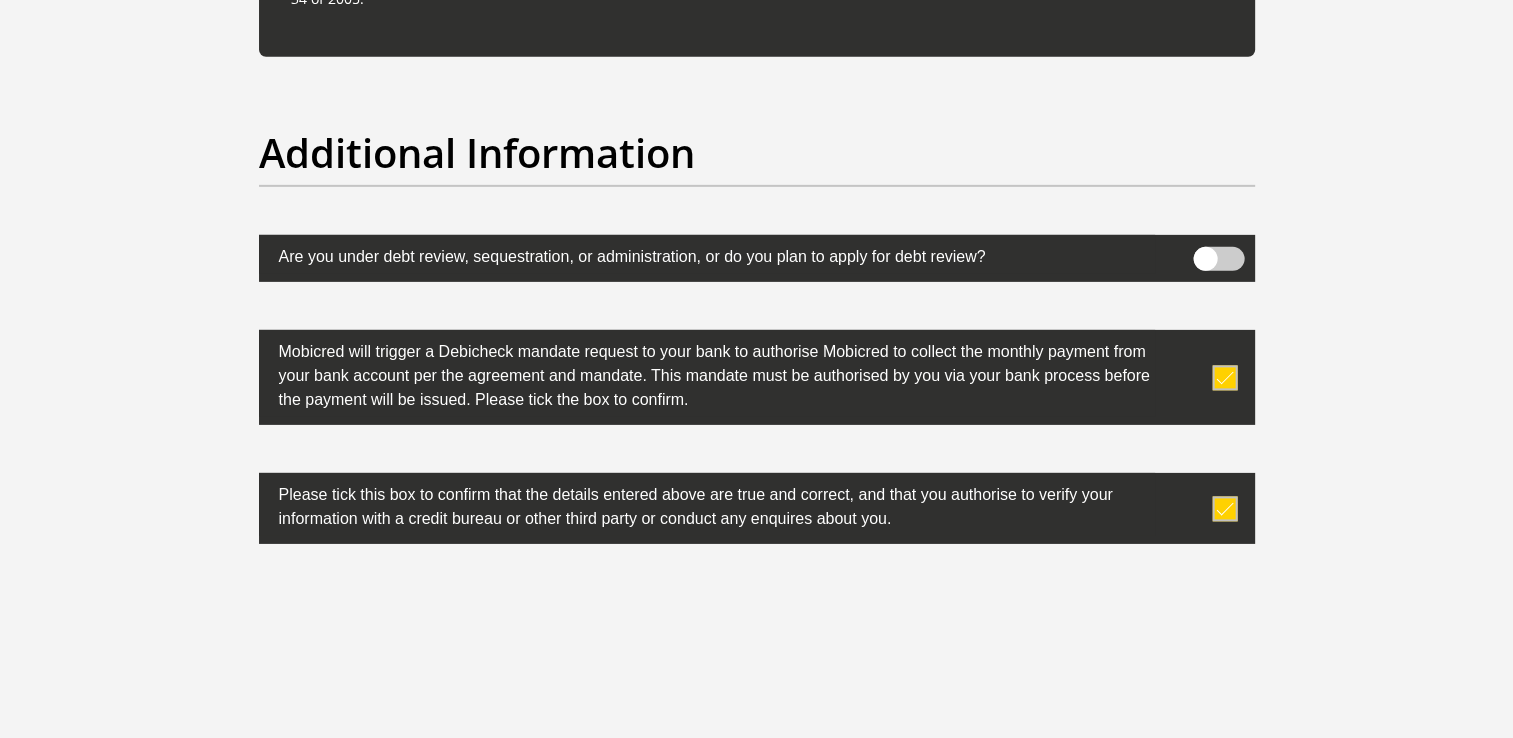 scroll, scrollTop: 6561, scrollLeft: 0, axis: vertical 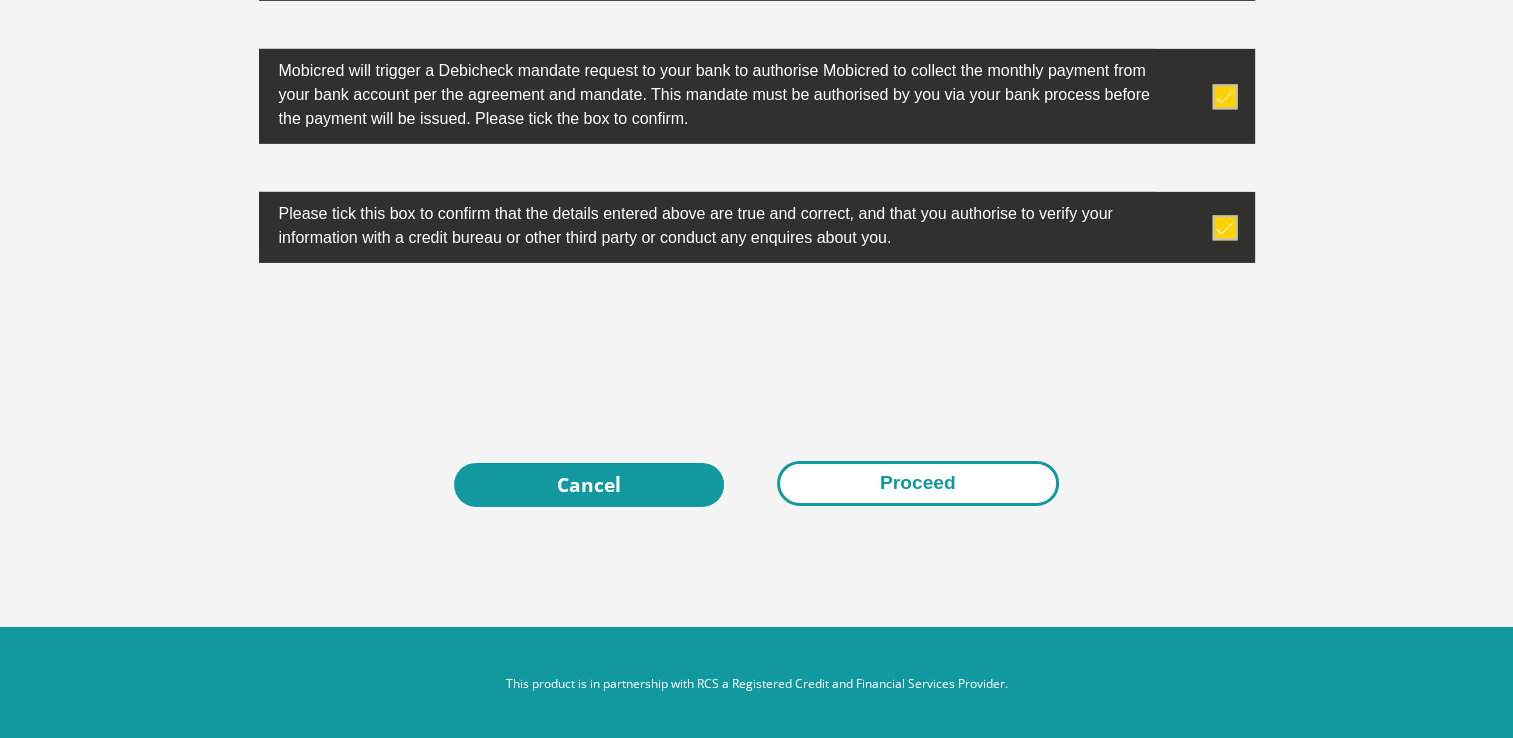 click on "Proceed" at bounding box center (918, 483) 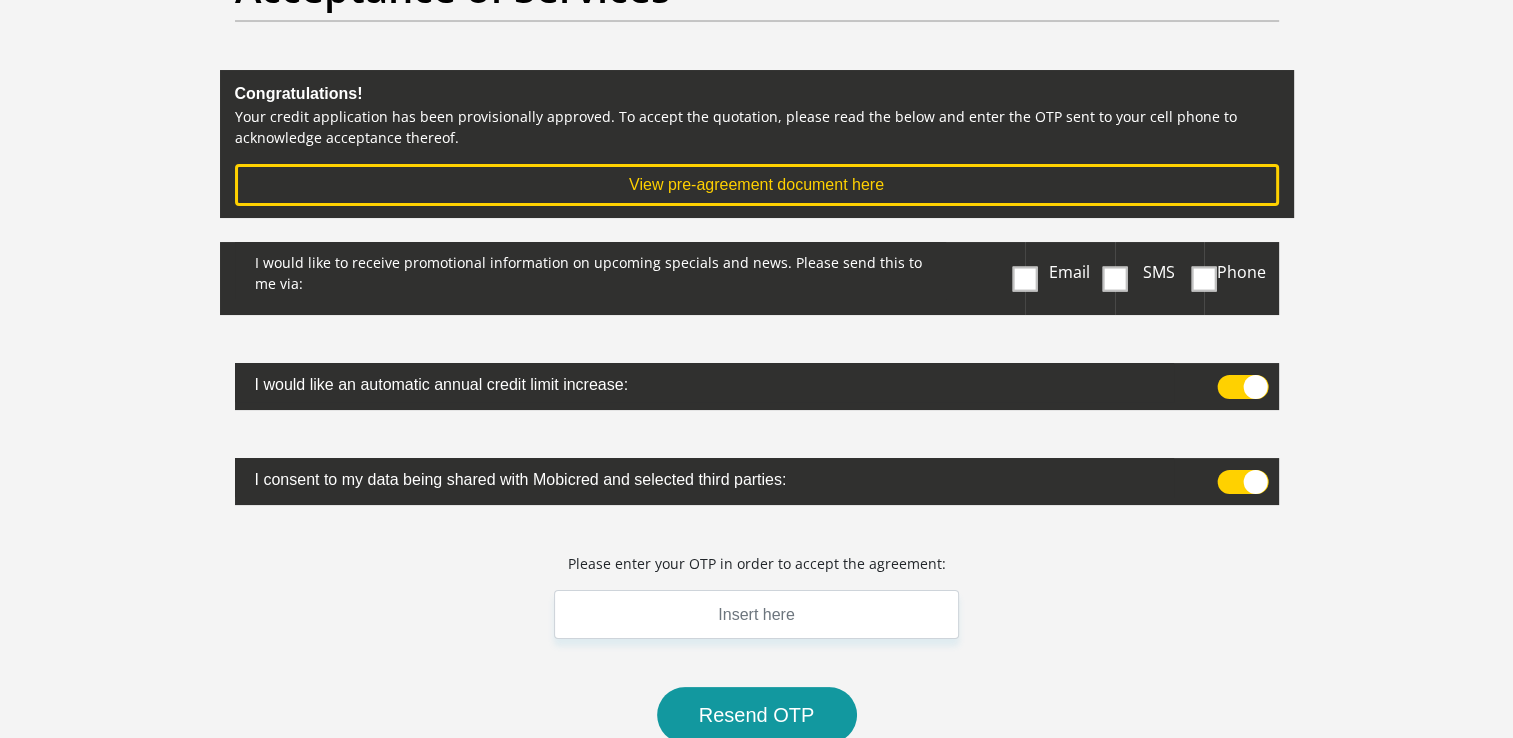 scroll, scrollTop: 172, scrollLeft: 0, axis: vertical 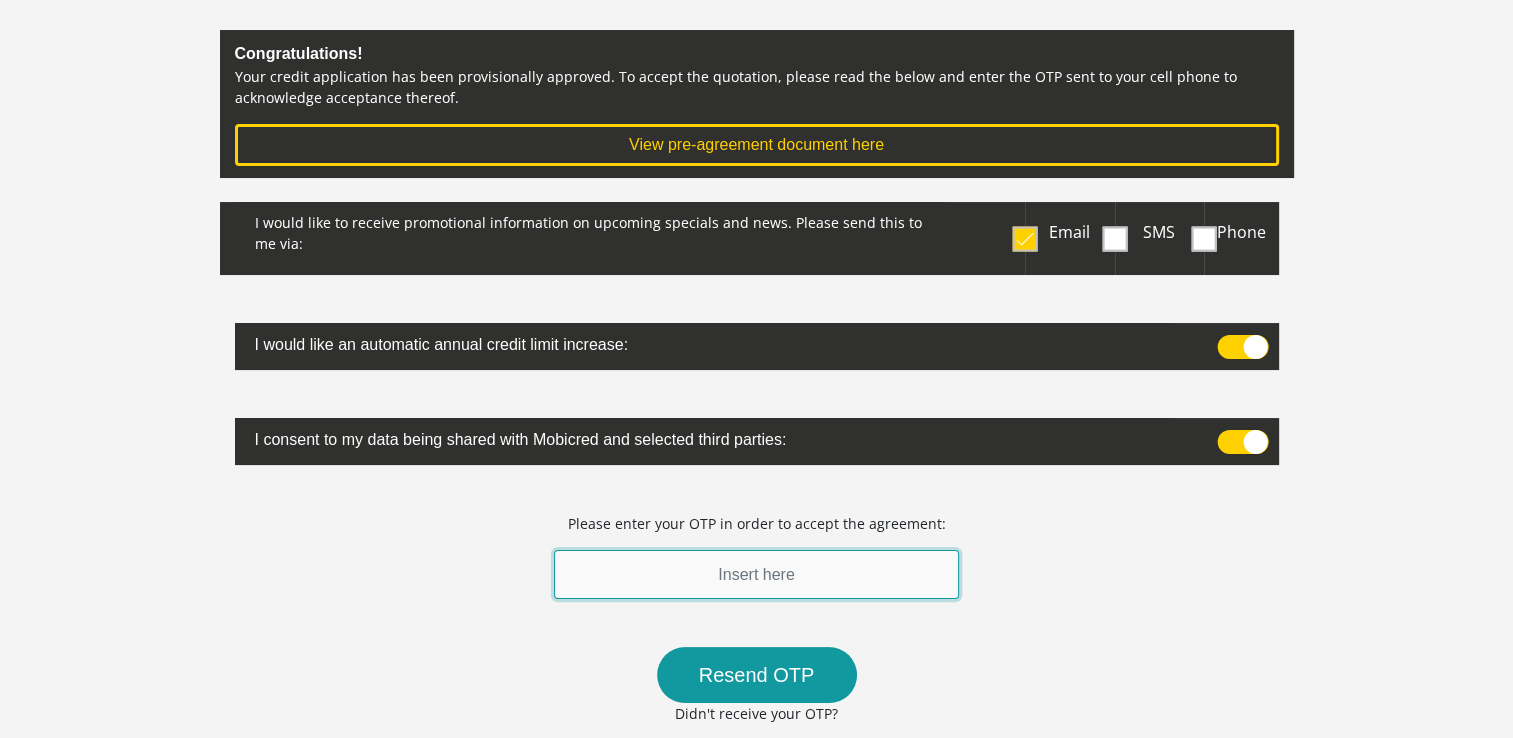 click at bounding box center (757, 574) 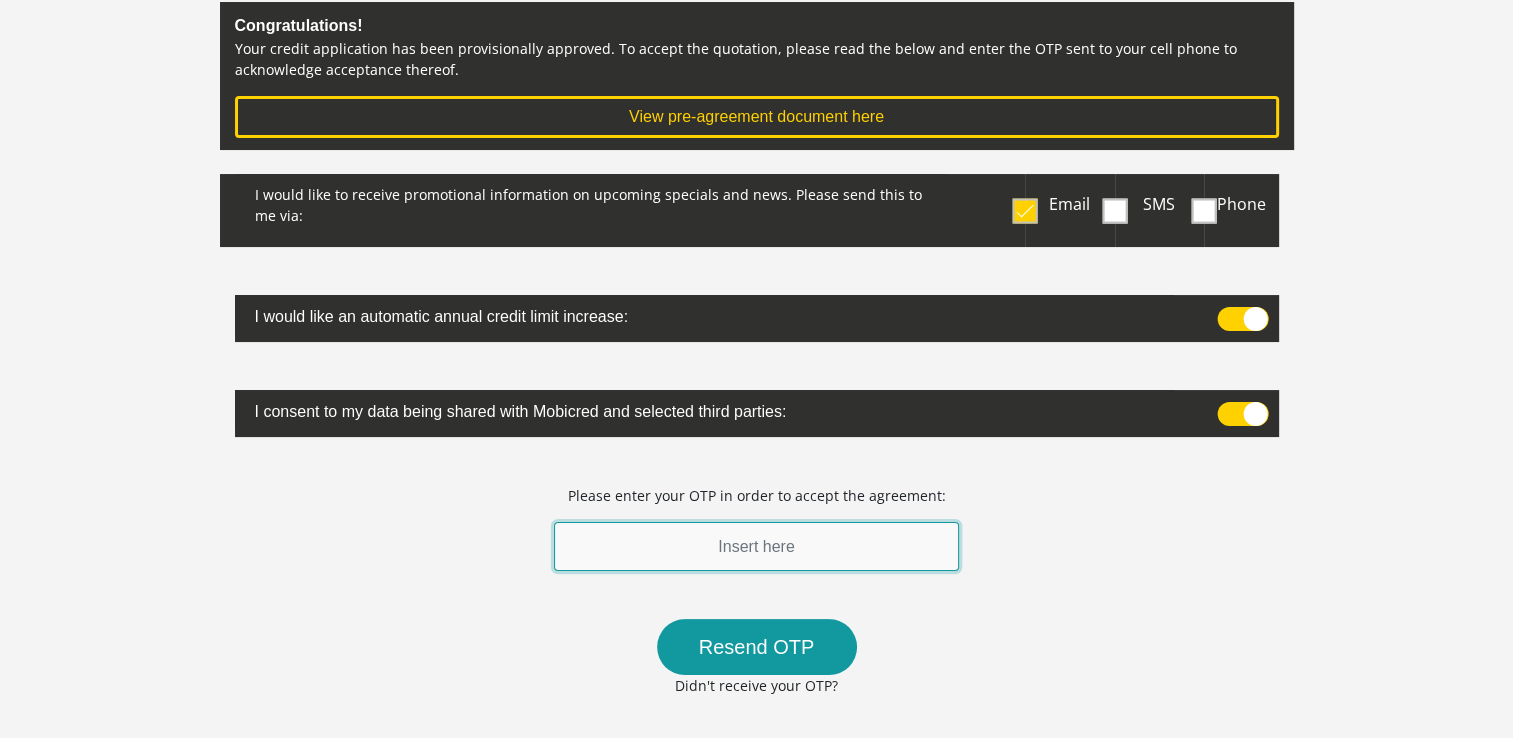 scroll, scrollTop: 230, scrollLeft: 0, axis: vertical 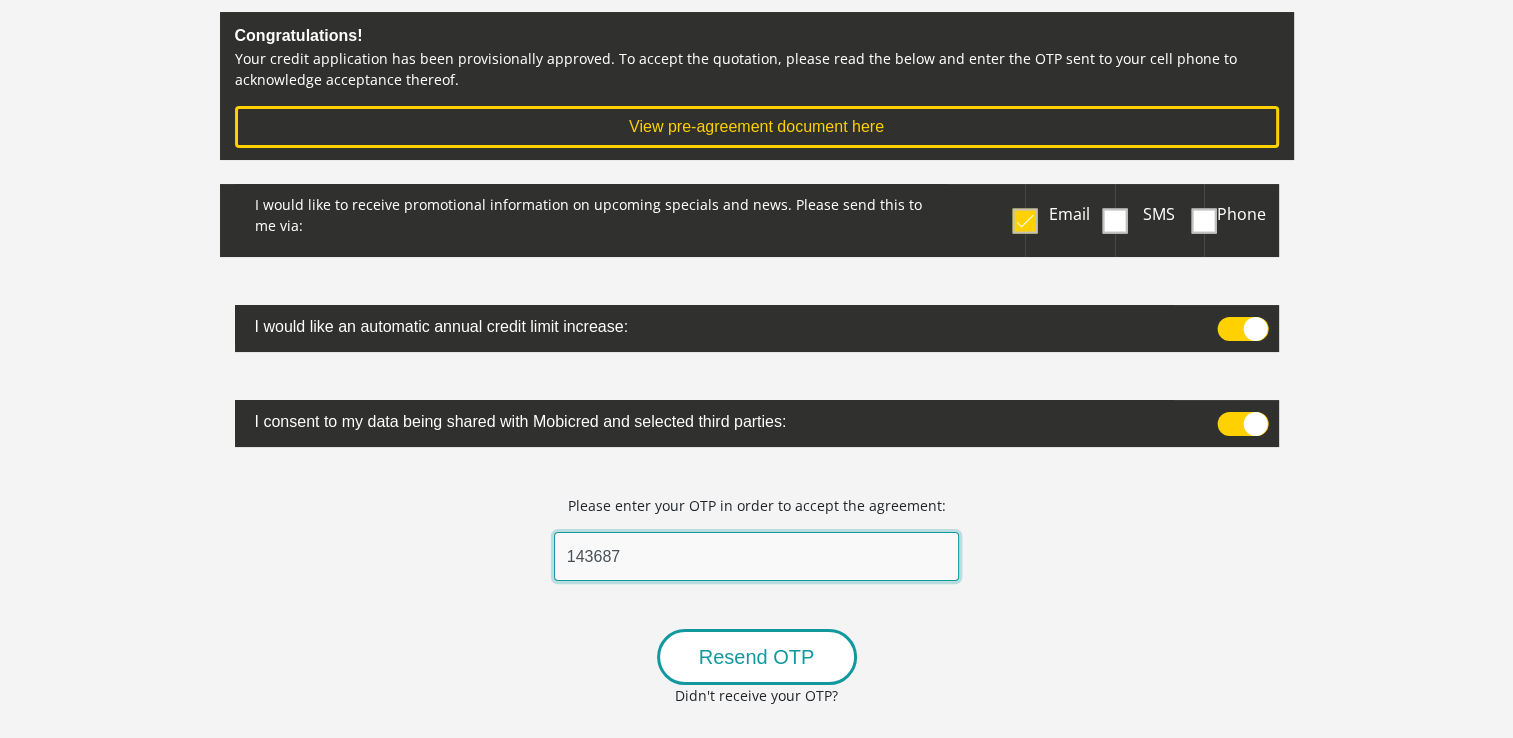type on "143687" 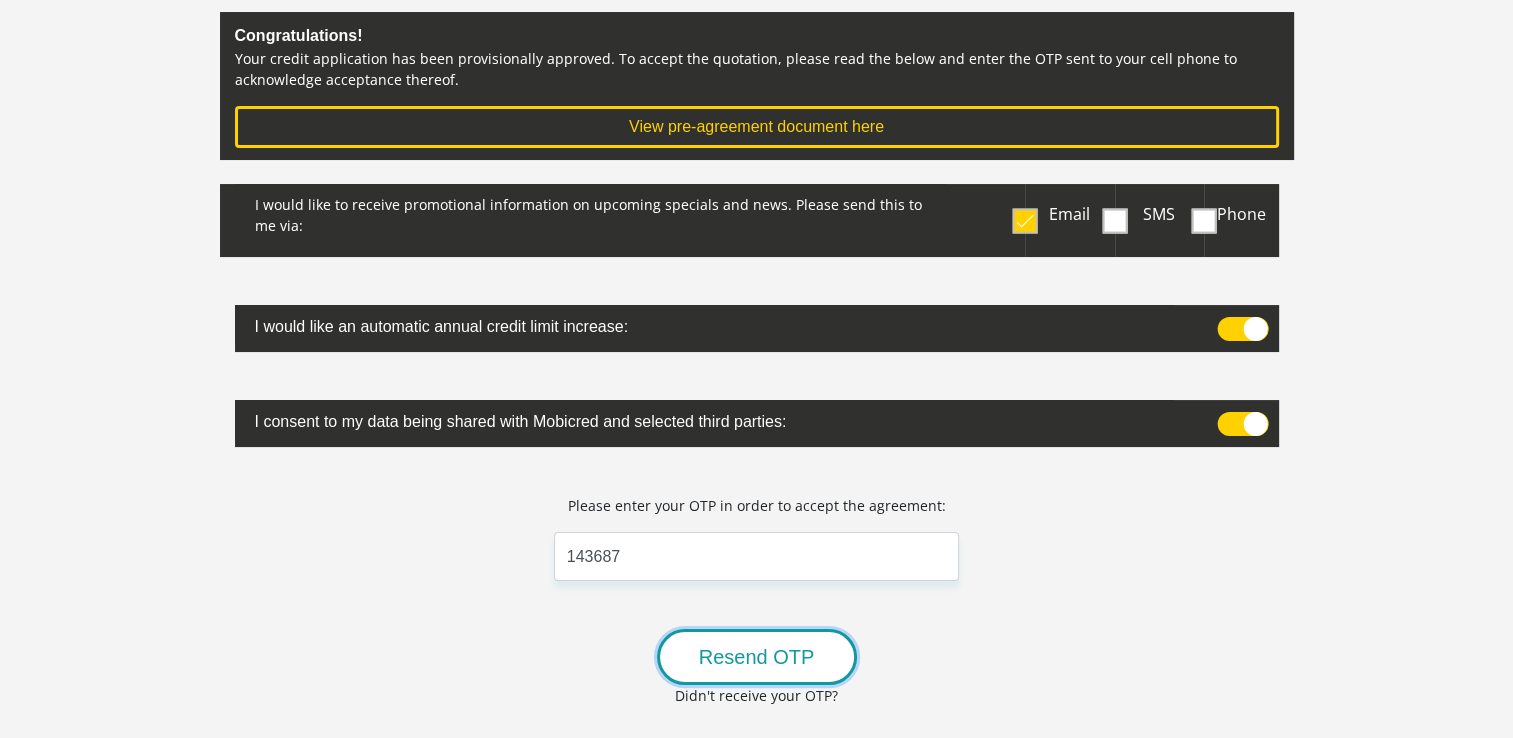 click on "Resend OTP" at bounding box center [757, 657] 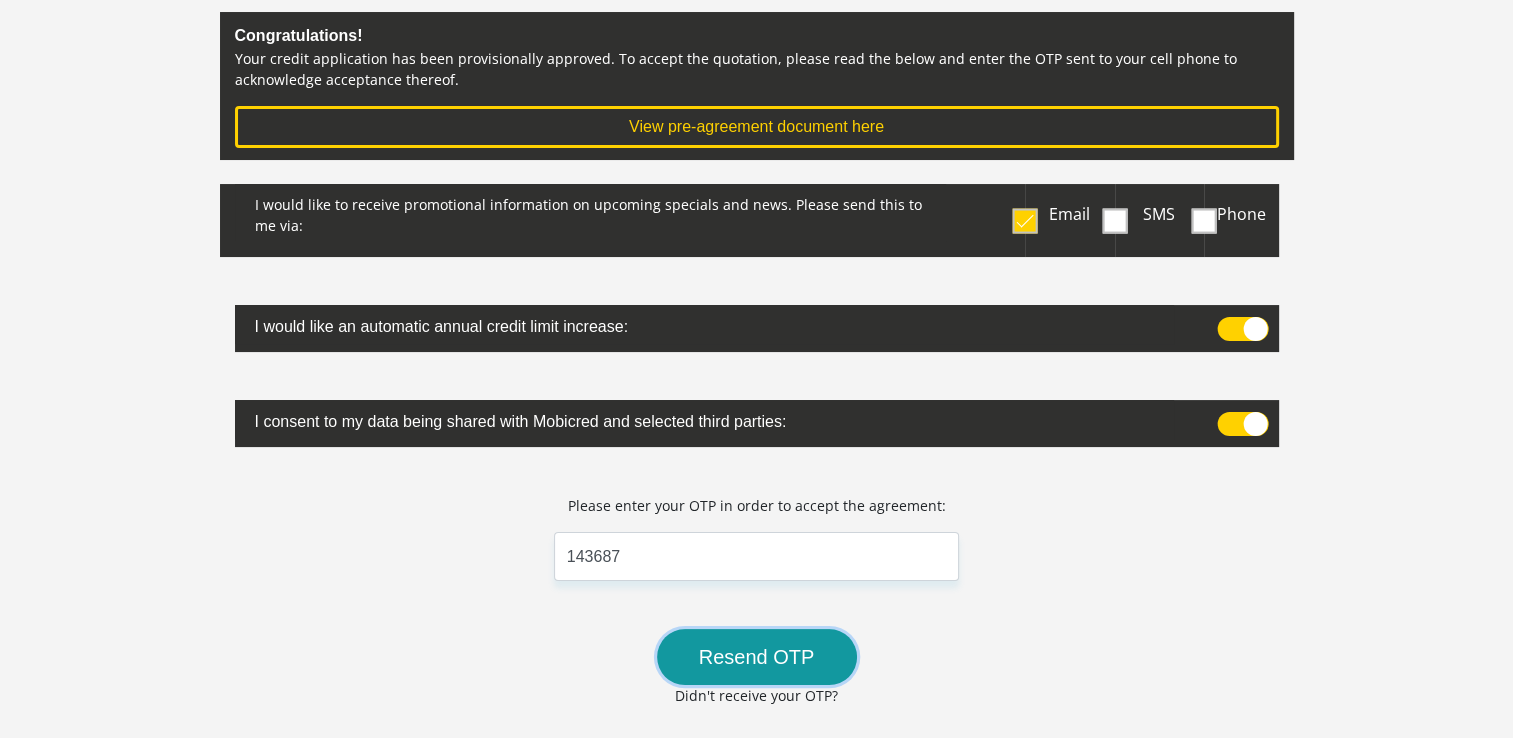 scroll, scrollTop: 592, scrollLeft: 0, axis: vertical 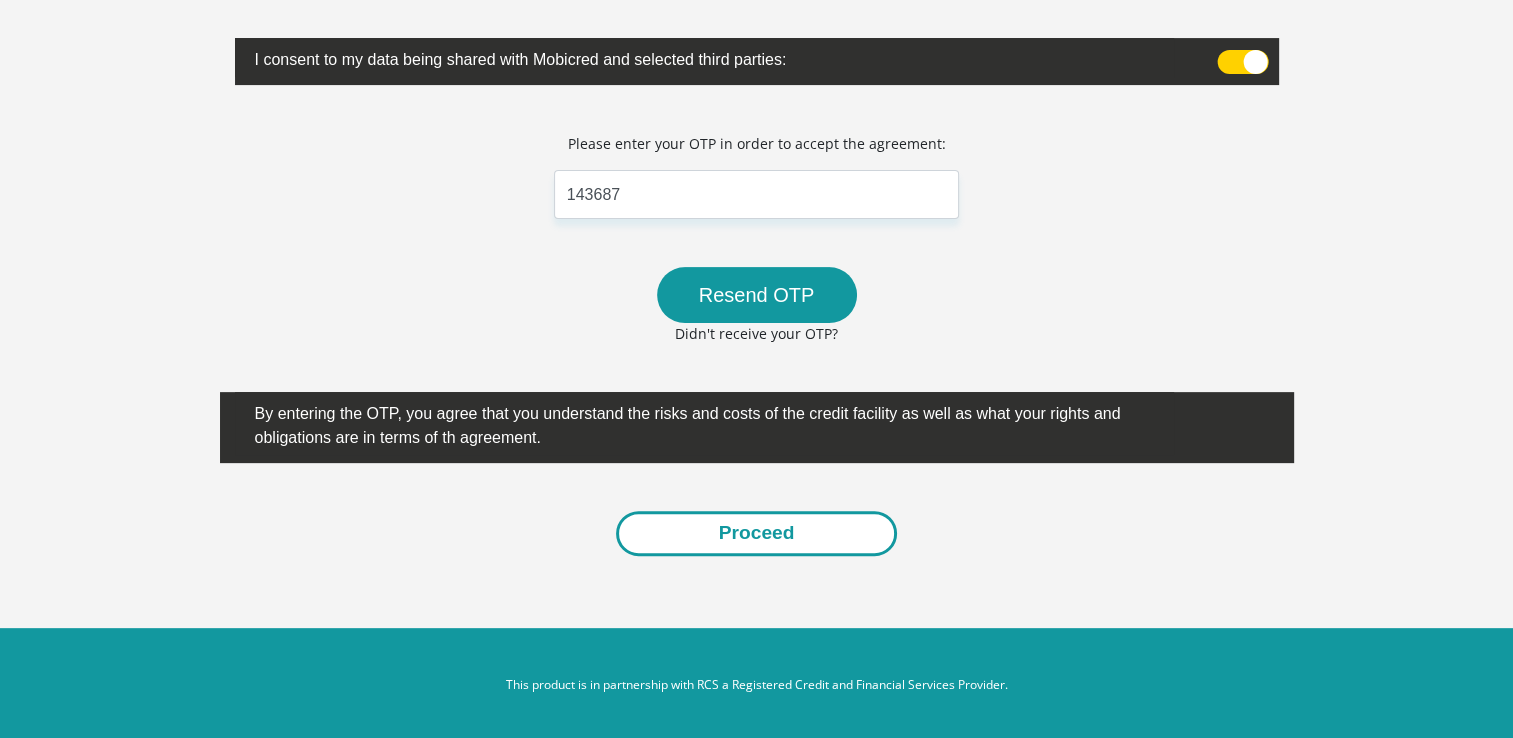click on "Proceed" at bounding box center [757, 533] 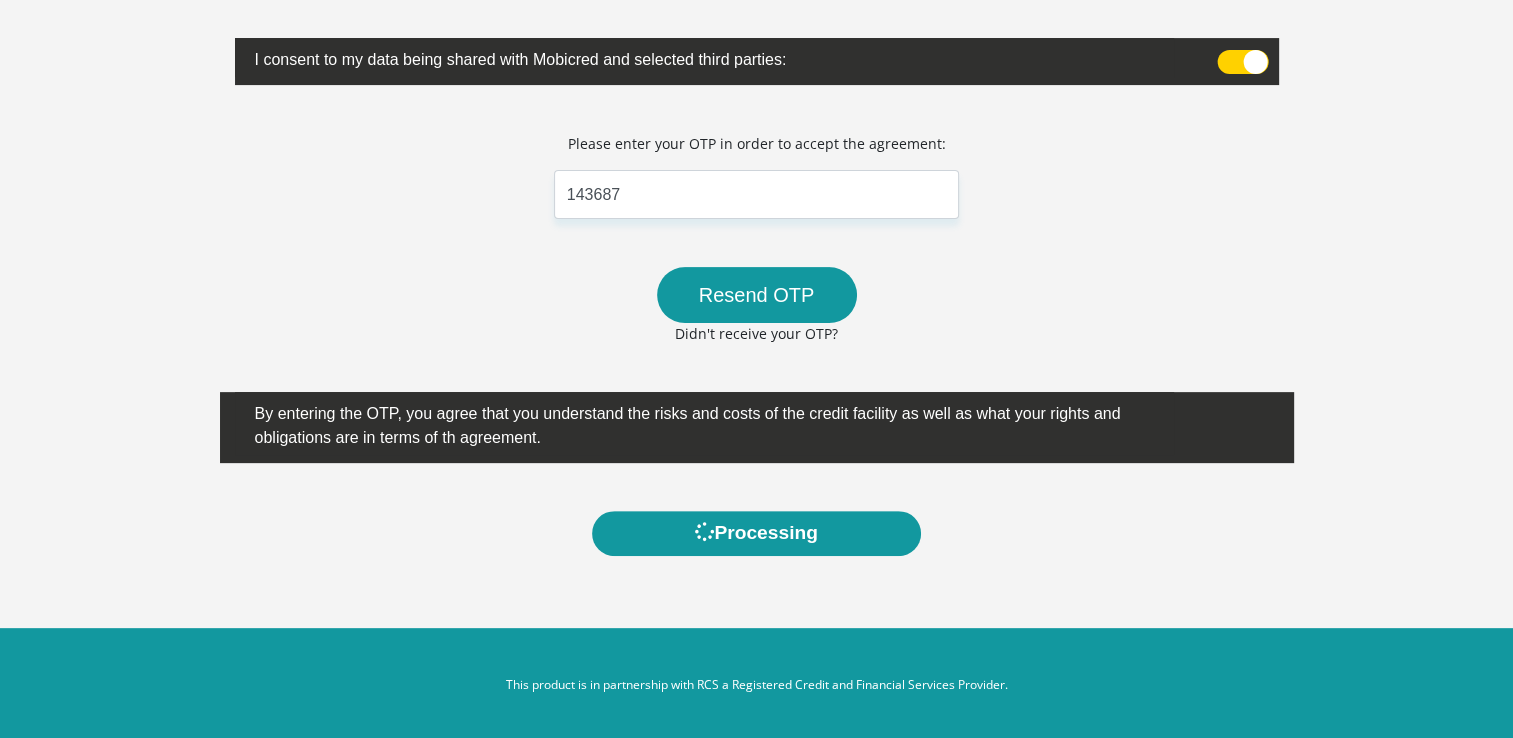 scroll, scrollTop: 0, scrollLeft: 0, axis: both 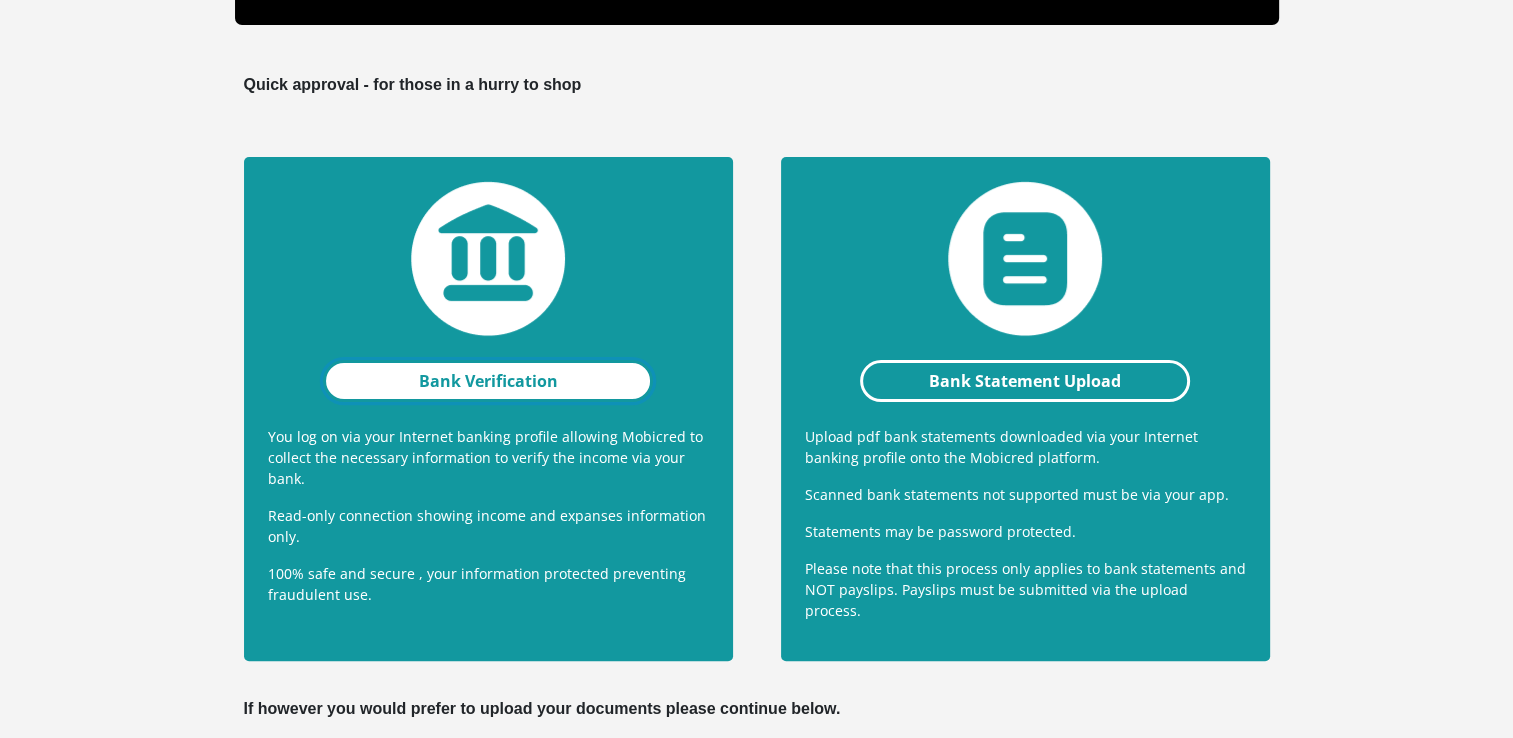 click on "Bank Verification" at bounding box center [488, 381] 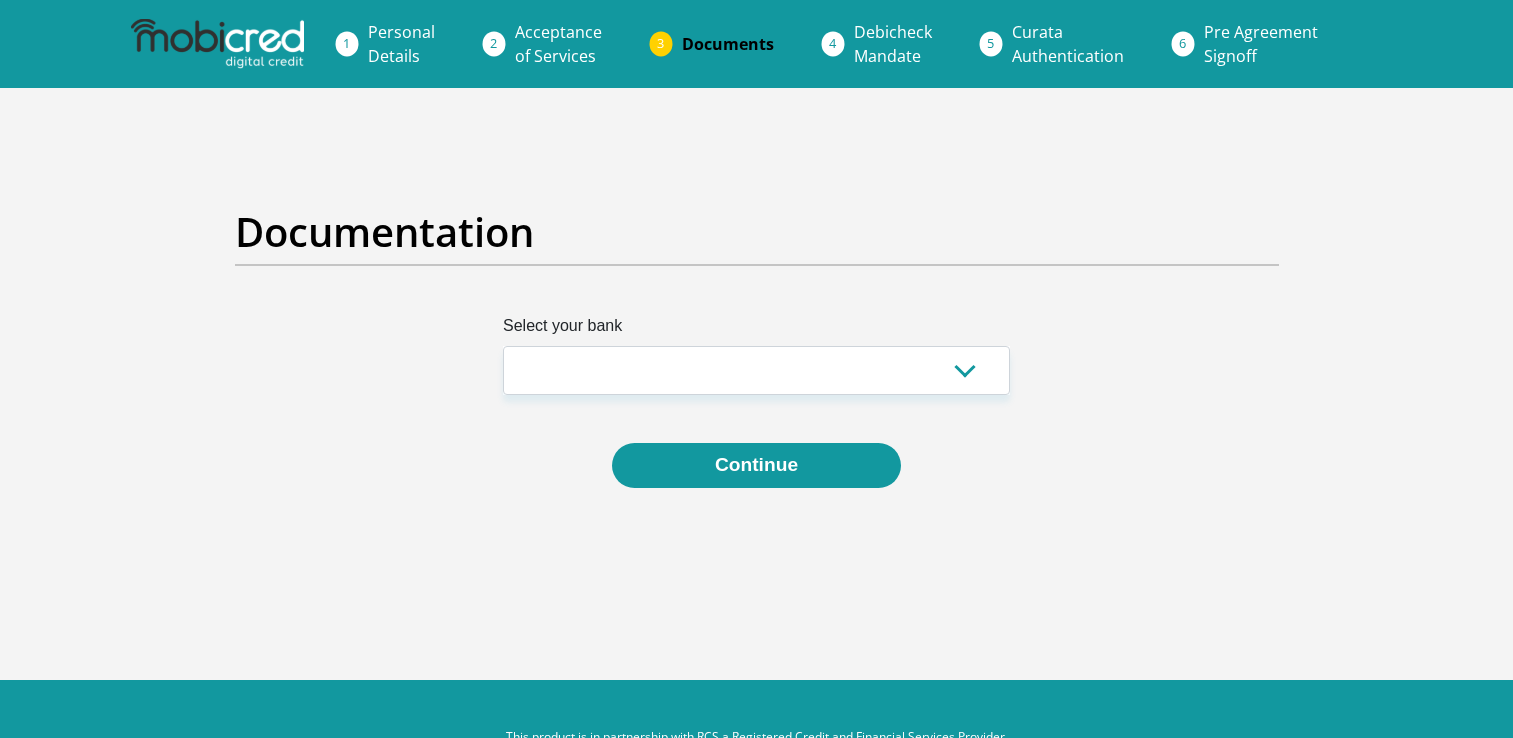 scroll, scrollTop: 0, scrollLeft: 0, axis: both 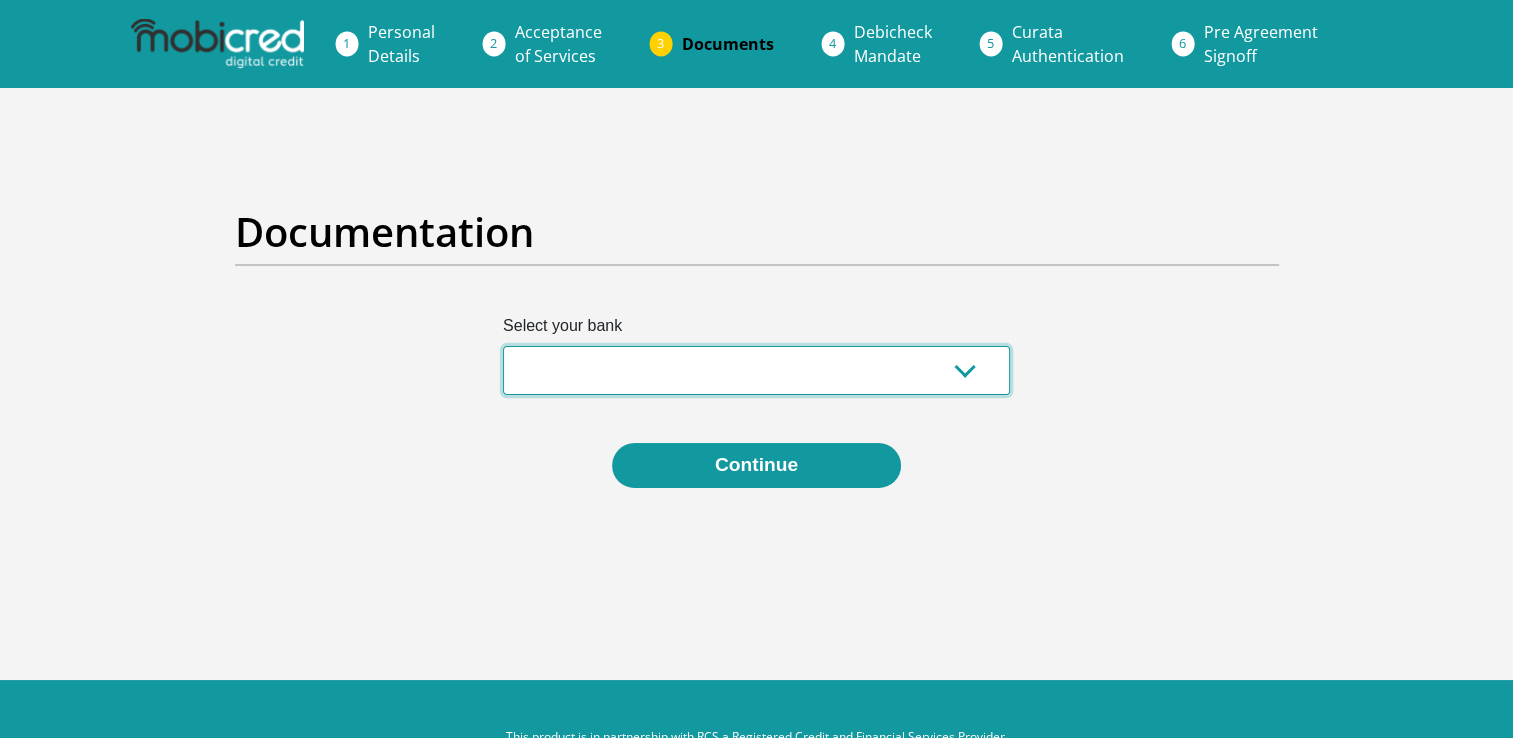 click on "Absa
Capitec Bank
Discovery Bank
First National Bank
Nedbank
Standard Bank
TymeBank" at bounding box center [756, 370] 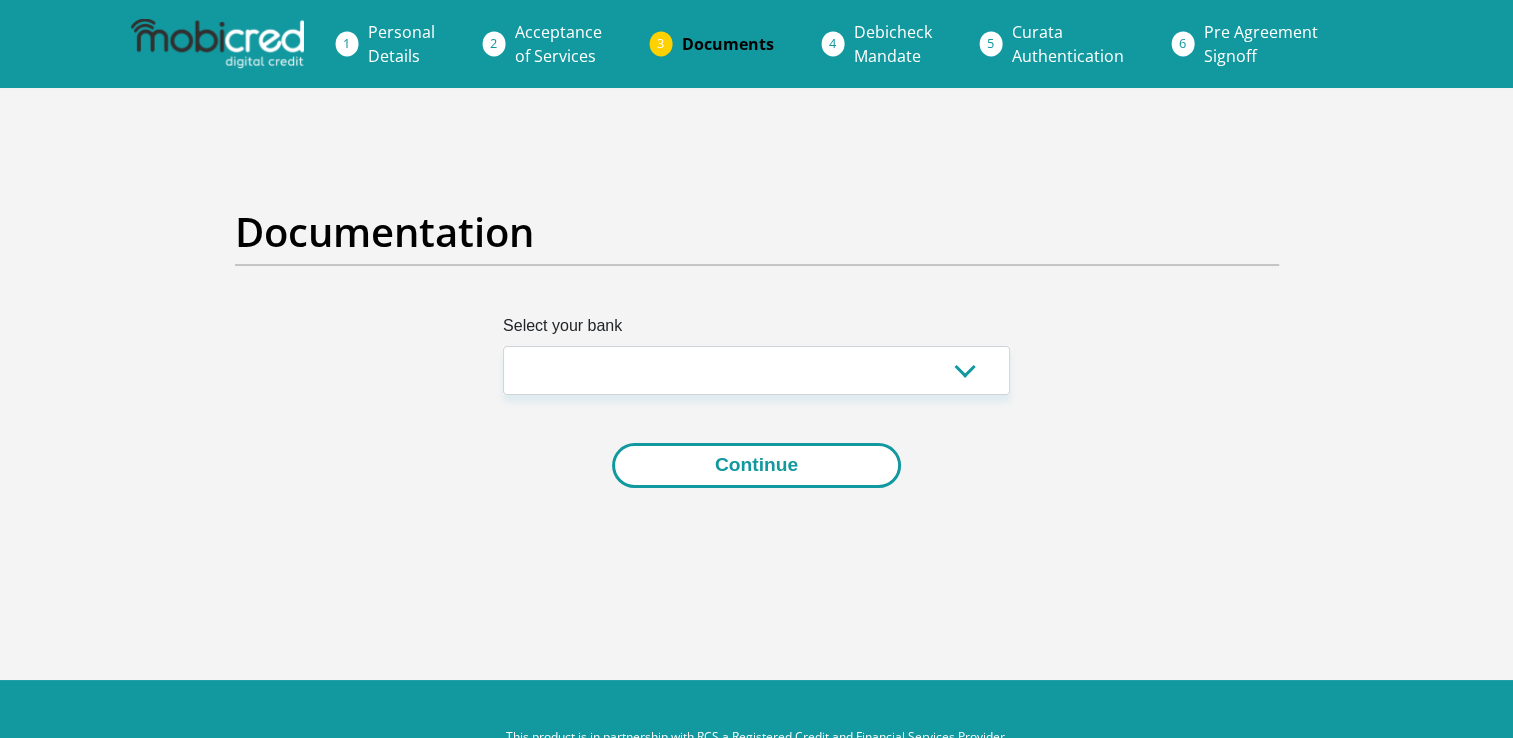 click on "Continue" at bounding box center (756, 465) 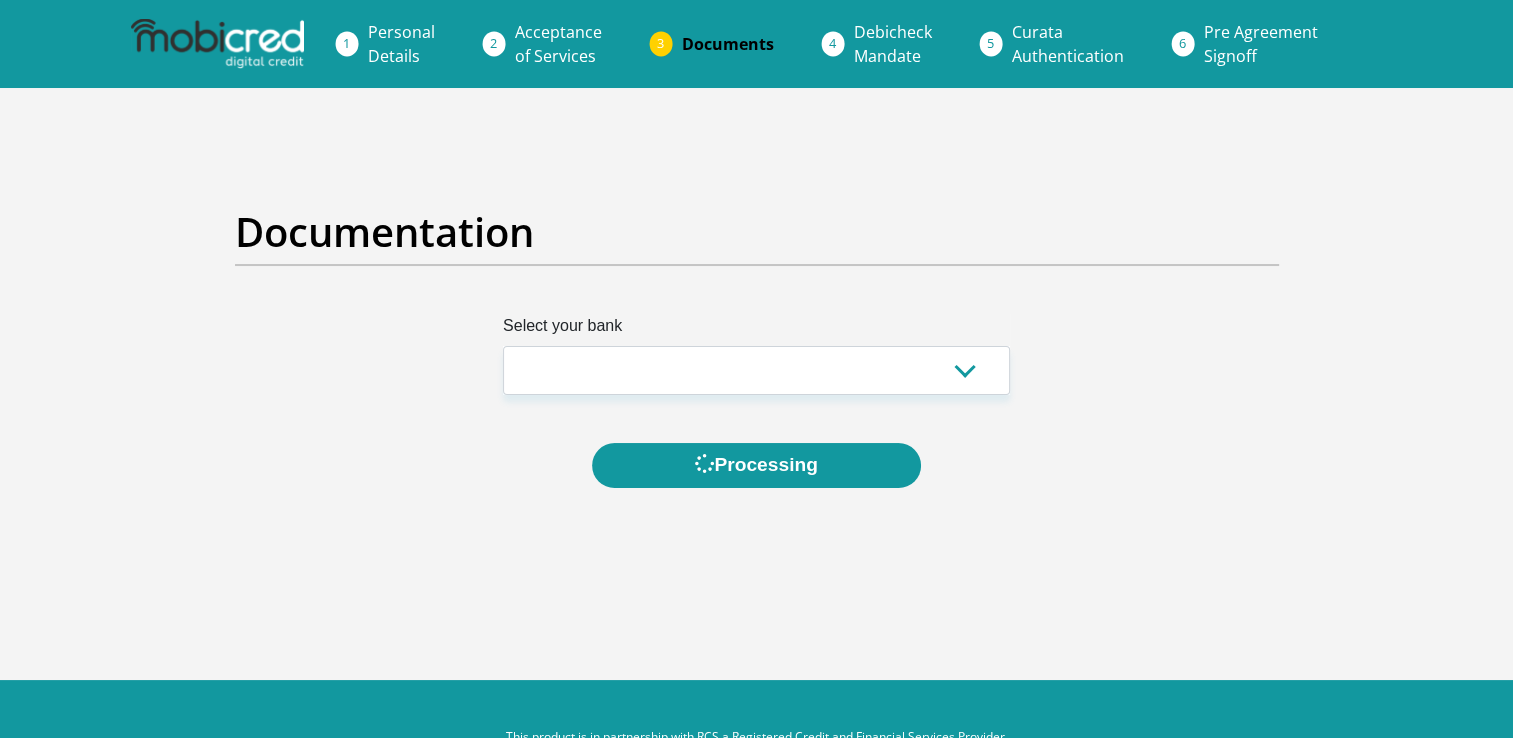 scroll, scrollTop: 0, scrollLeft: 0, axis: both 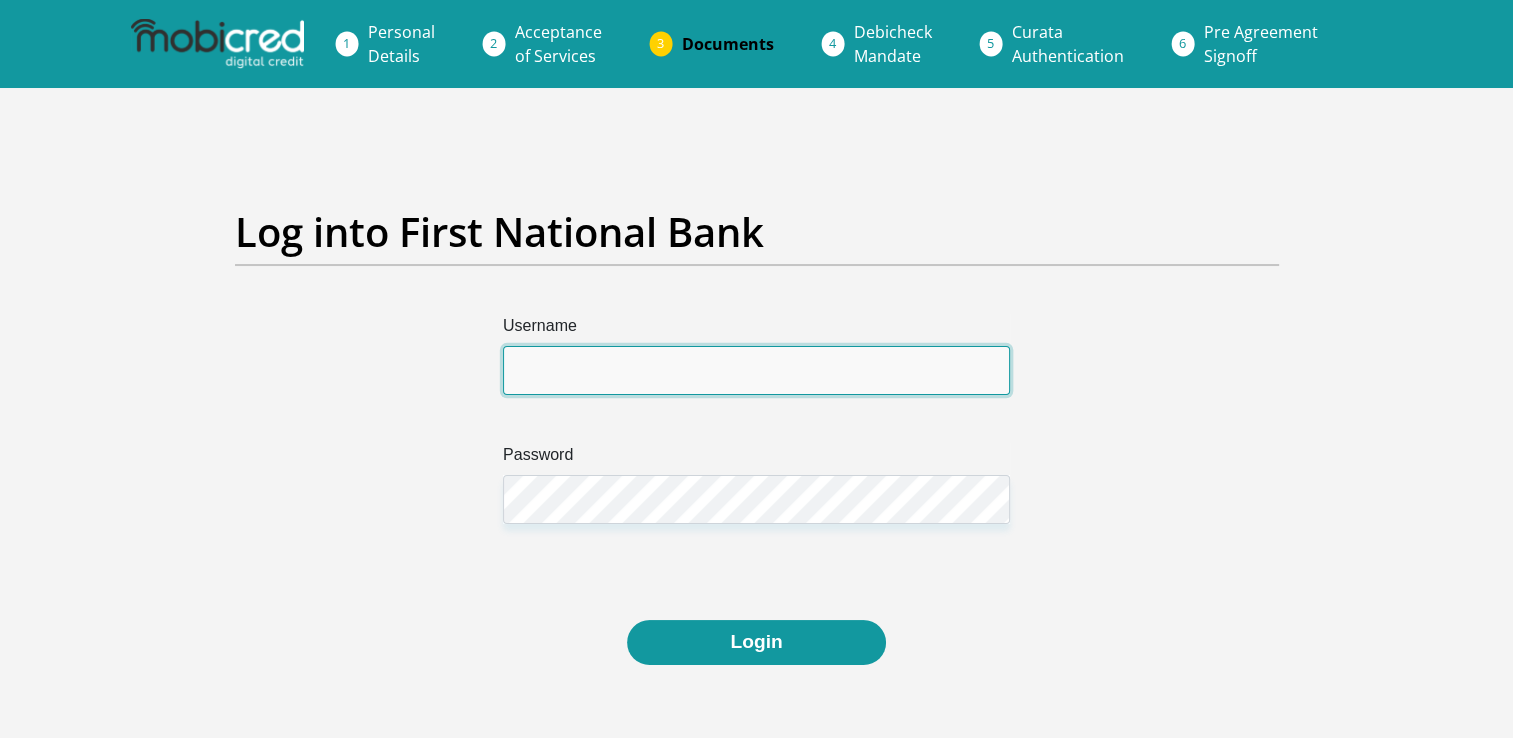 click on "Username" at bounding box center [756, 370] 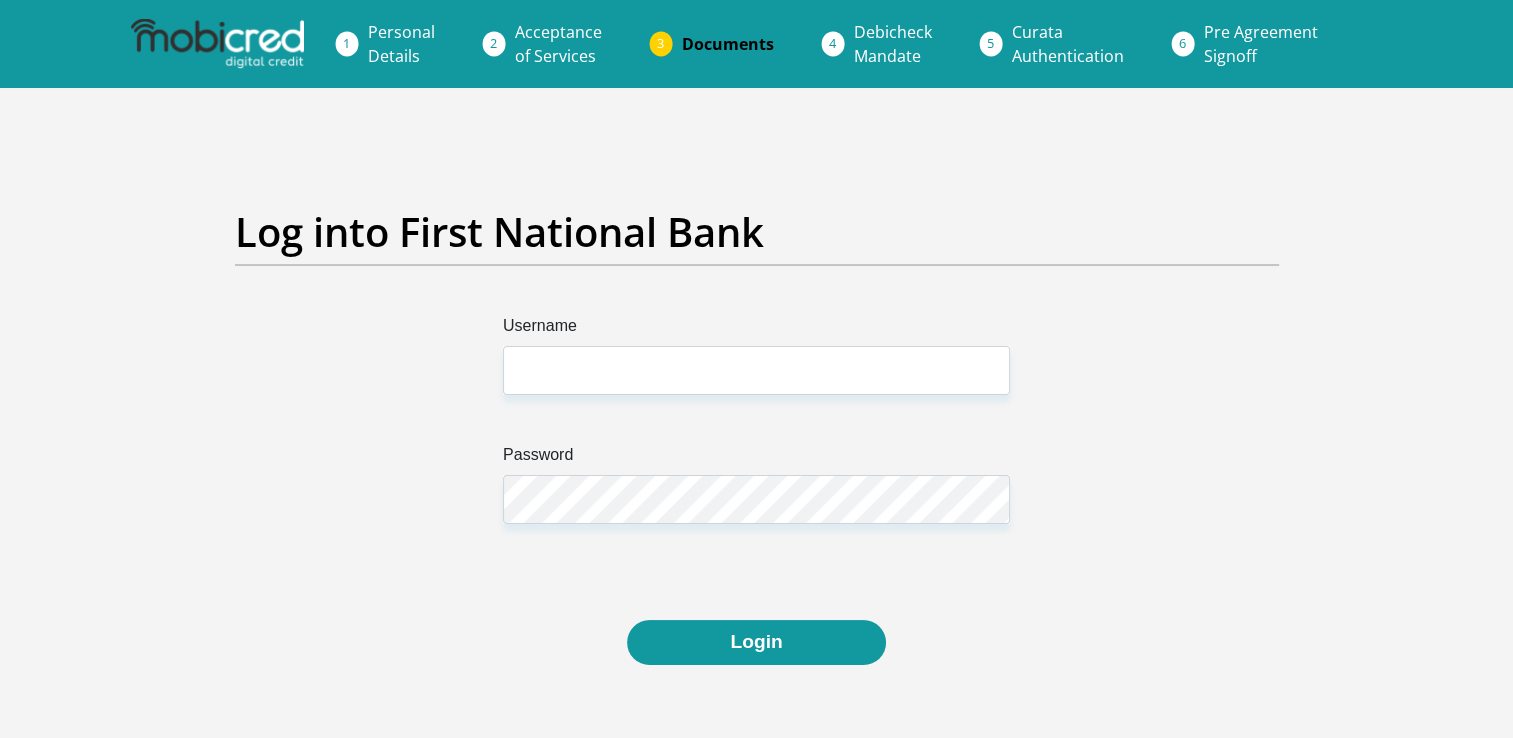 drag, startPoint x: 626, startPoint y: 378, endPoint x: 1134, endPoint y: 325, distance: 510.7573 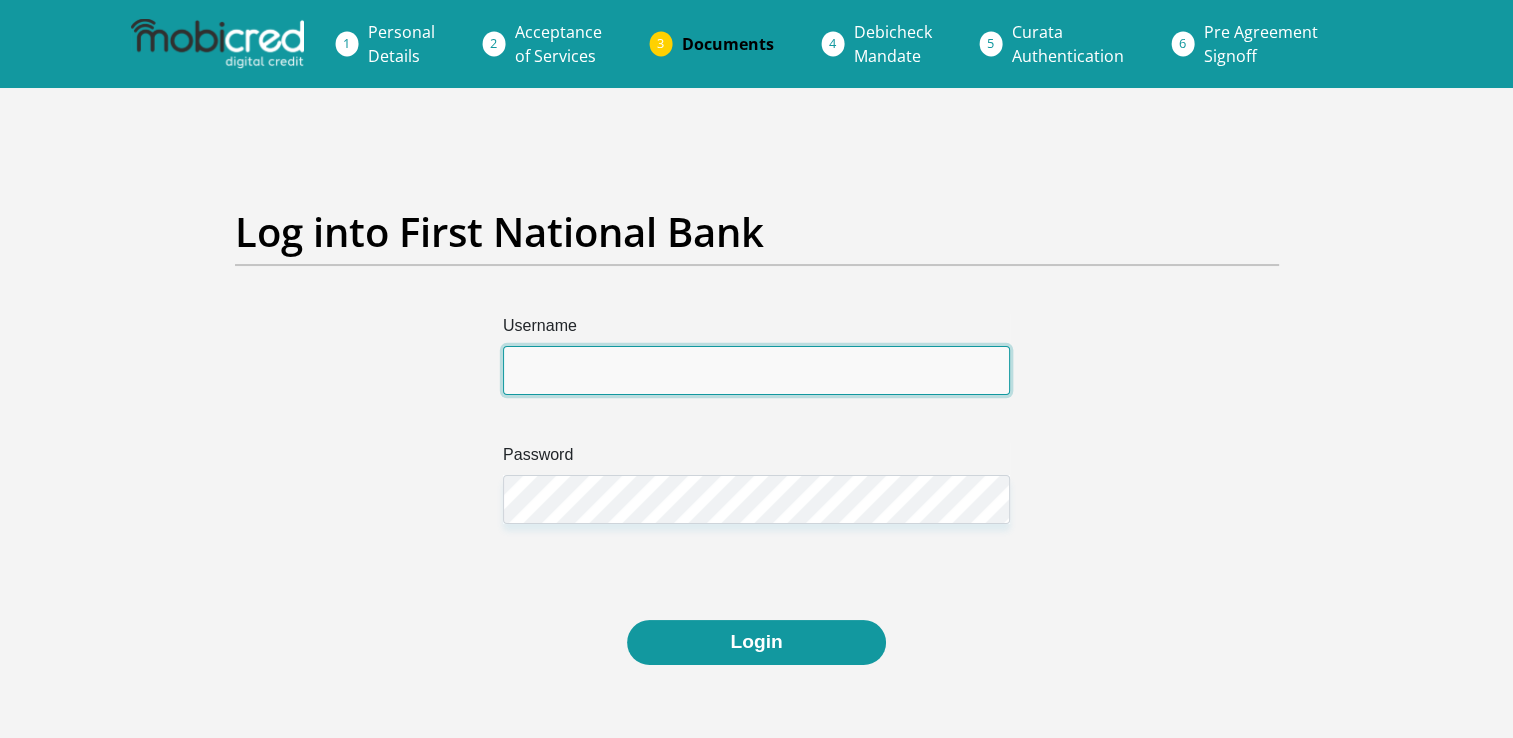 click on "Username" at bounding box center [756, 370] 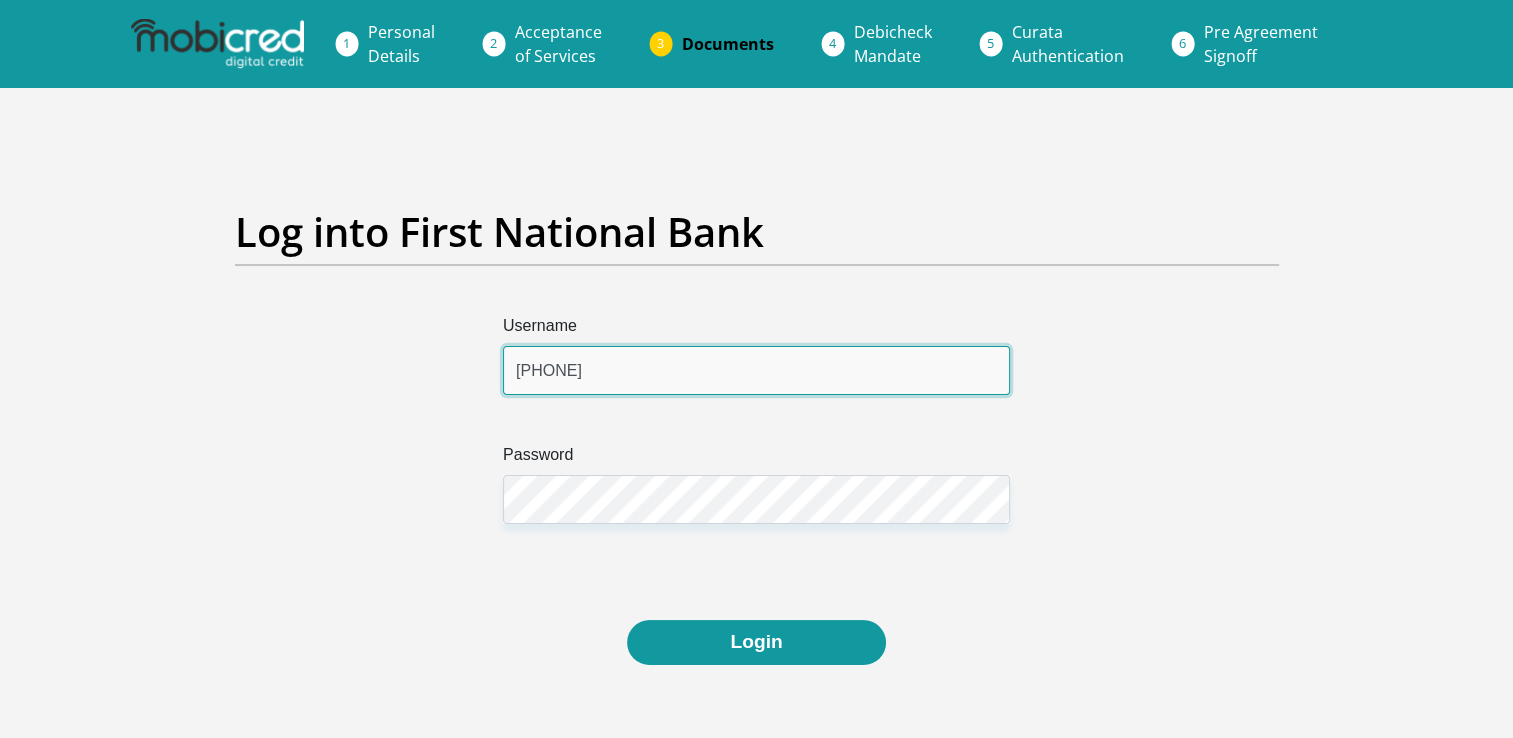 type on "[PHONE]" 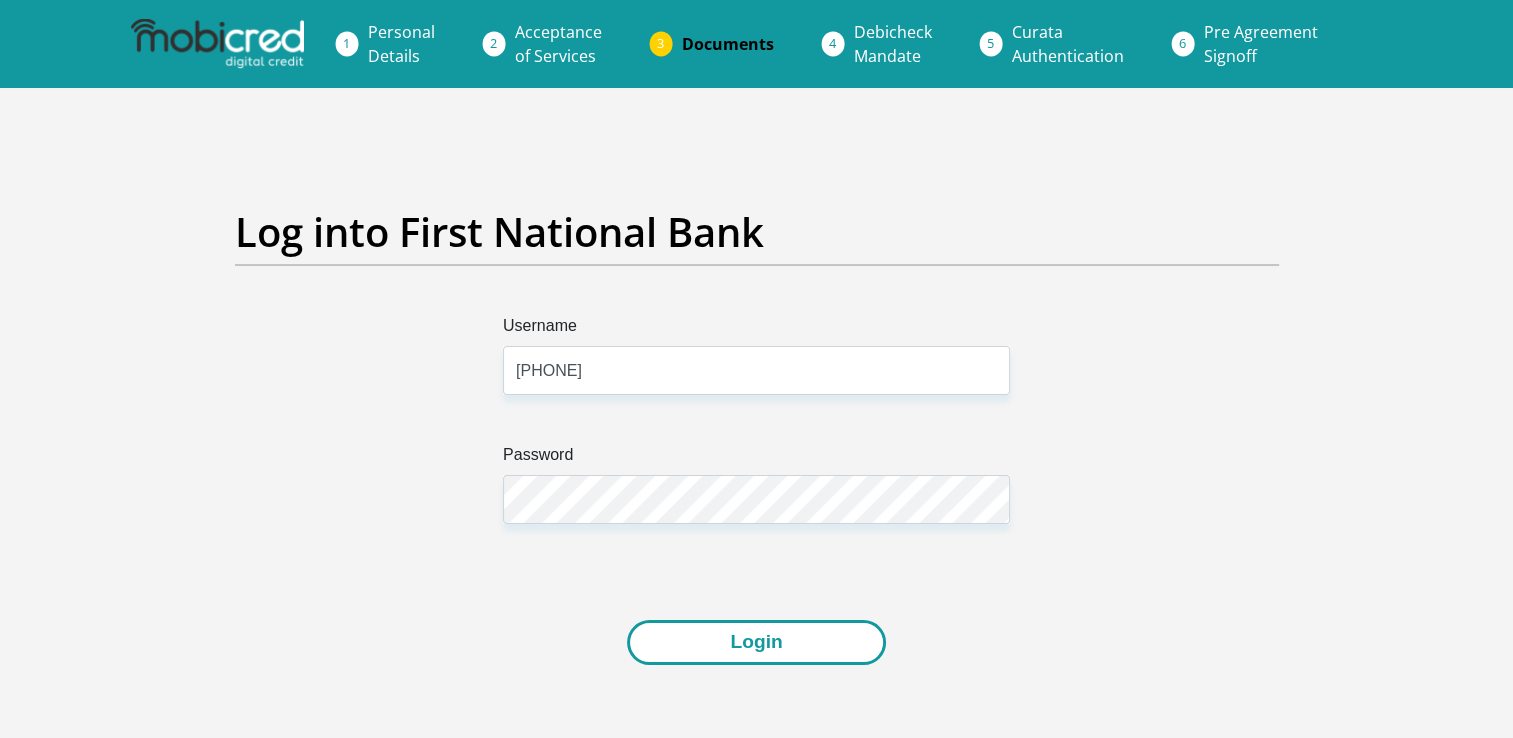 click on "Login" at bounding box center (756, 642) 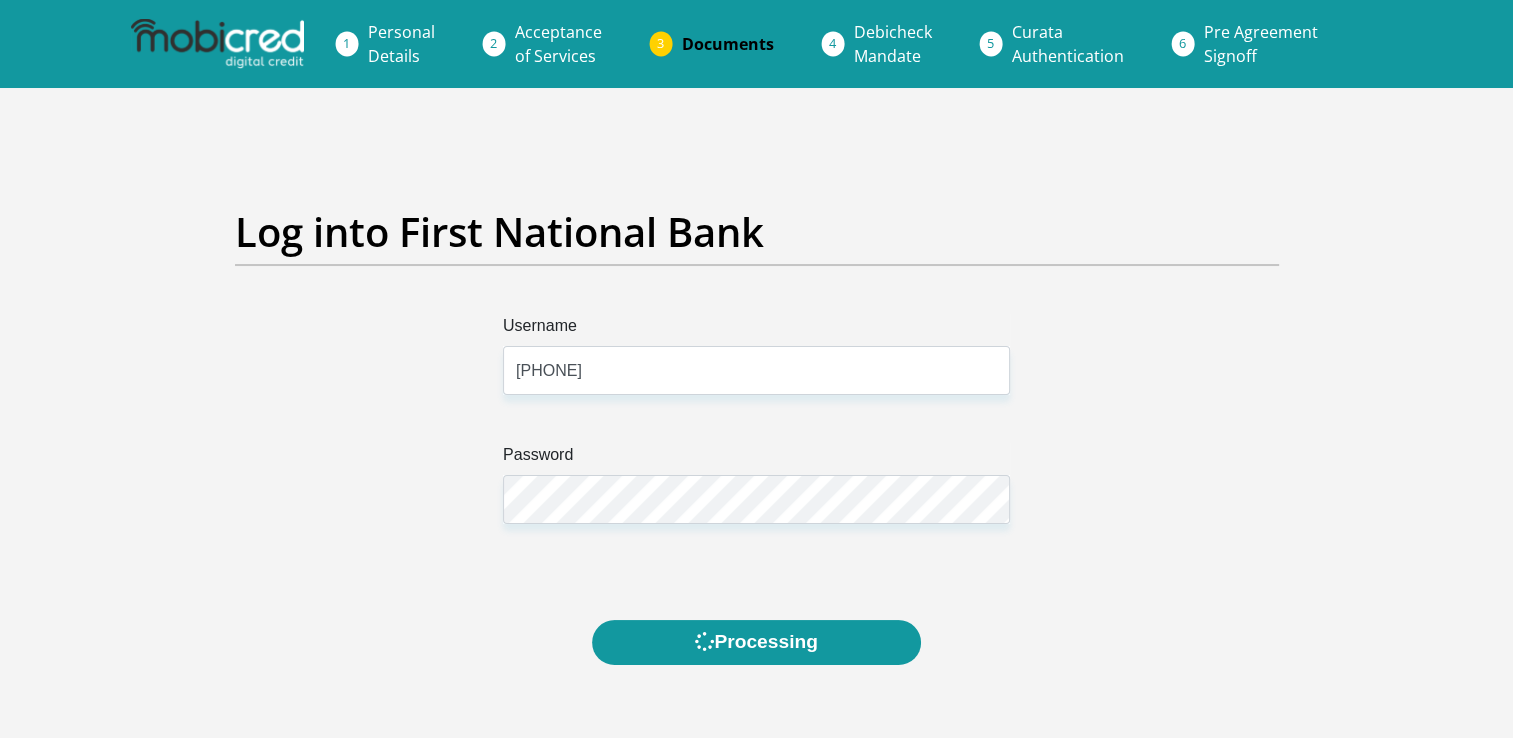 scroll, scrollTop: 0, scrollLeft: 0, axis: both 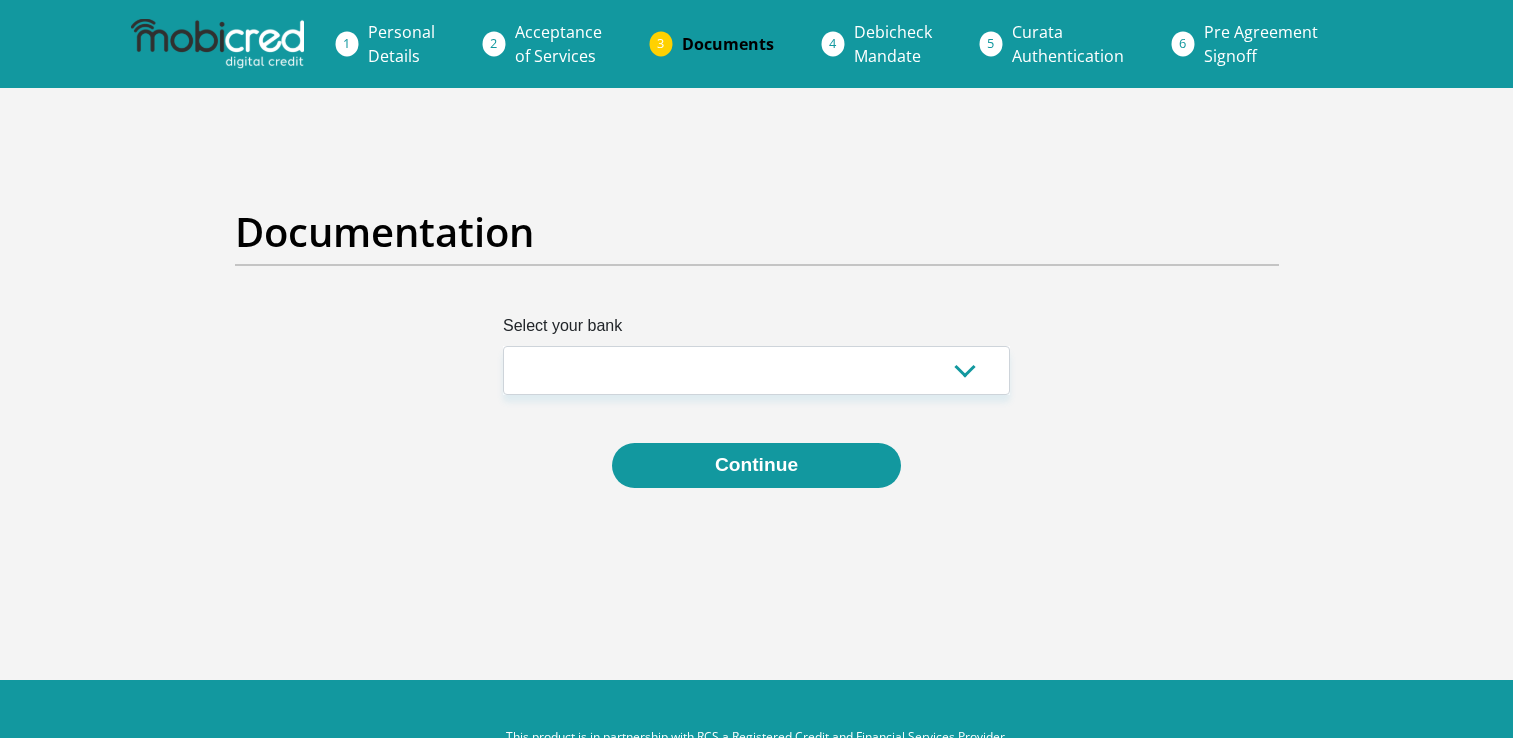 select on "{"id":"1","title":"First National Bank","institution":"Rand Merchant Bank","alias":"fnb","country":"ZA","branch_code":250655,"login_fields":[{"title":"Username","name":"field1","placeholder":"Username"},{"title":"Password","name":"field2","placeholder":"Password"}]}" 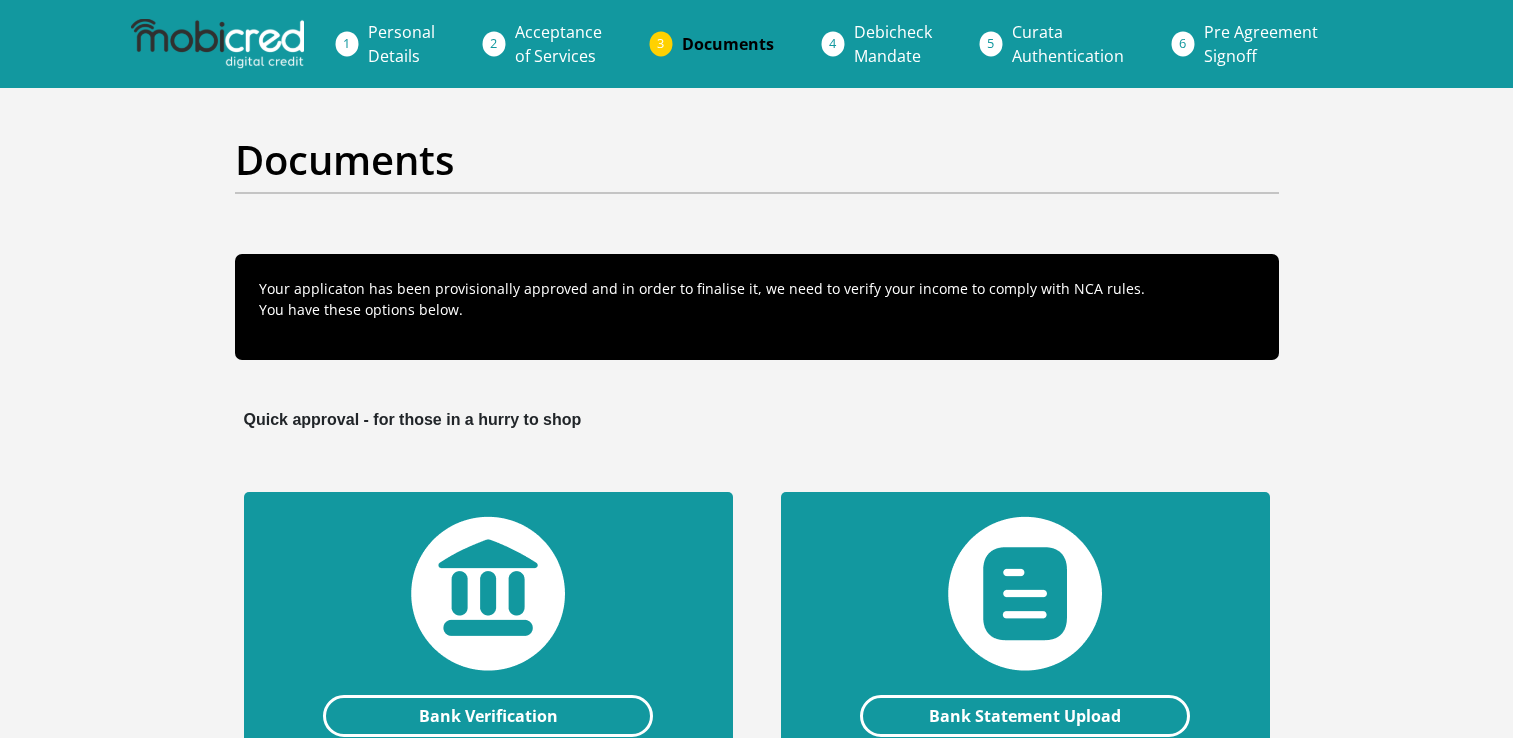scroll, scrollTop: 335, scrollLeft: 0, axis: vertical 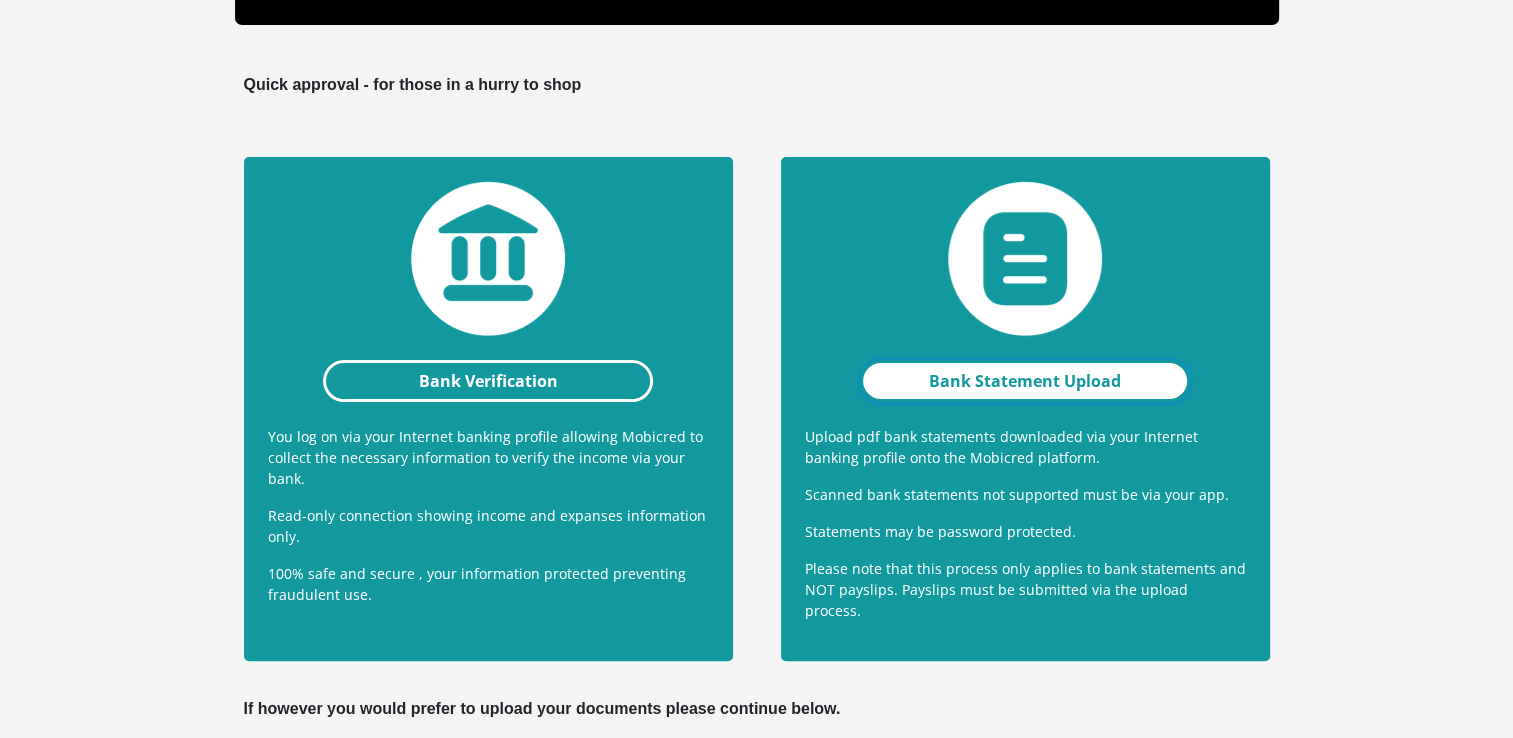 click on "Bank Statement Upload" at bounding box center [1025, 381] 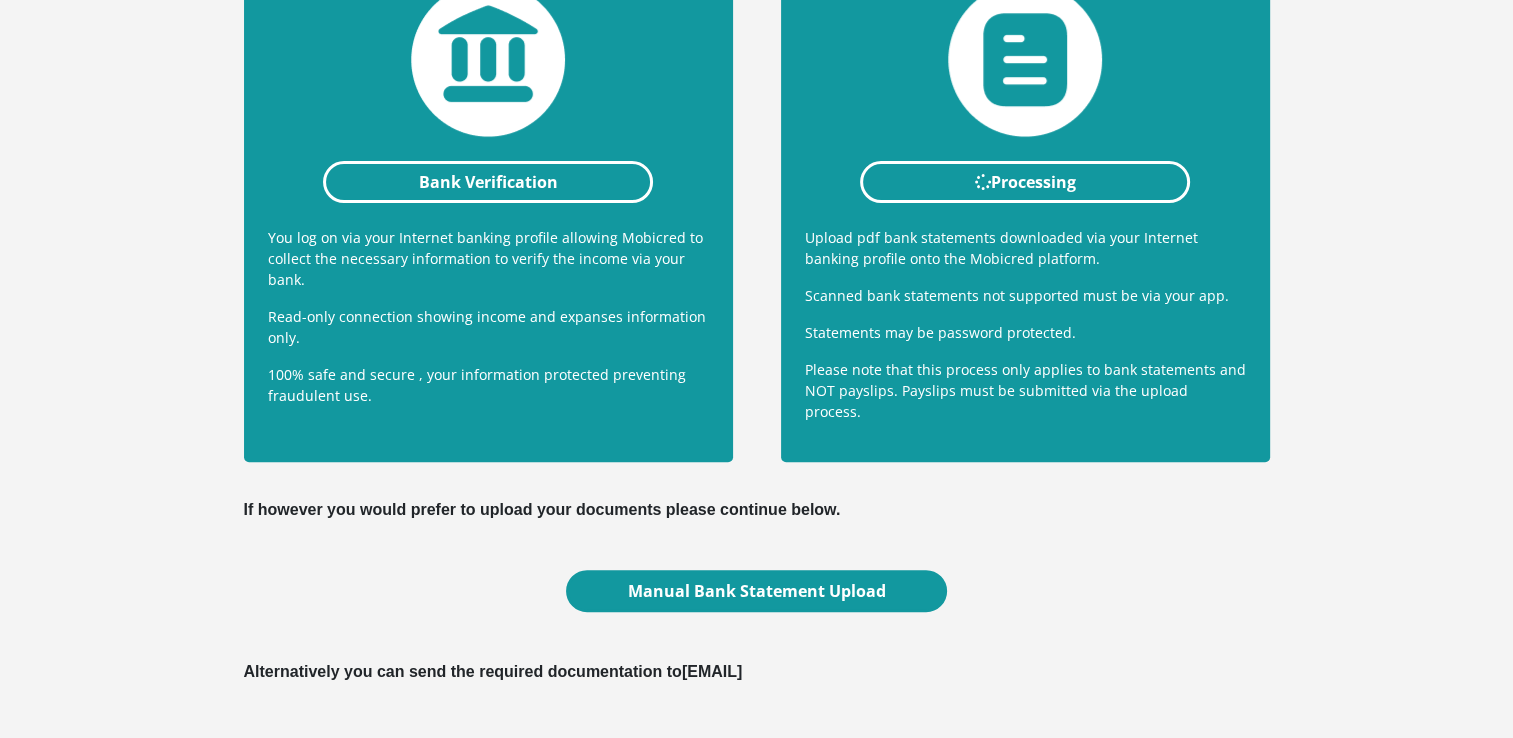 scroll, scrollTop: 635, scrollLeft: 0, axis: vertical 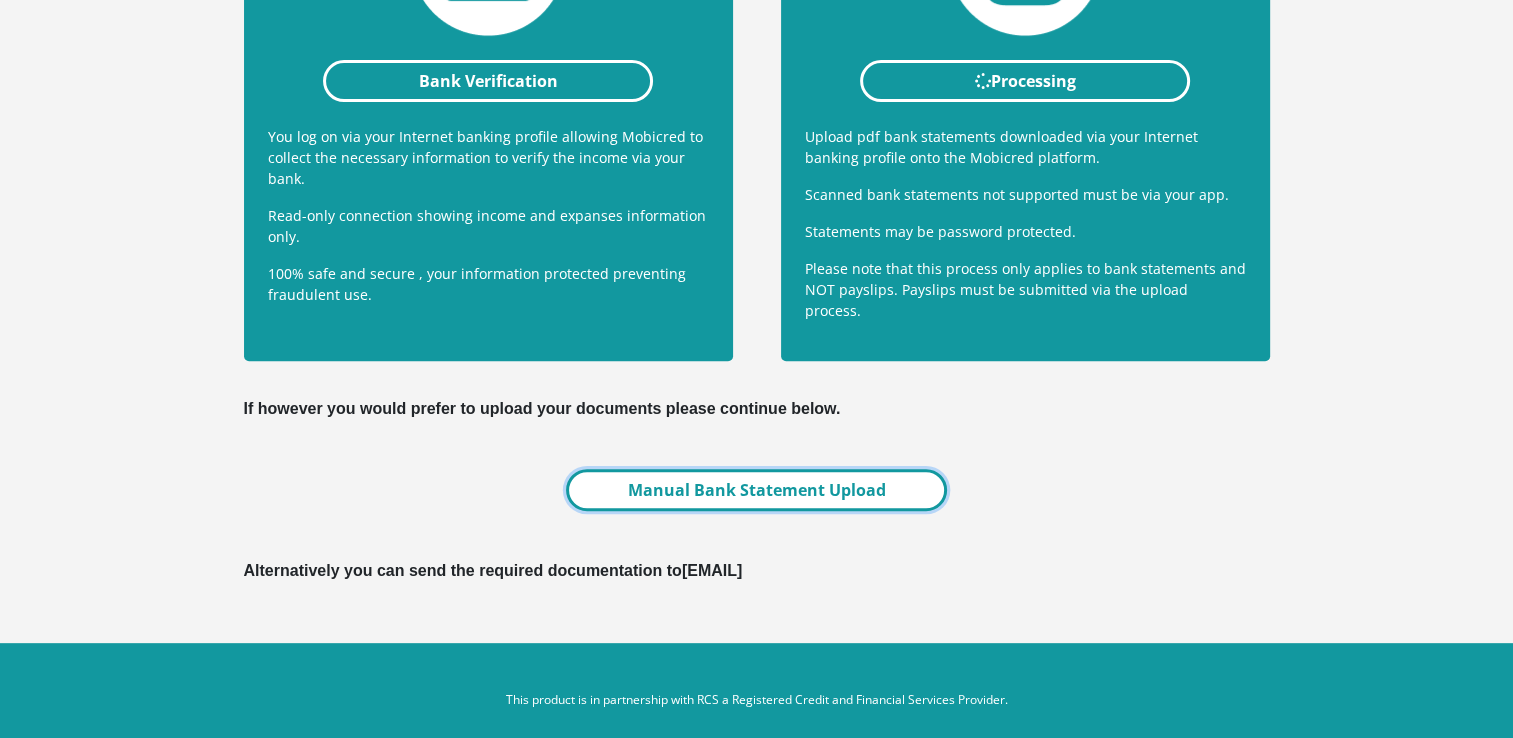 click on "Manual Bank Statement Upload" at bounding box center (756, 490) 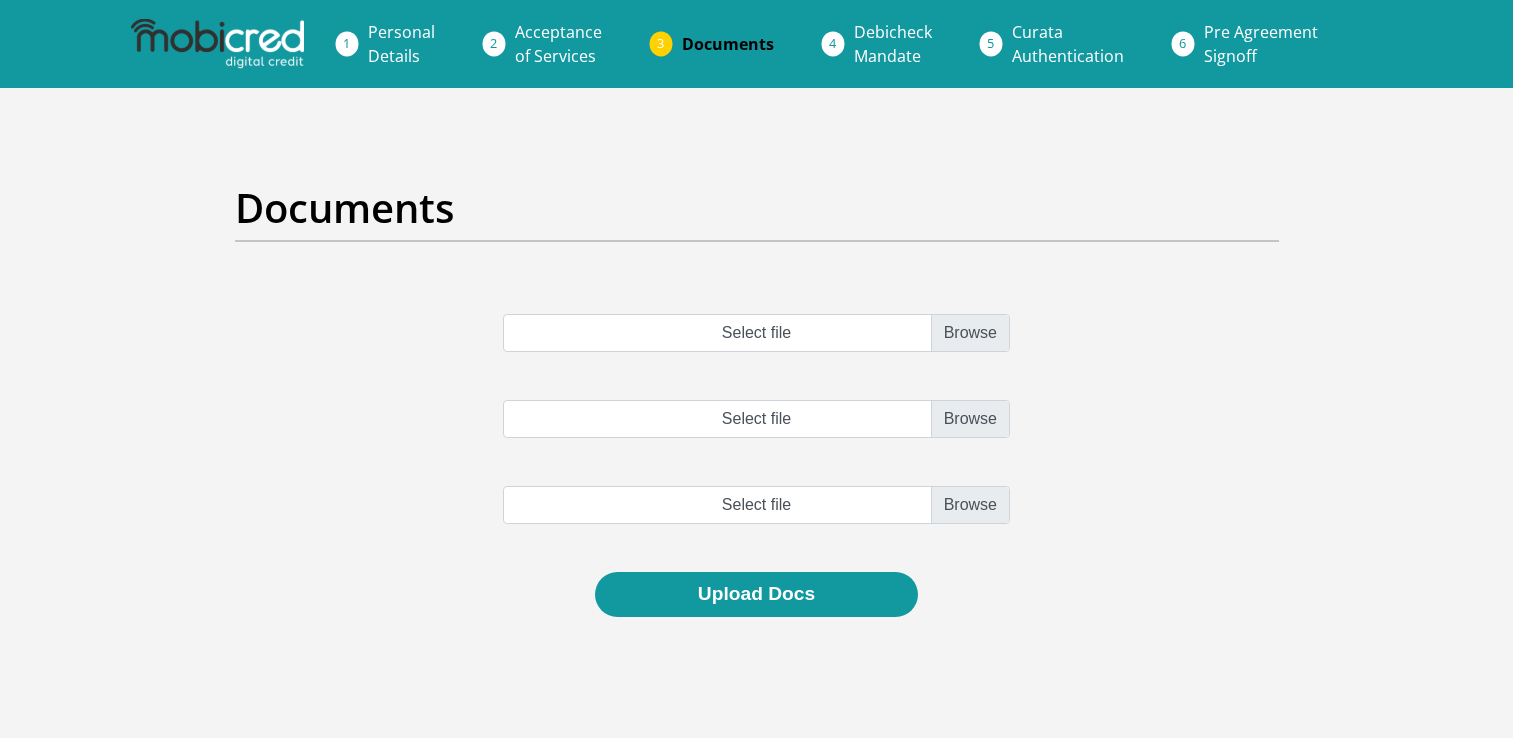 scroll, scrollTop: 0, scrollLeft: 0, axis: both 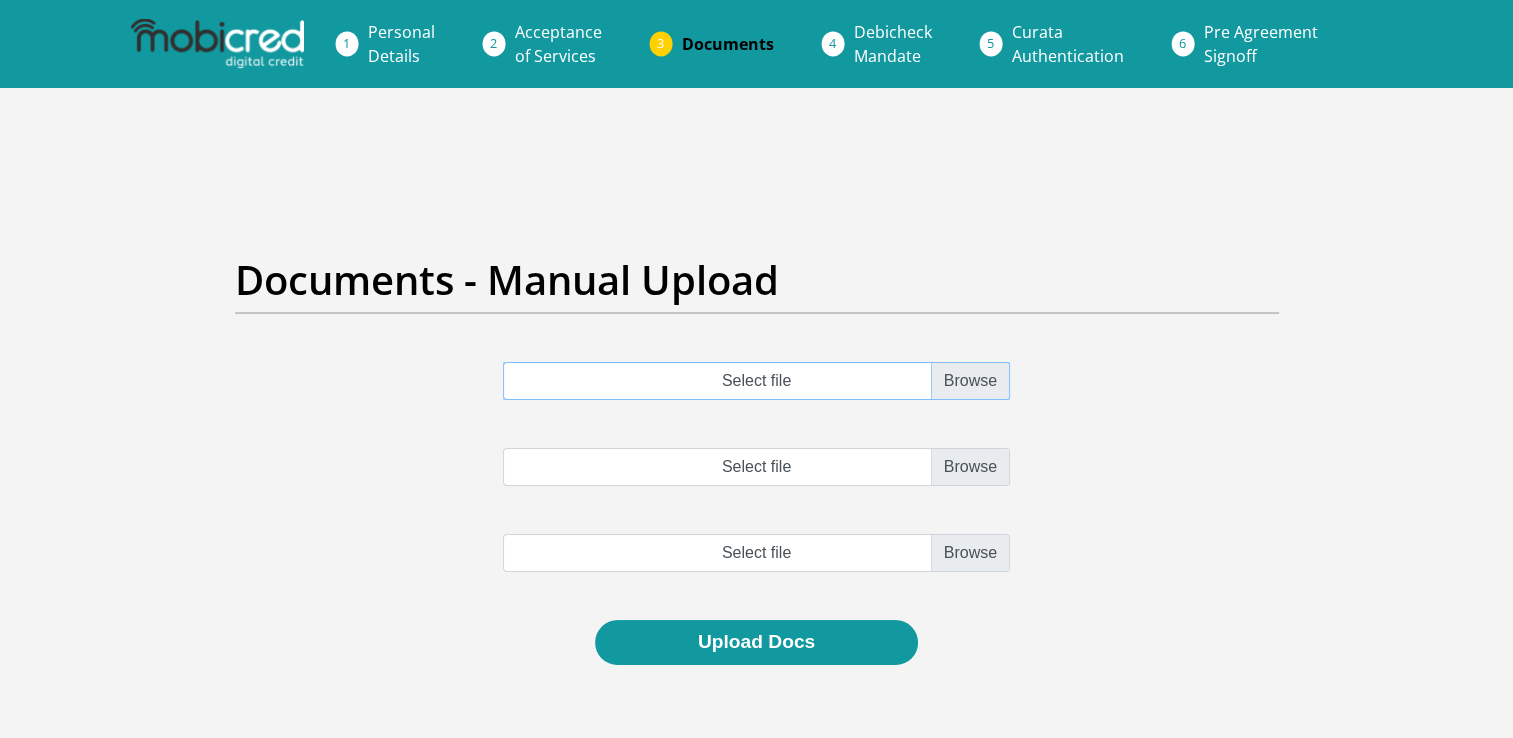 click on "Select file" at bounding box center [756, 381] 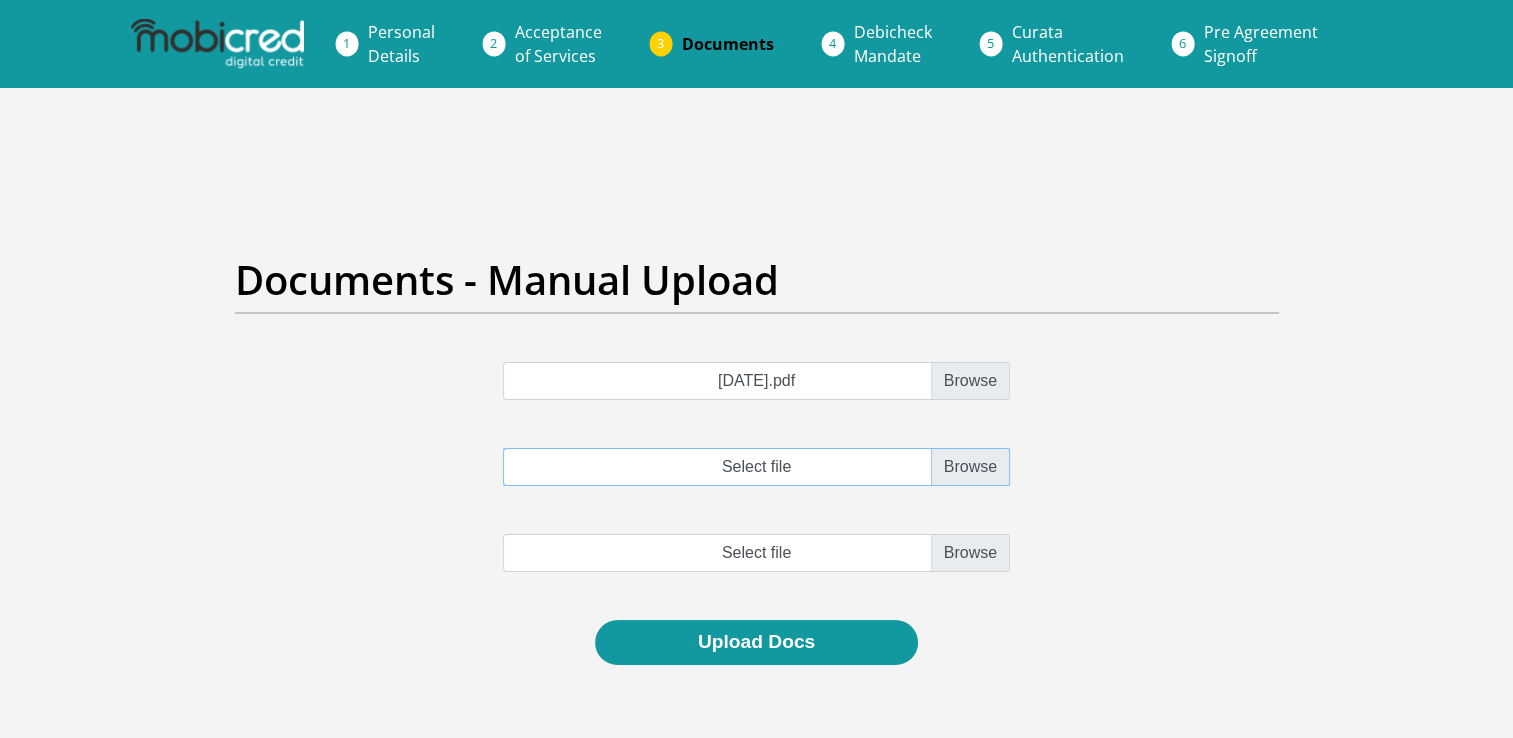 click on "Select file" at bounding box center (756, 467) 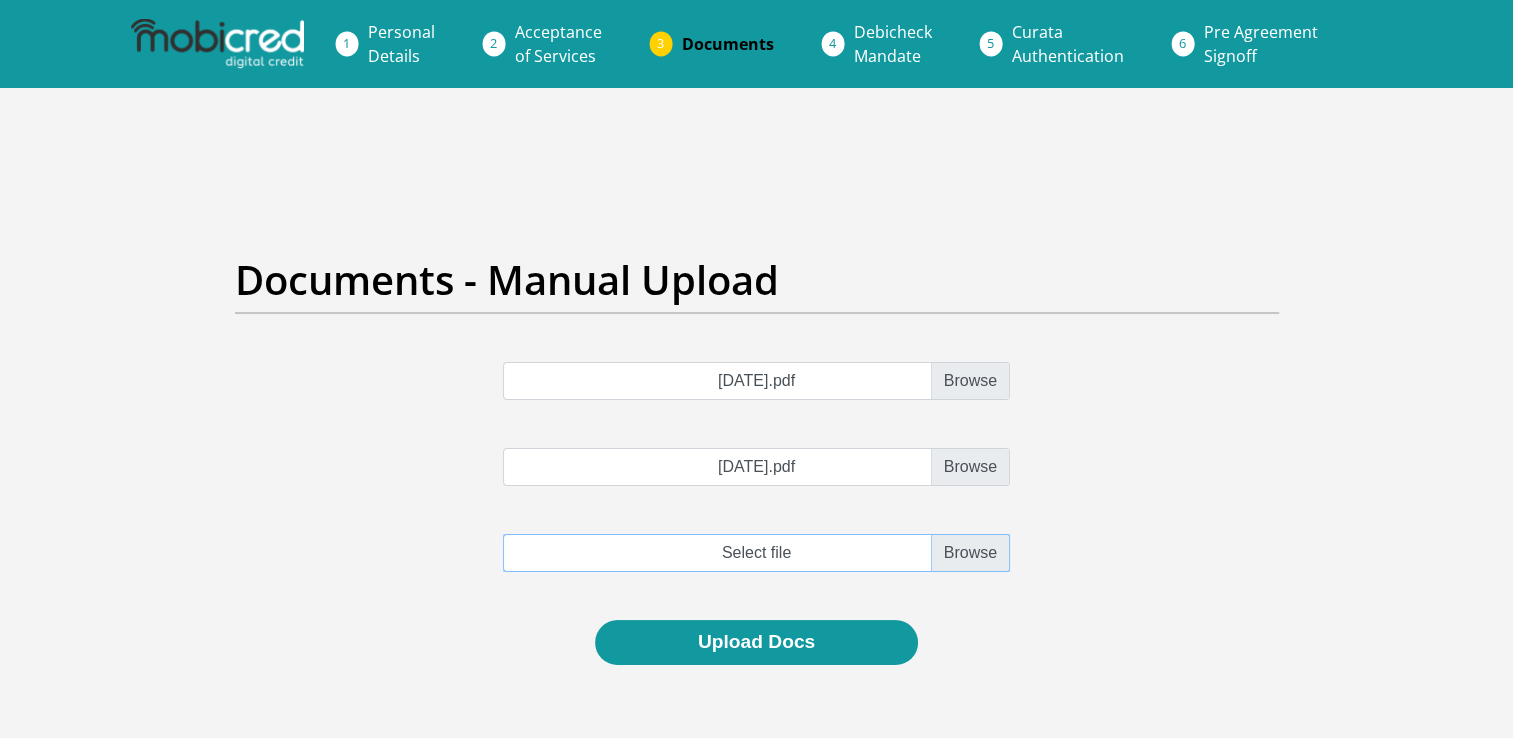 click at bounding box center [756, 553] 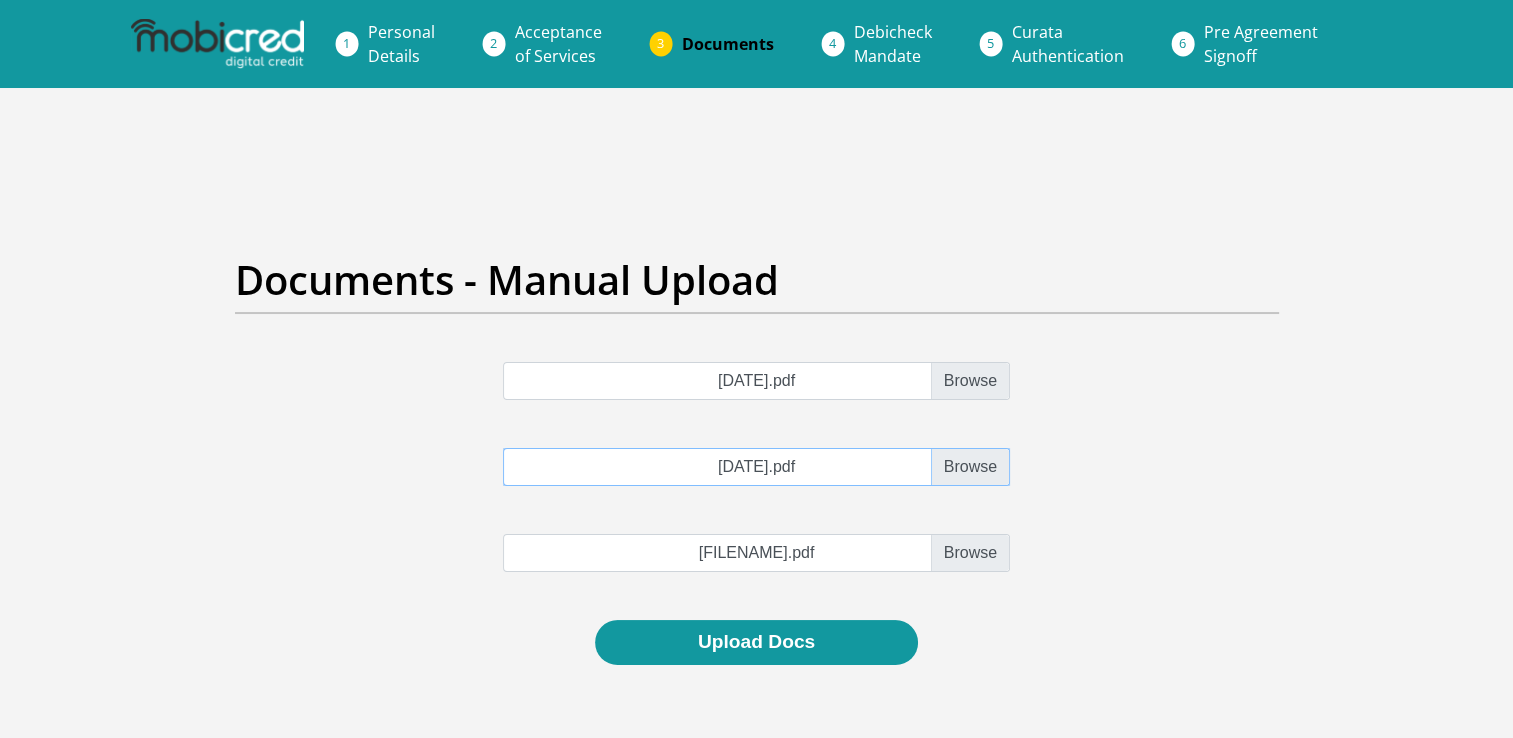 click on "31 JUL 2025.pdf" at bounding box center (756, 467) 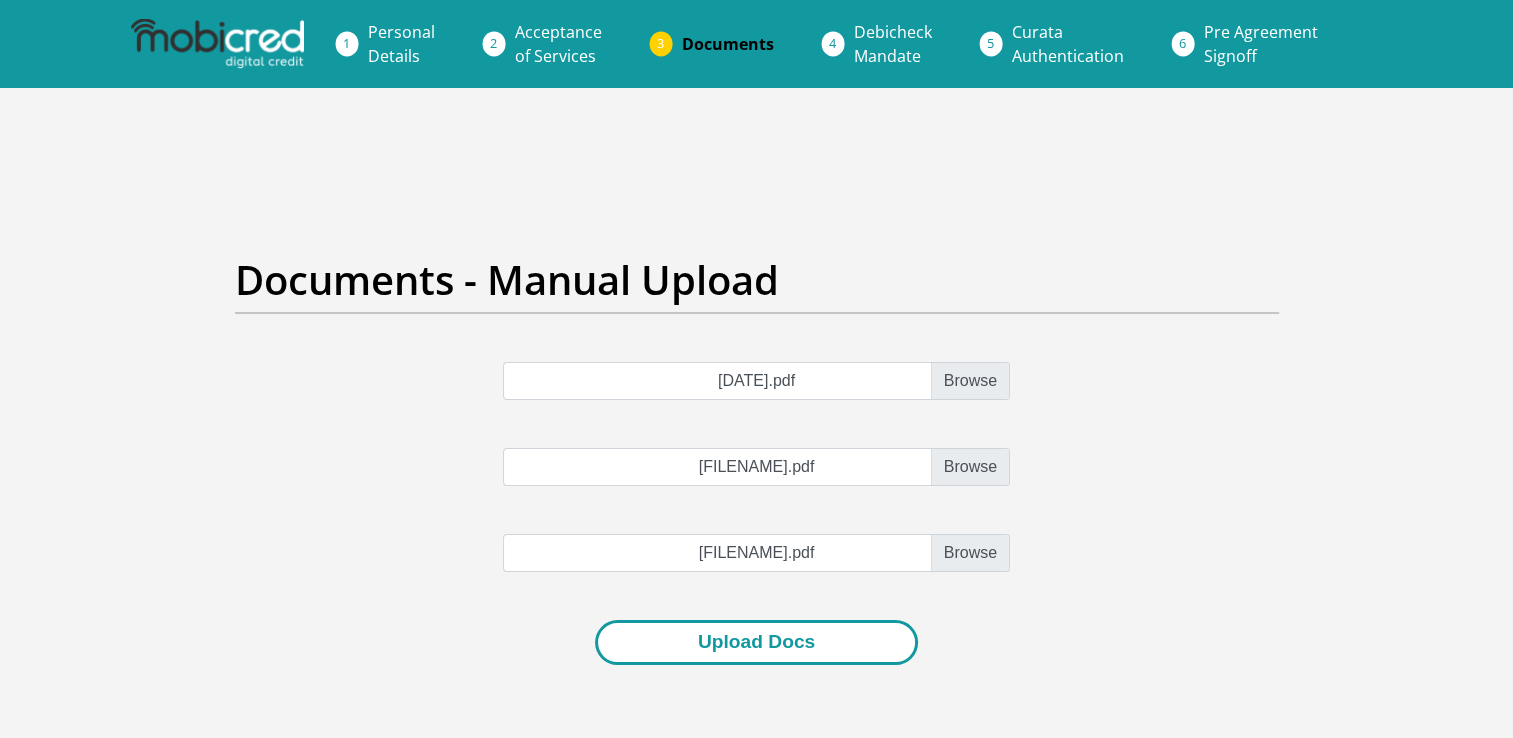 click on "Upload Docs" at bounding box center [756, 642] 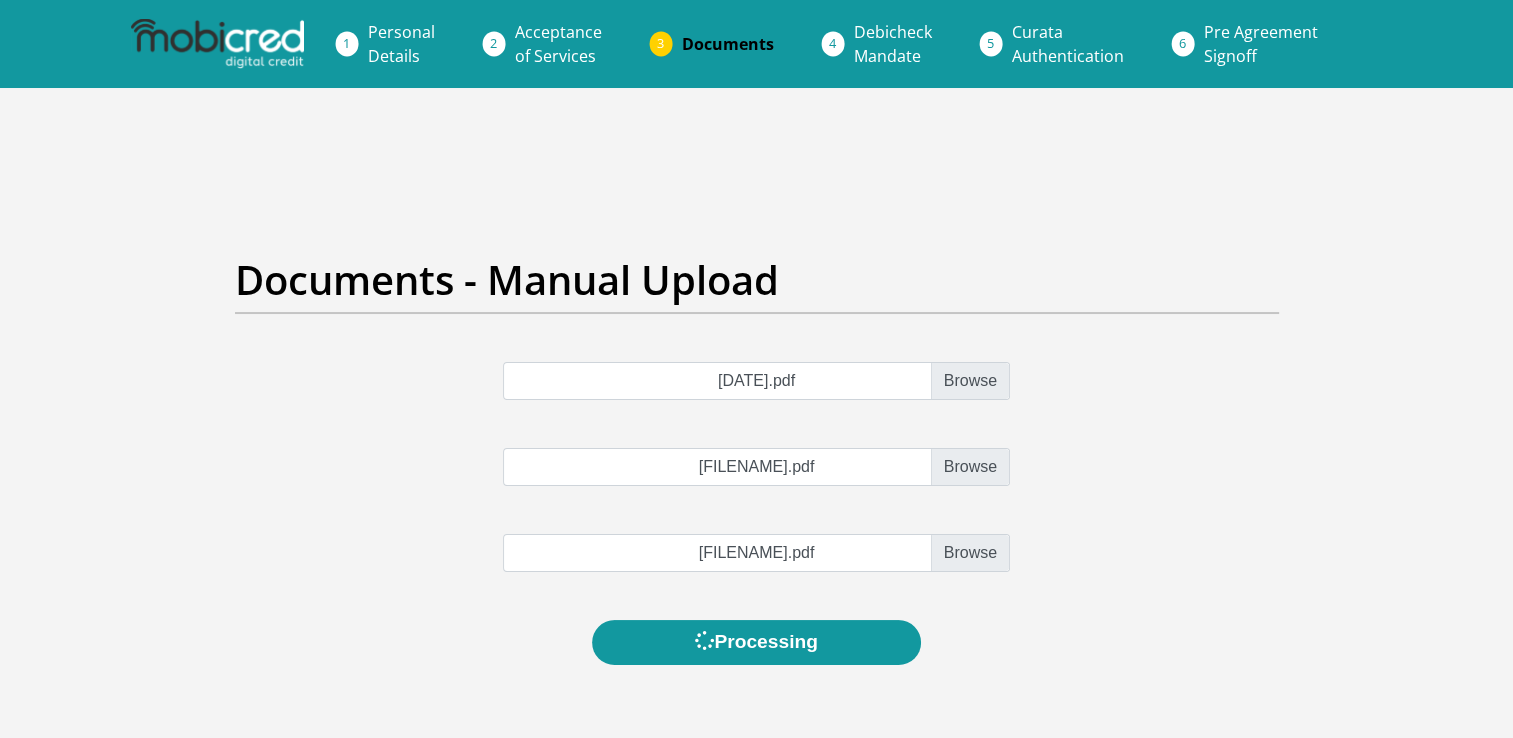 scroll, scrollTop: 0, scrollLeft: 0, axis: both 